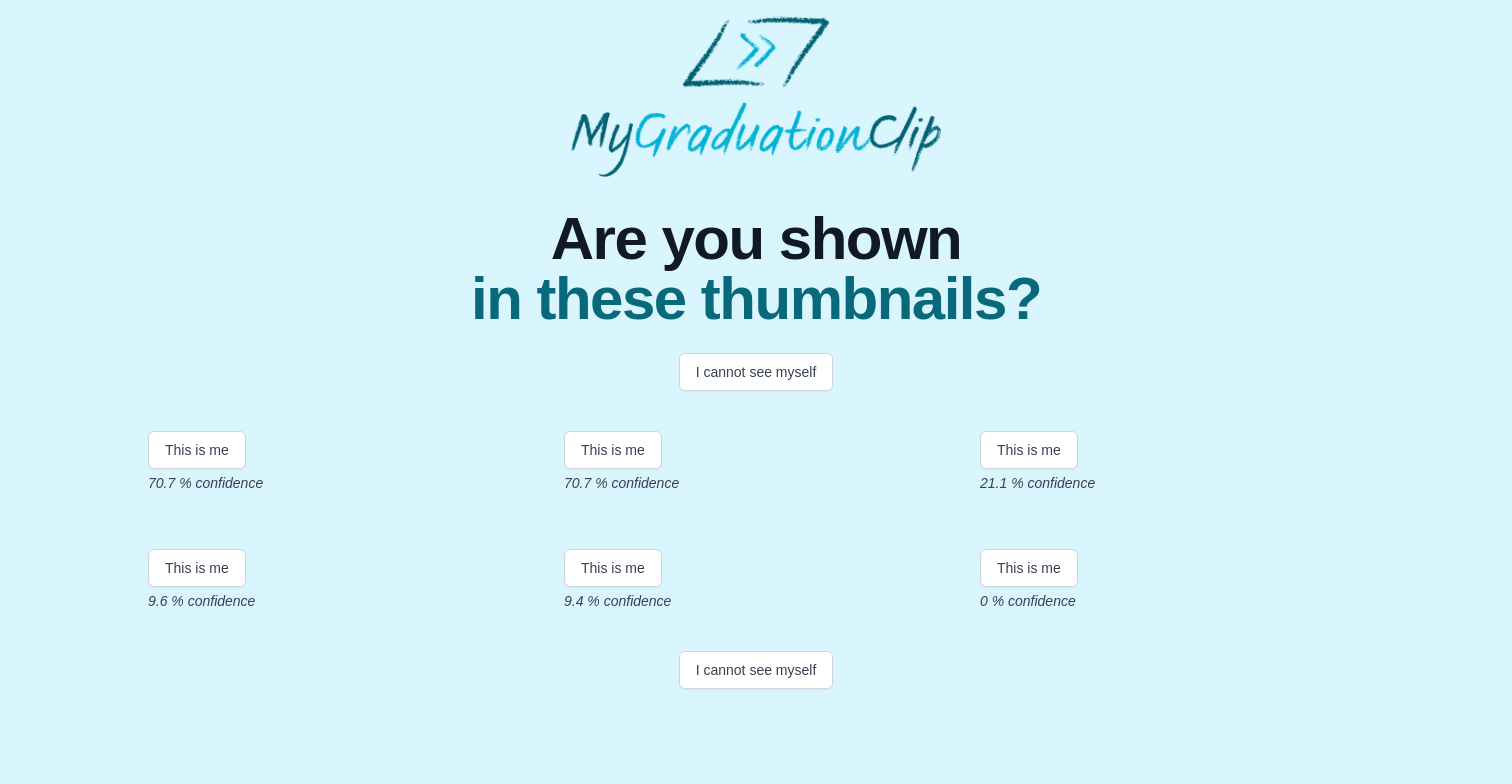 scroll, scrollTop: 249, scrollLeft: 0, axis: vertical 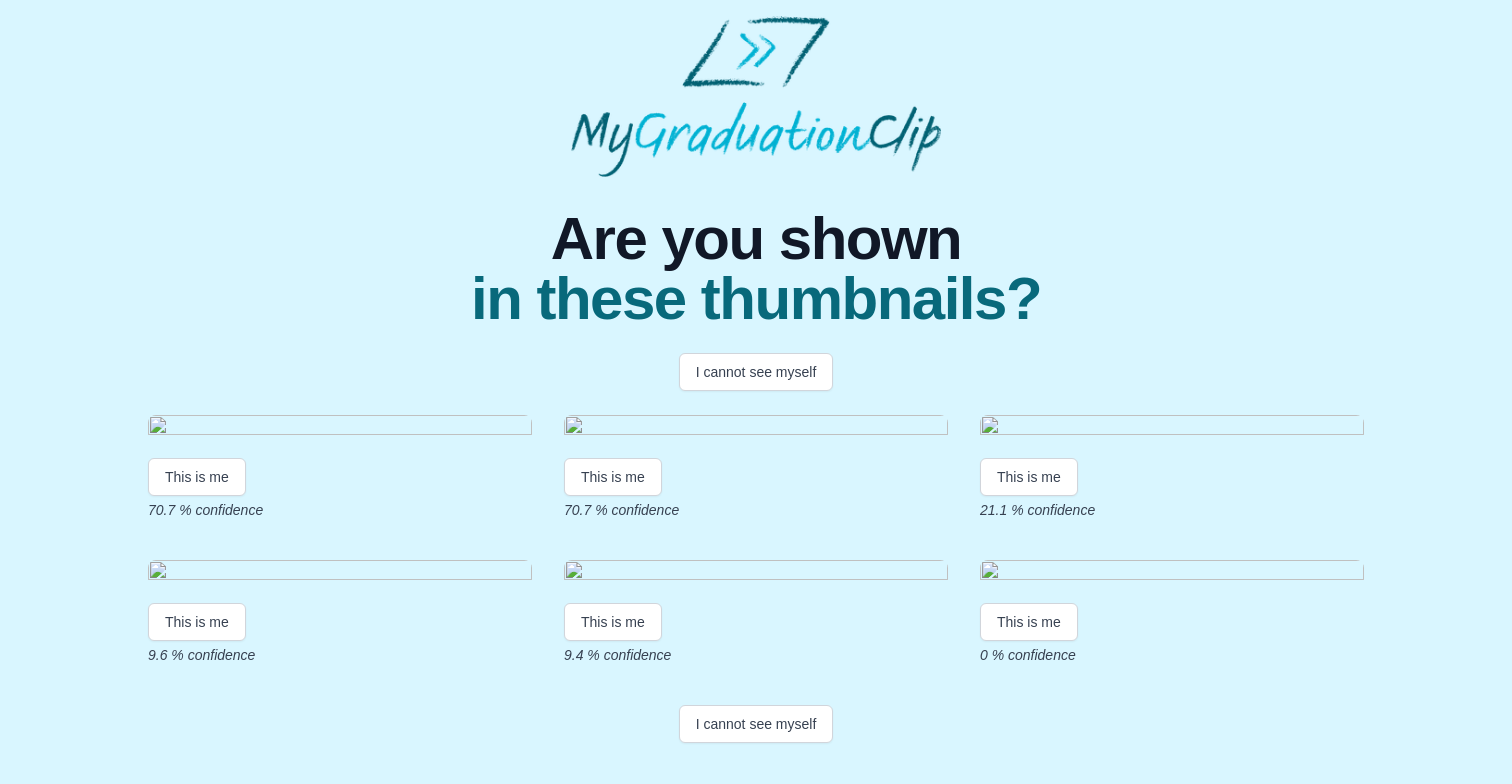 click at bounding box center (340, 428) 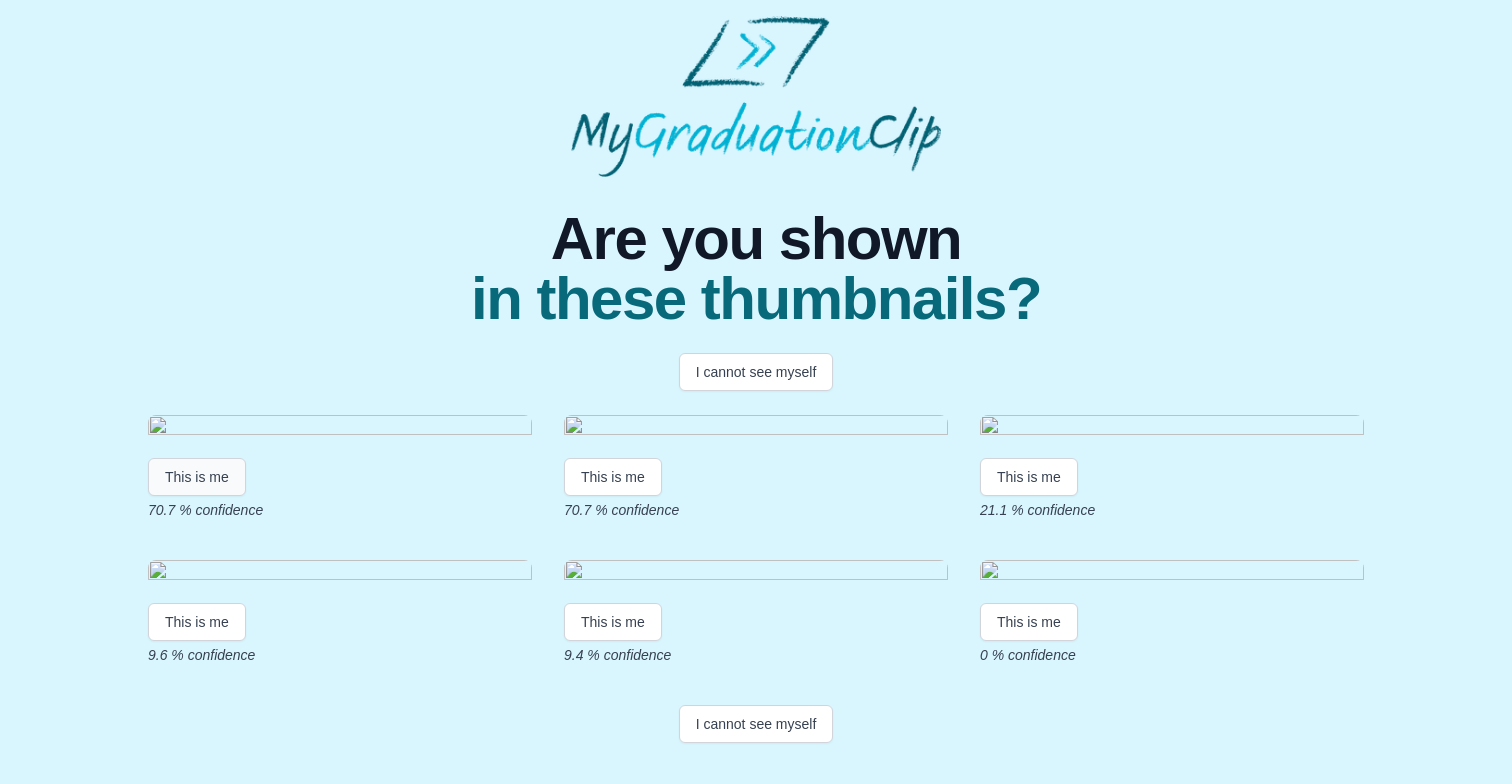 click on "This is me" at bounding box center [197, 477] 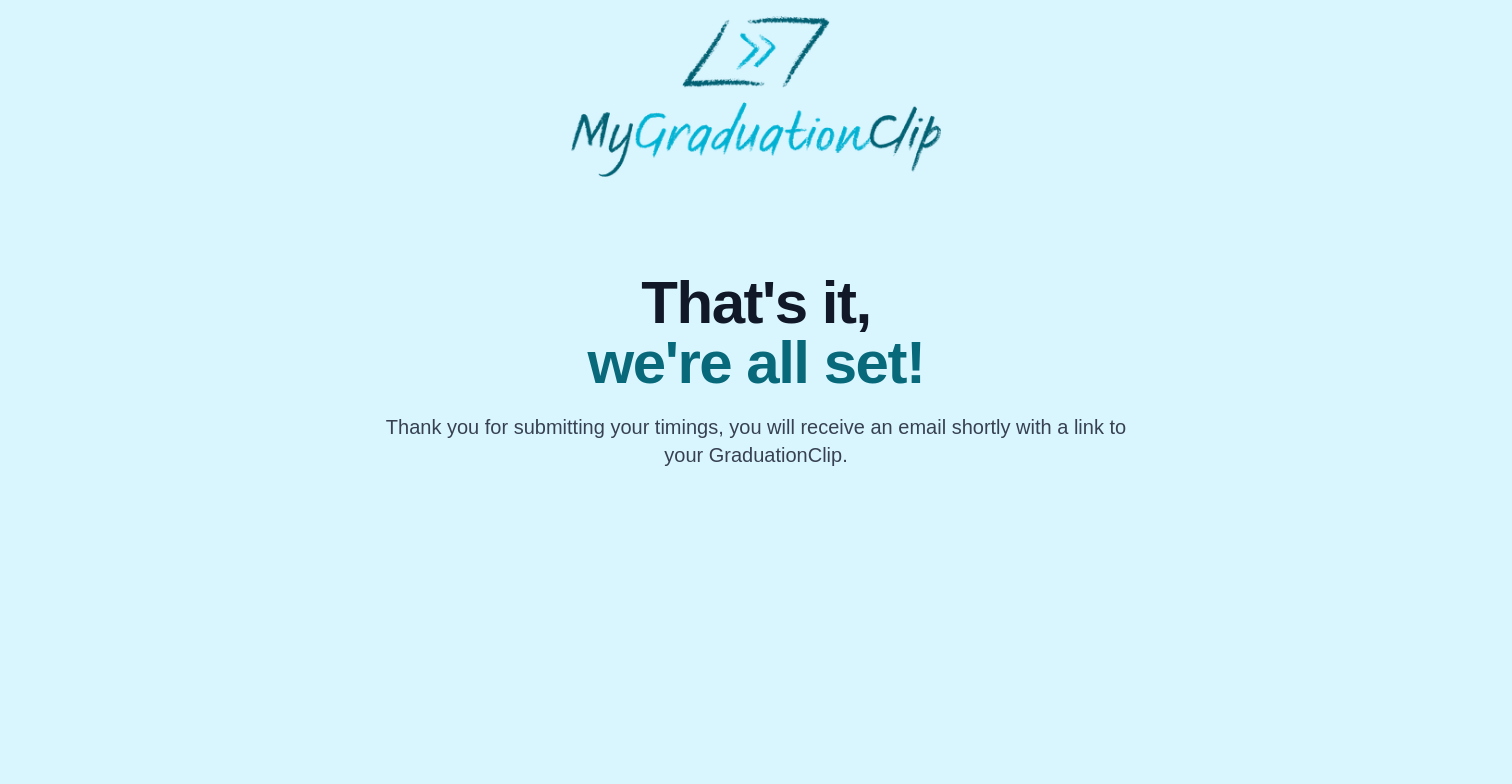 scroll, scrollTop: 0, scrollLeft: 0, axis: both 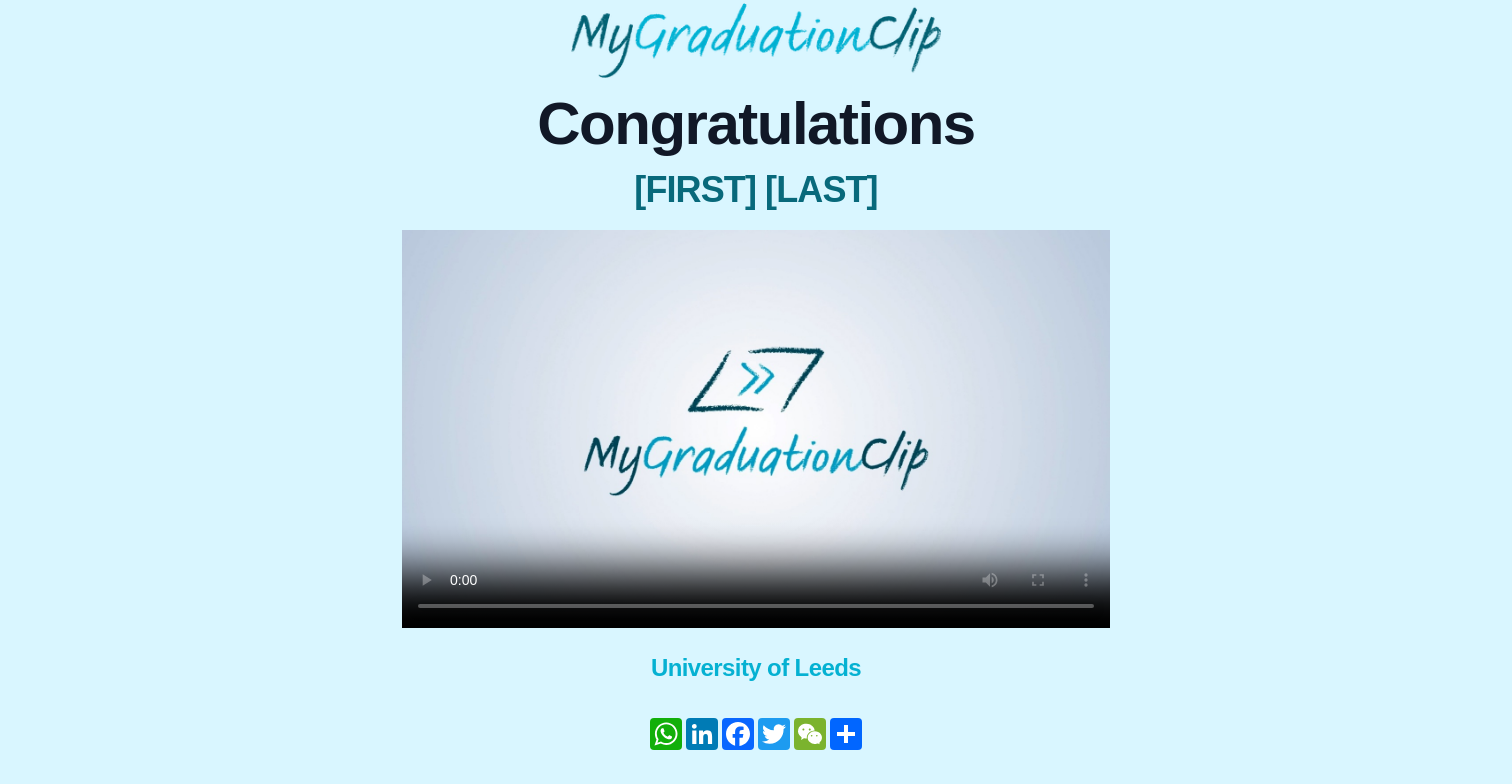 click at bounding box center (756, 429) 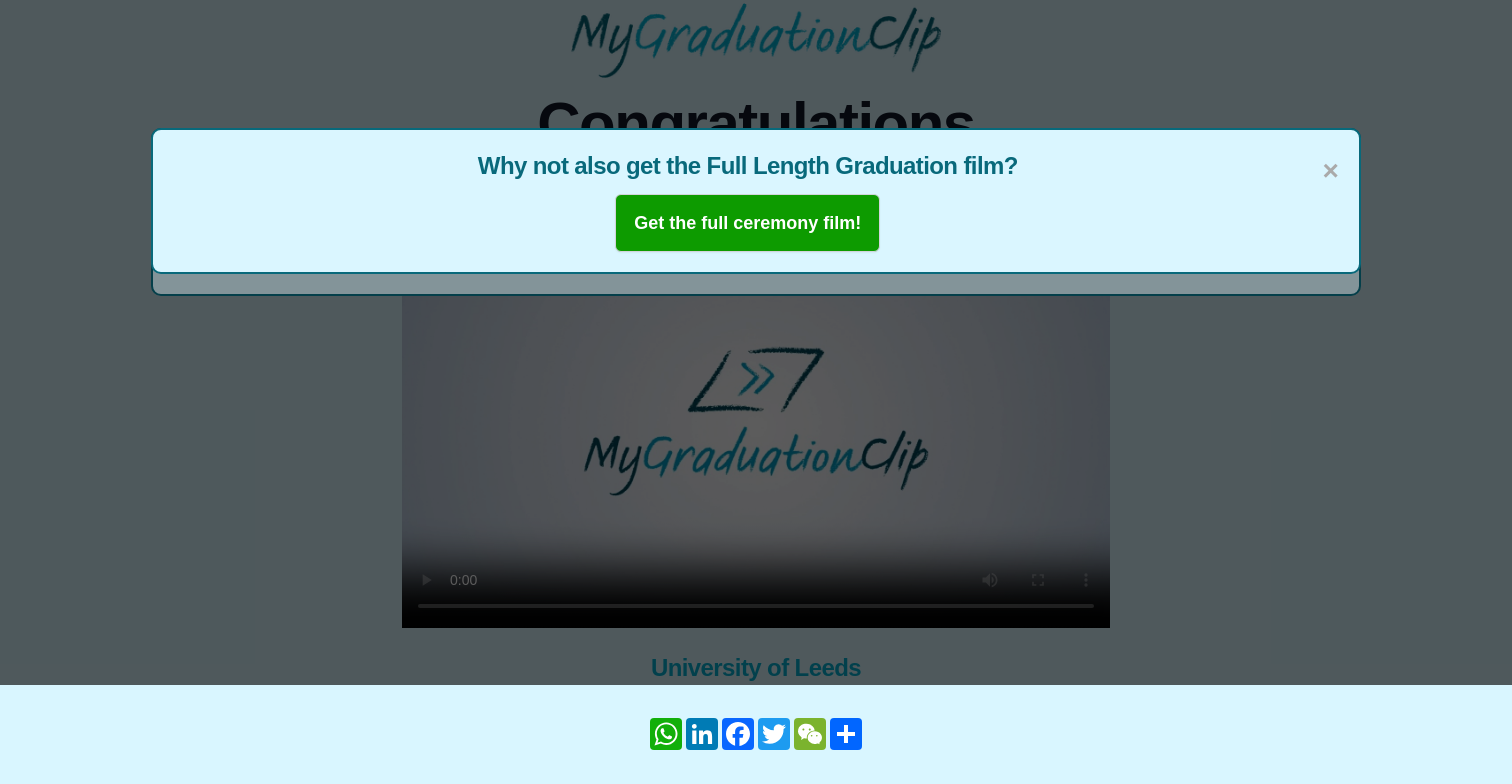 click on "Get the full ceremony film!" at bounding box center (747, 223) 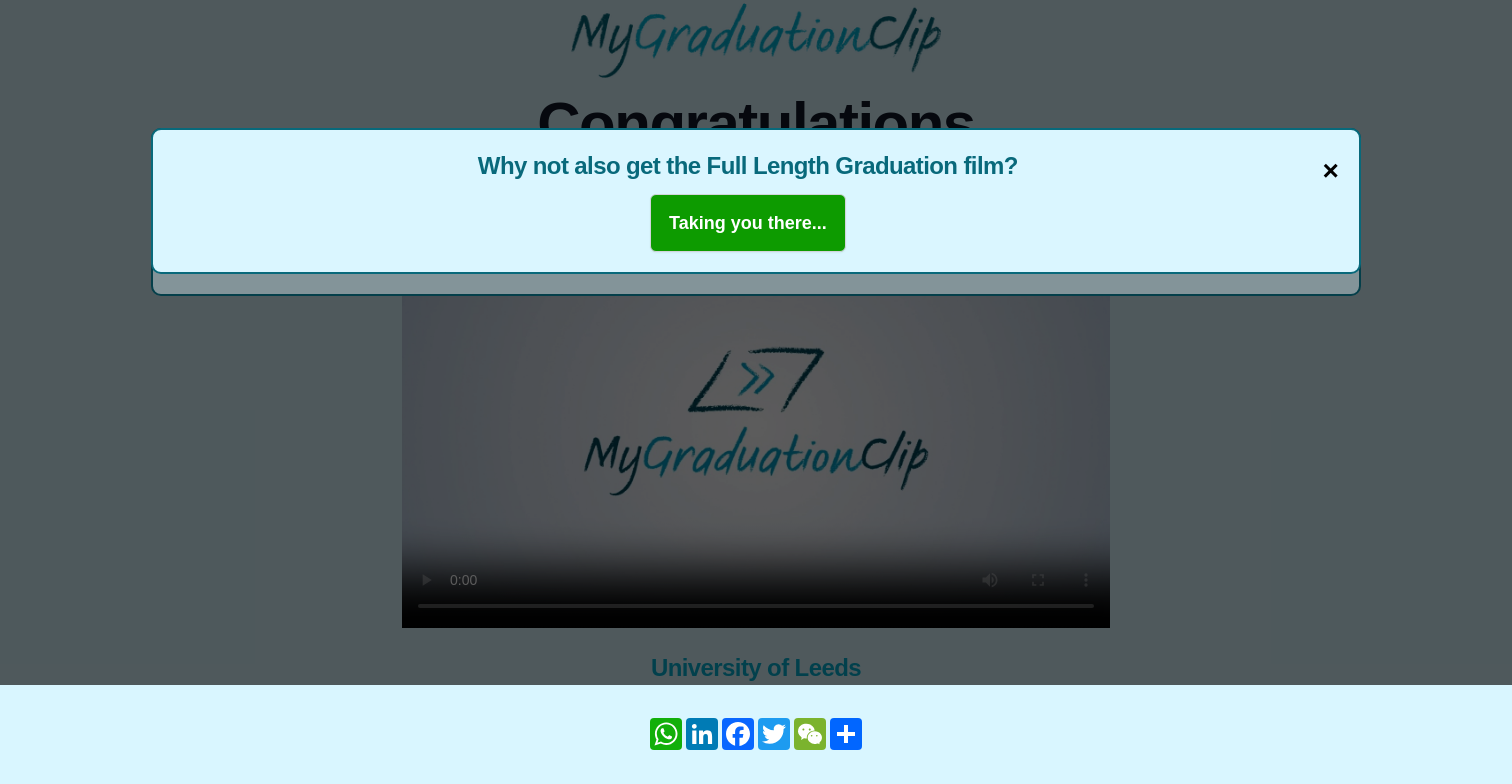 click on "×" at bounding box center (1330, 171) 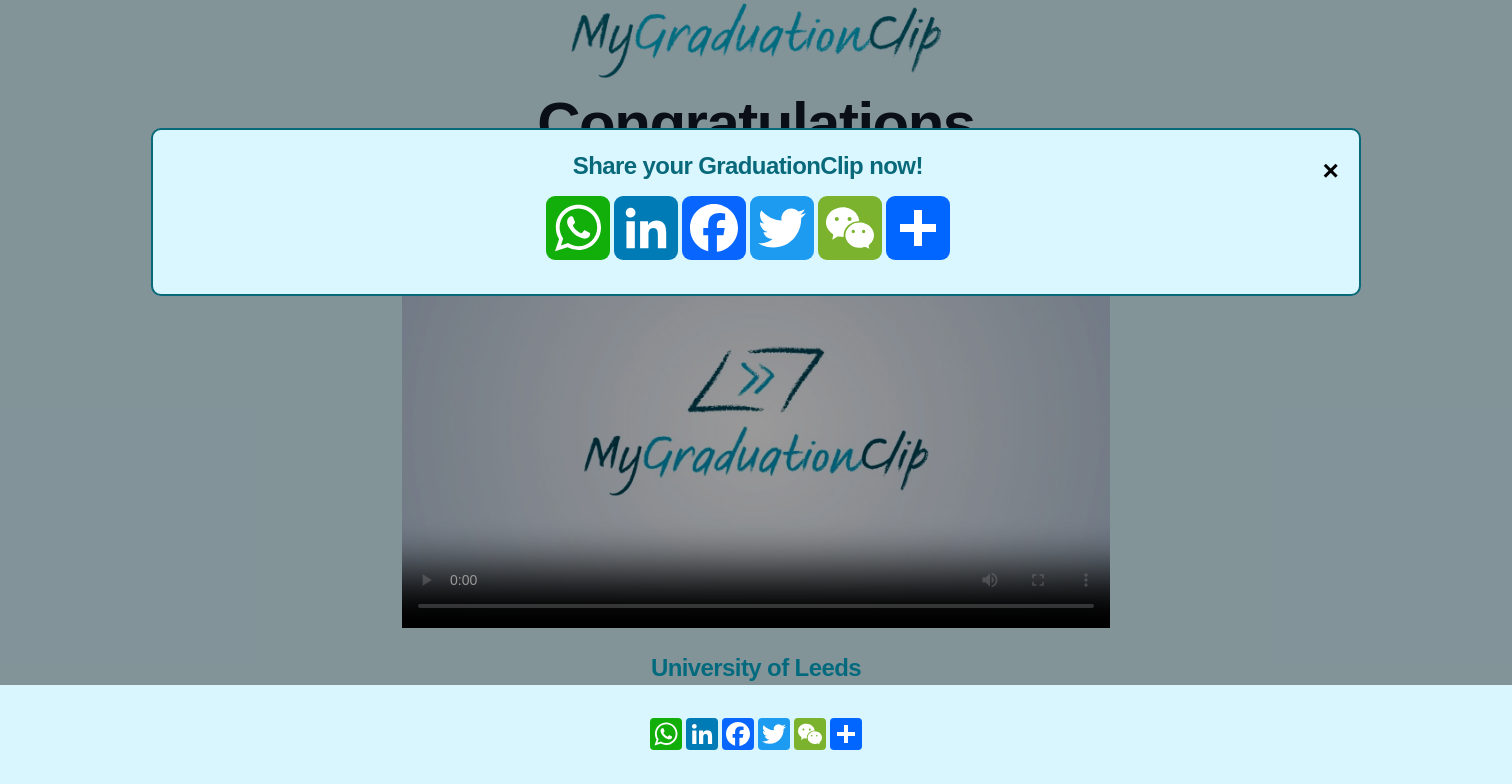 click on "×" at bounding box center [1330, 171] 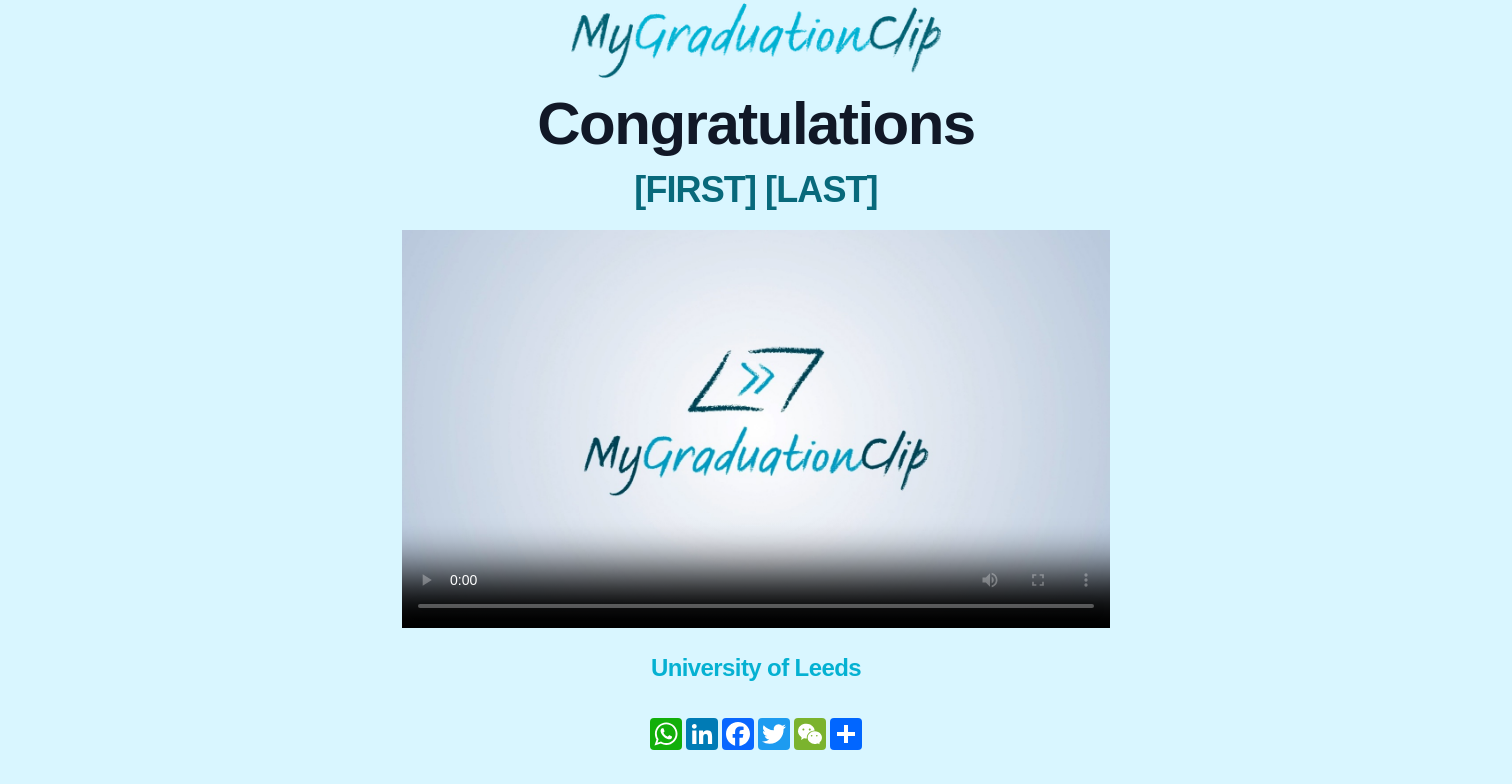type 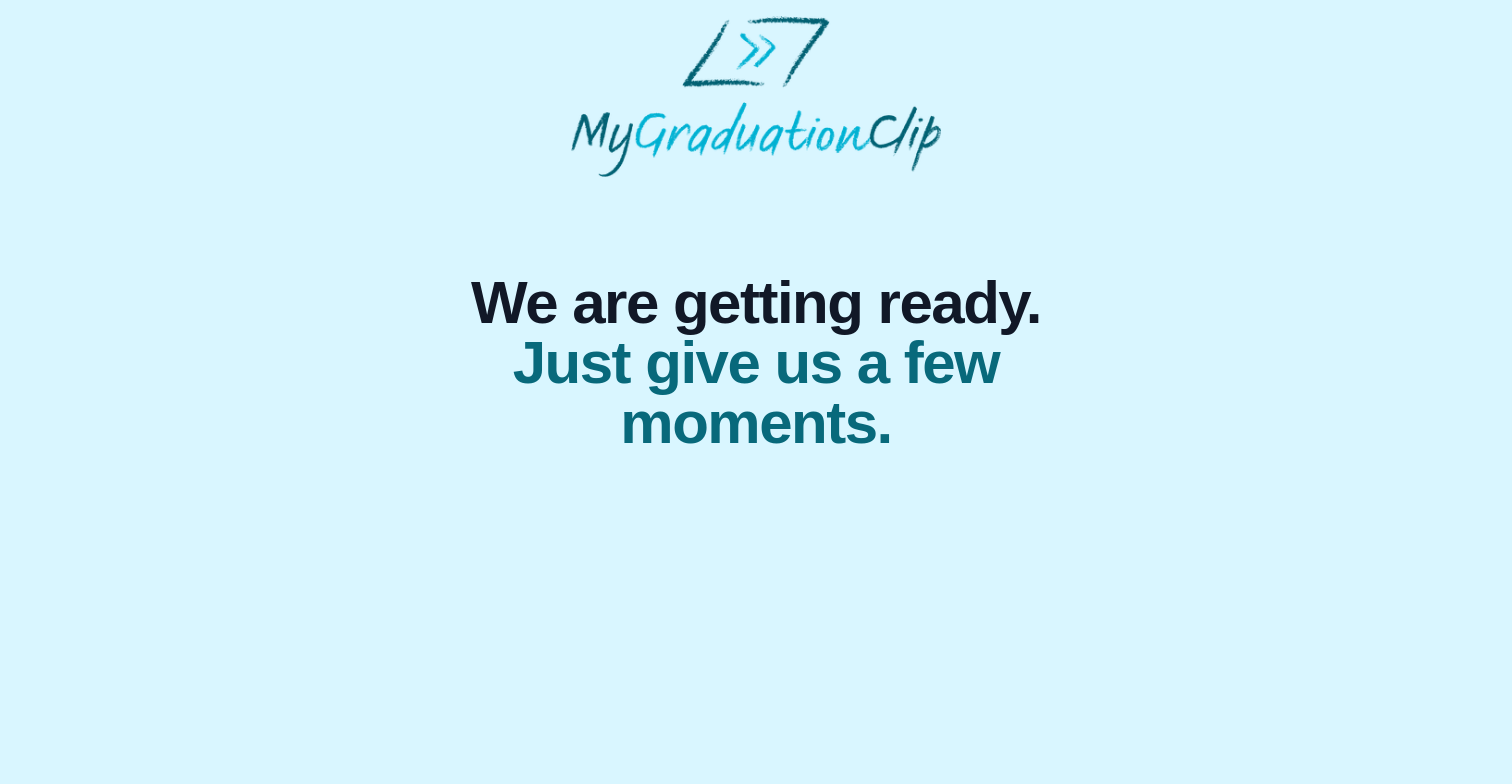 scroll, scrollTop: 0, scrollLeft: 0, axis: both 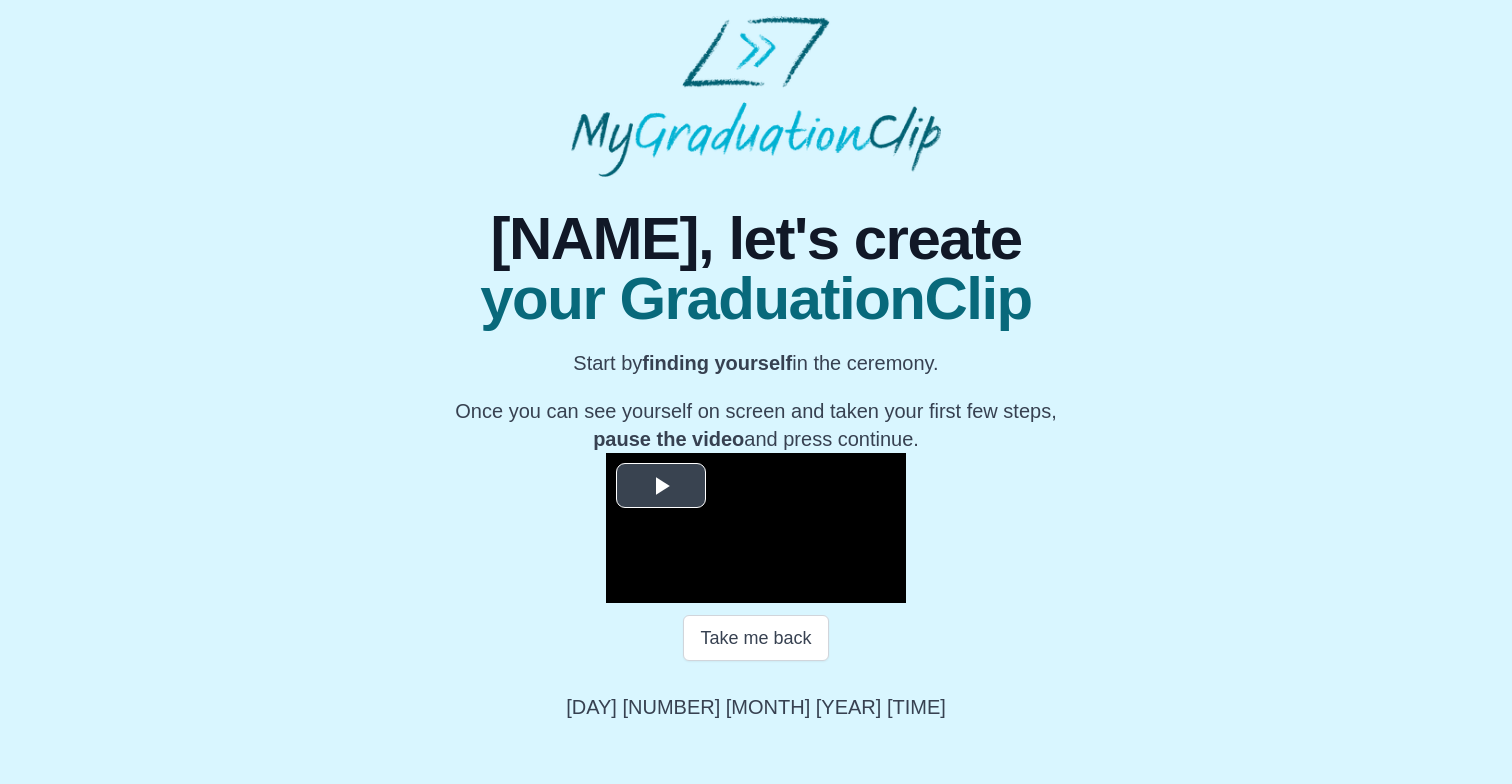 click at bounding box center [661, 485] 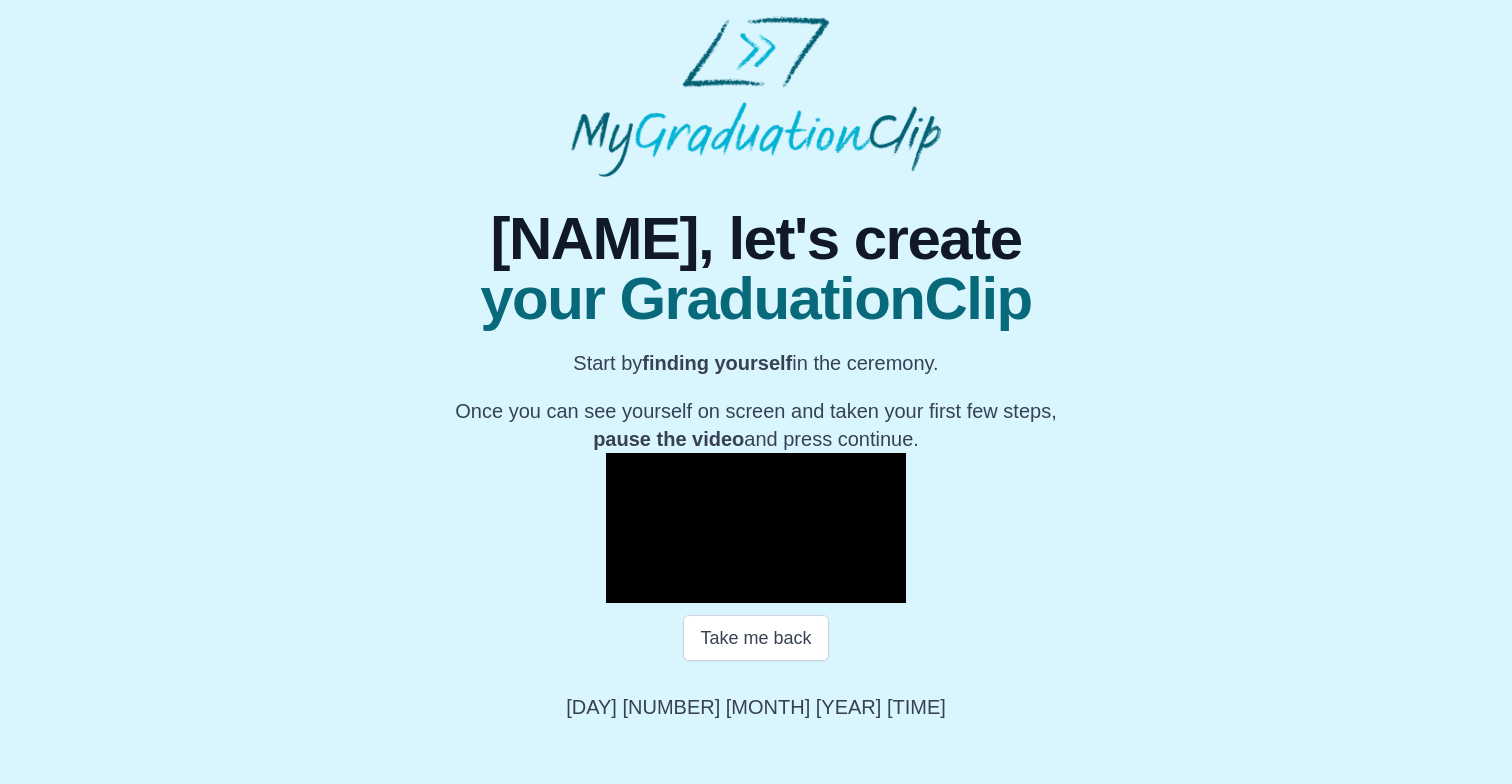 scroll, scrollTop: 229, scrollLeft: 0, axis: vertical 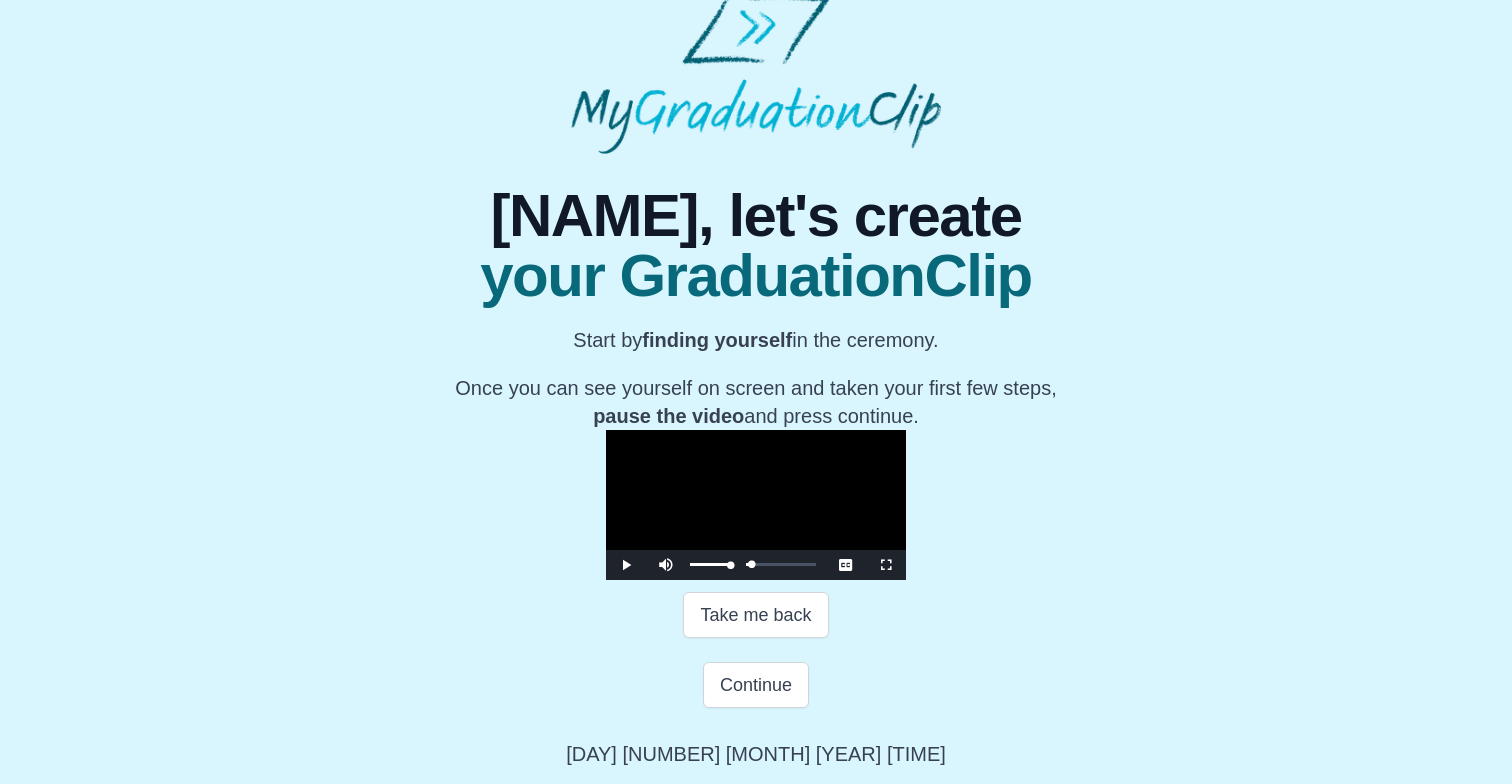 drag, startPoint x: 525, startPoint y: 637, endPoint x: 444, endPoint y: 644, distance: 81.3019 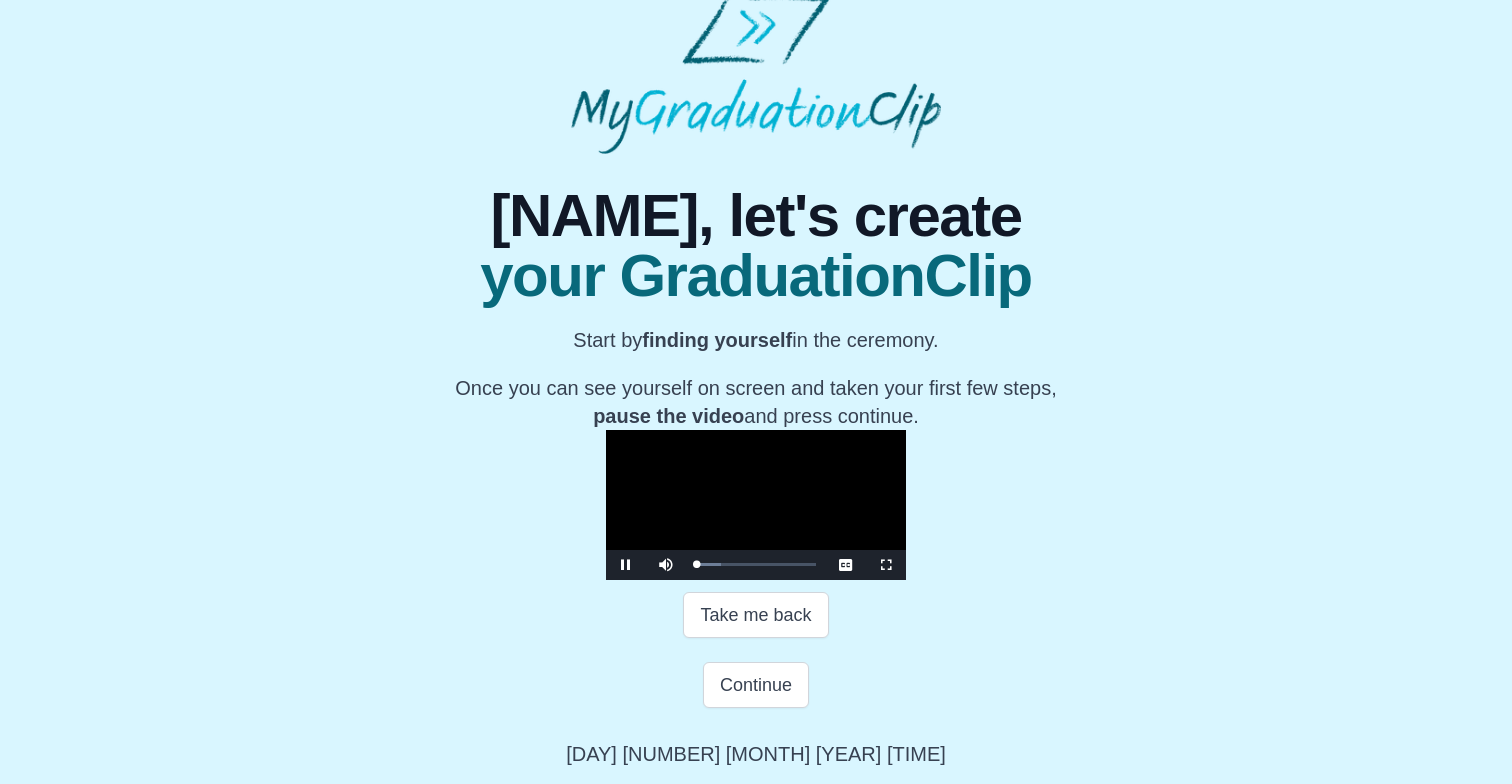 click at bounding box center (626, 565) 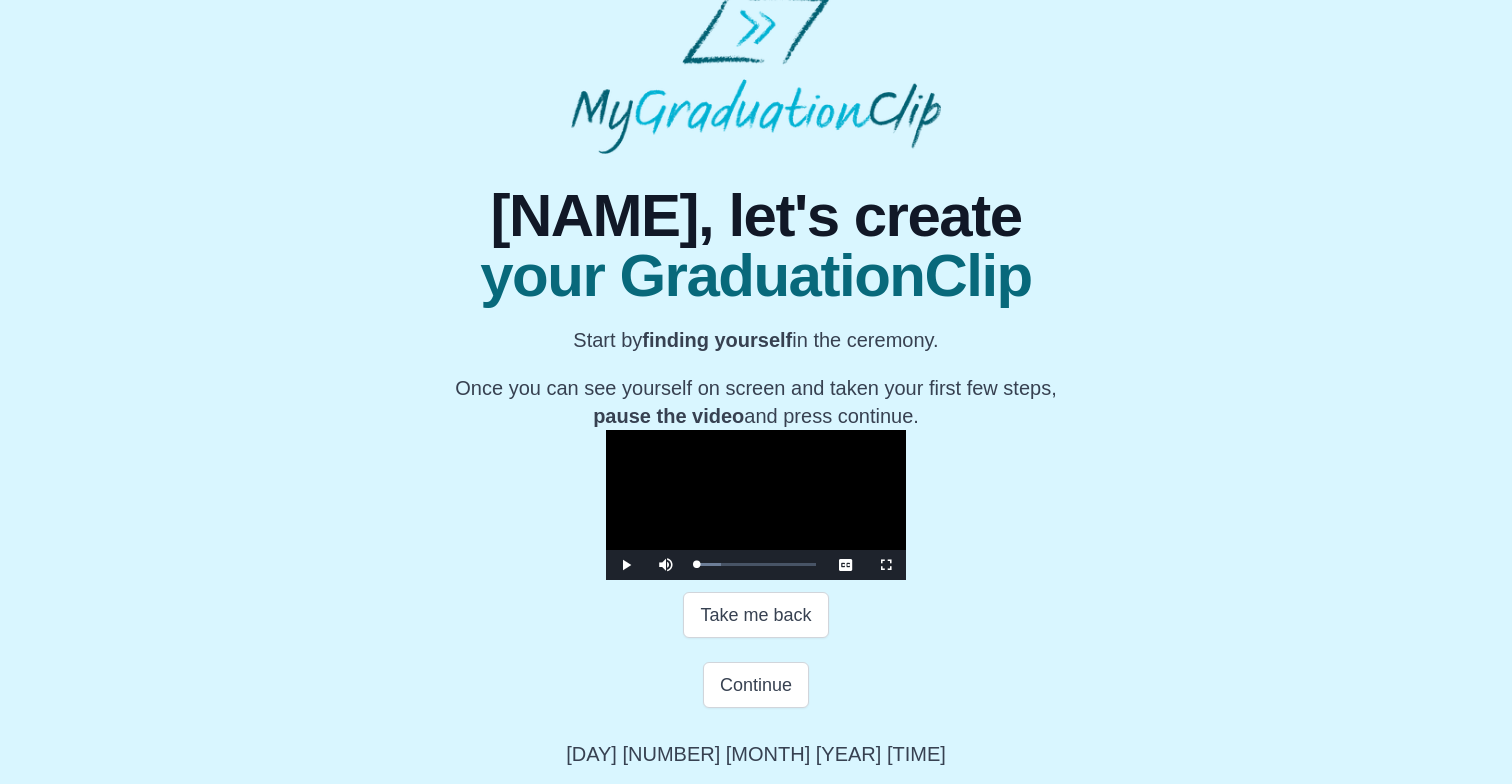 click at bounding box center [626, 565] 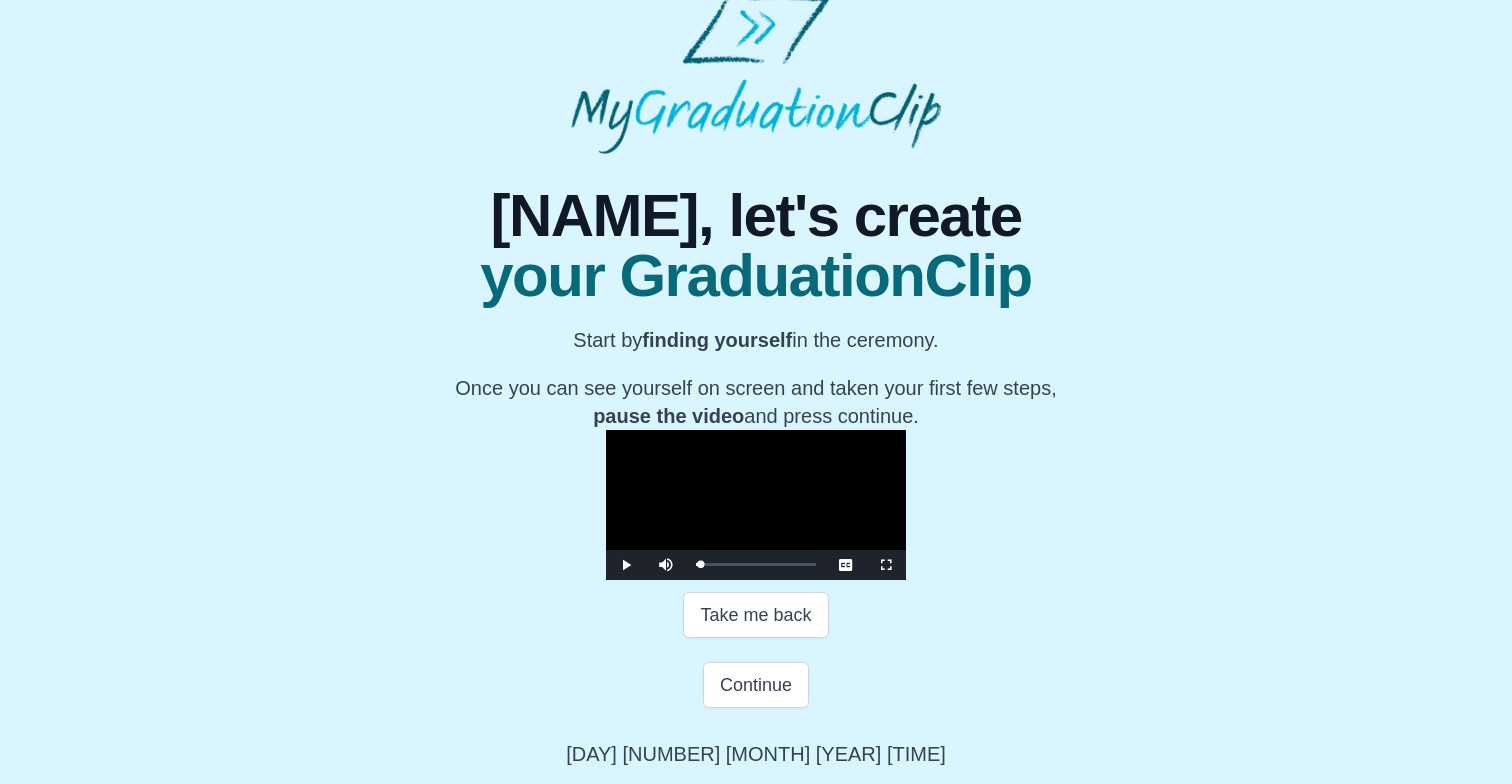 drag, startPoint x: 590, startPoint y: 635, endPoint x: 472, endPoint y: 609, distance: 120.83046 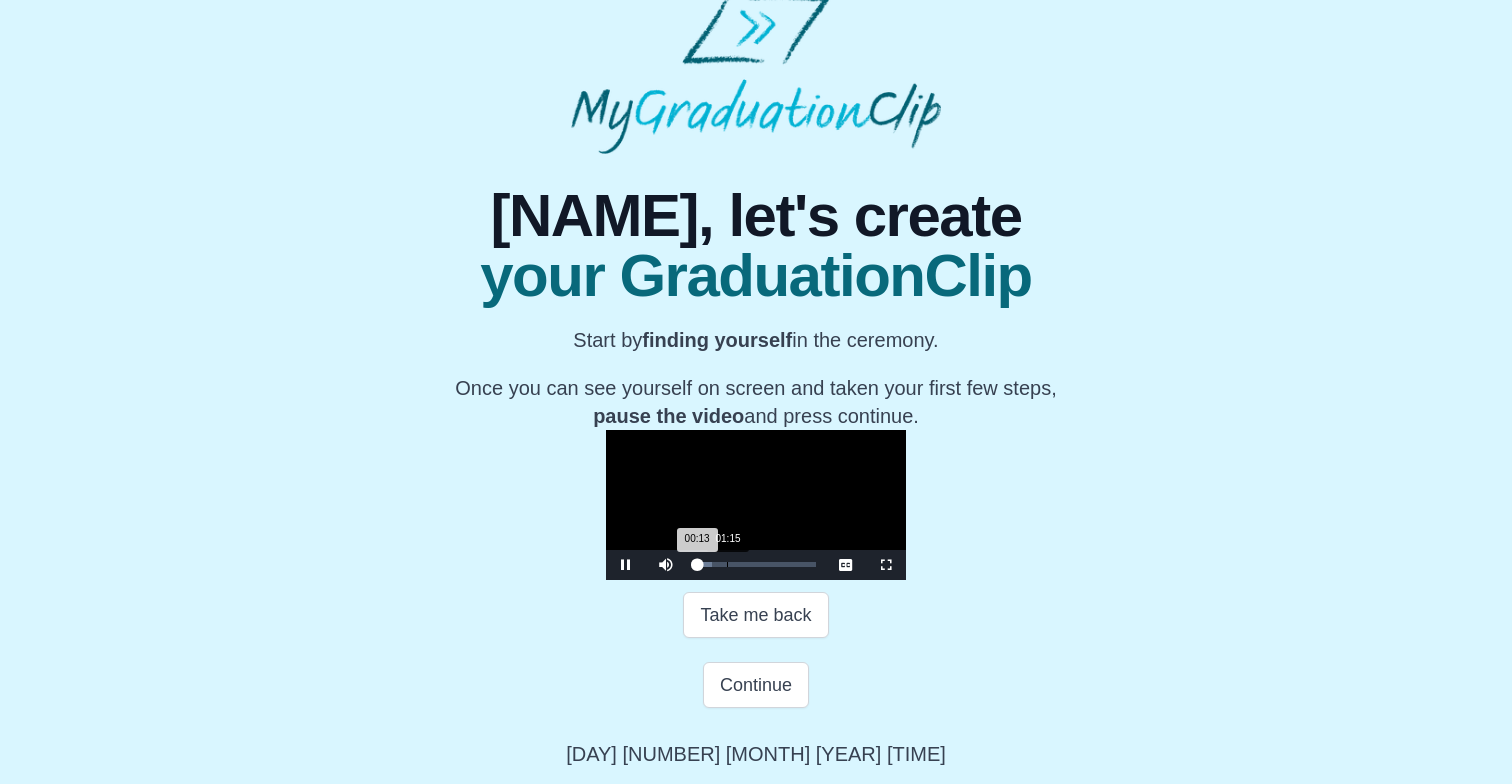 click on "Loaded : 0% 01:15 00:13 Progress : 0%" at bounding box center [756, 564] 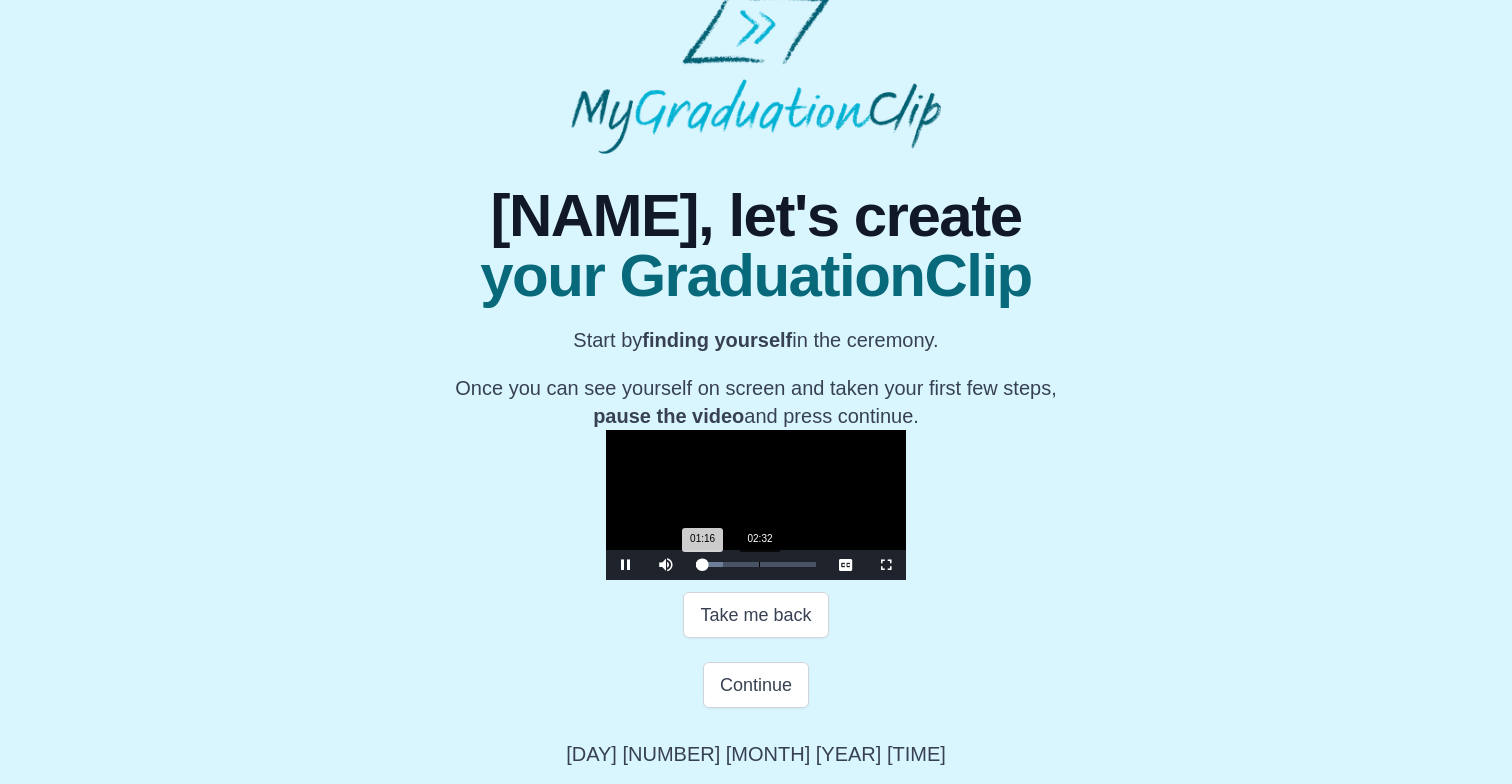click on "Loaded : 0% 02:32 01:16 Progress : 0%" at bounding box center [756, 564] 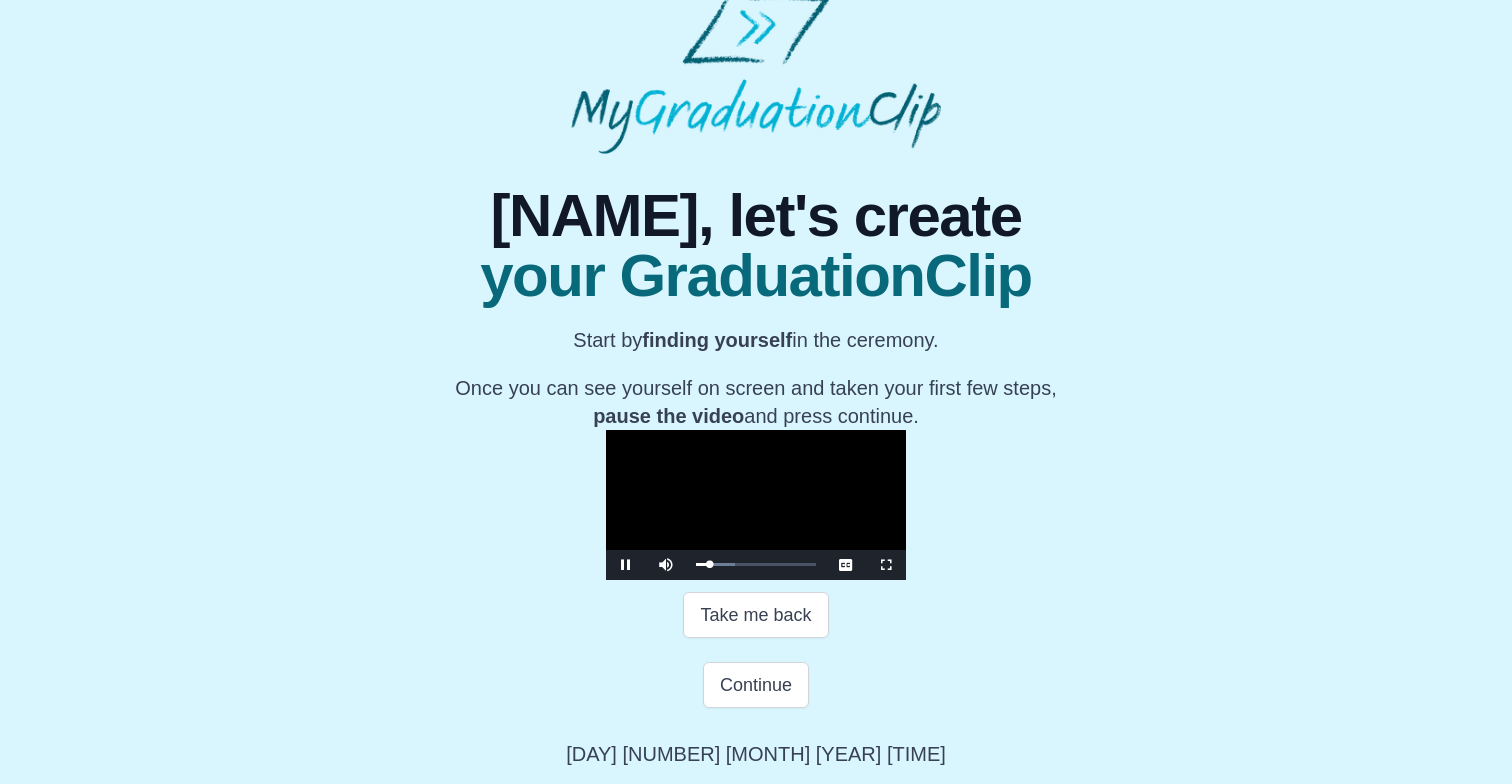 scroll, scrollTop: 299, scrollLeft: 0, axis: vertical 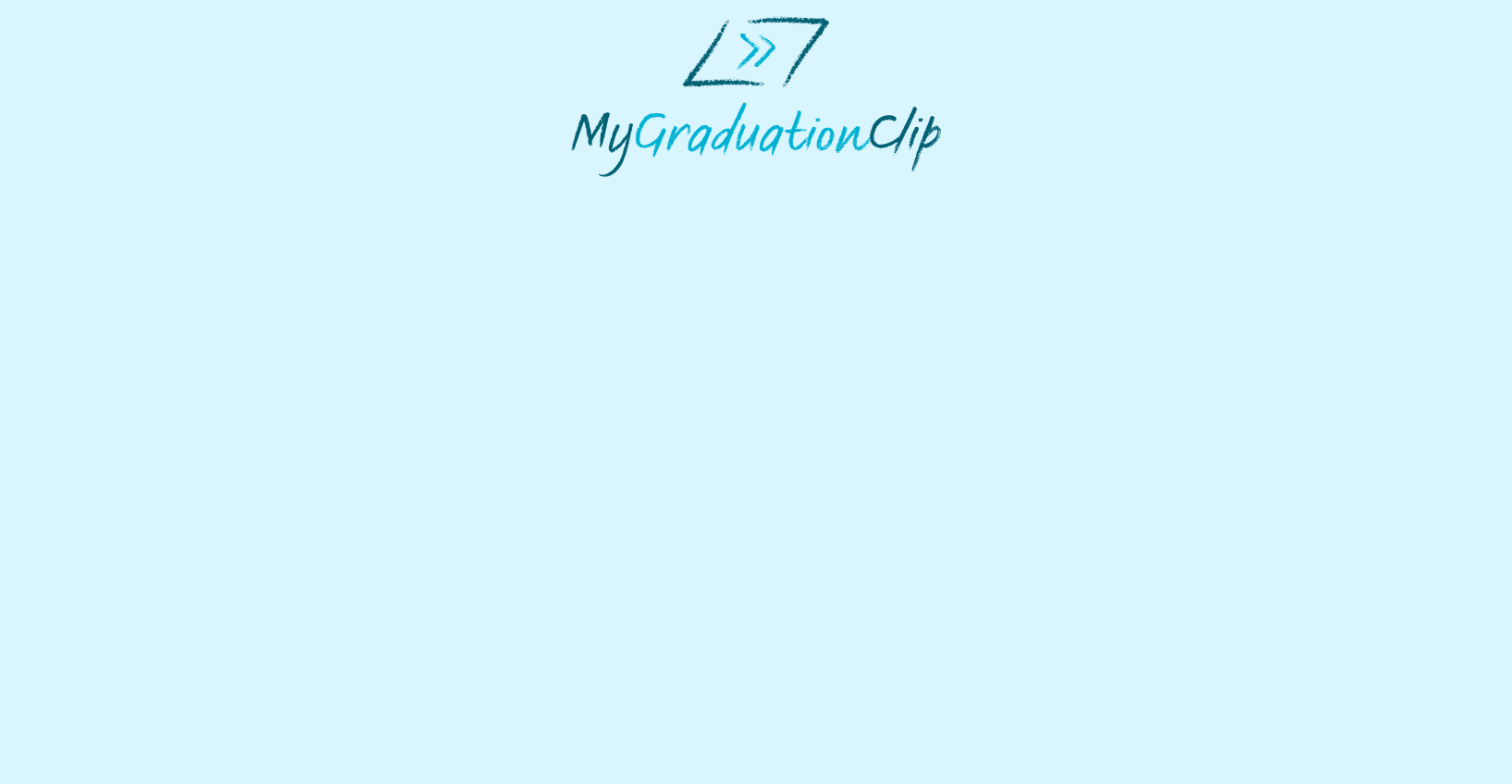 click at bounding box center (756, 96) 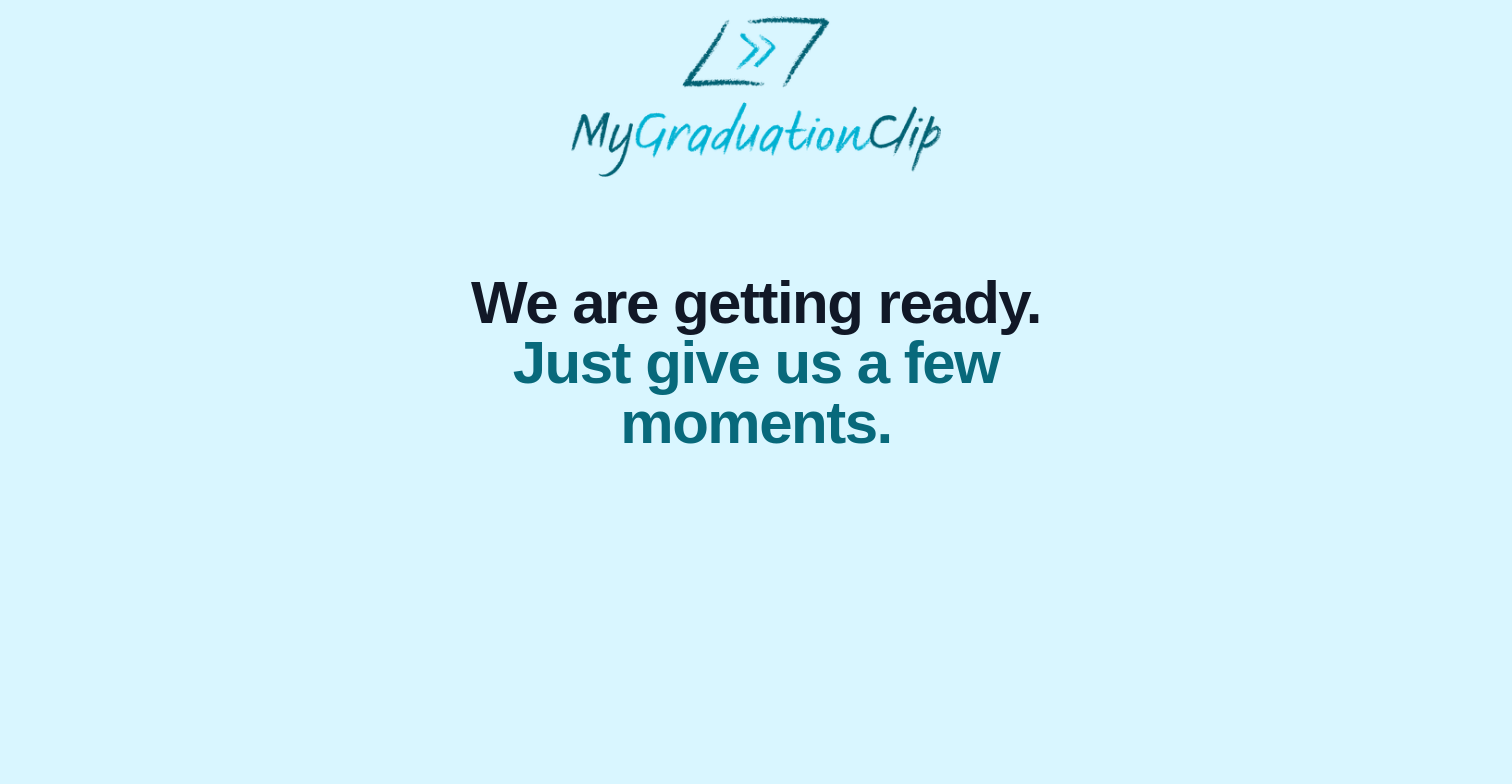 scroll, scrollTop: 0, scrollLeft: 0, axis: both 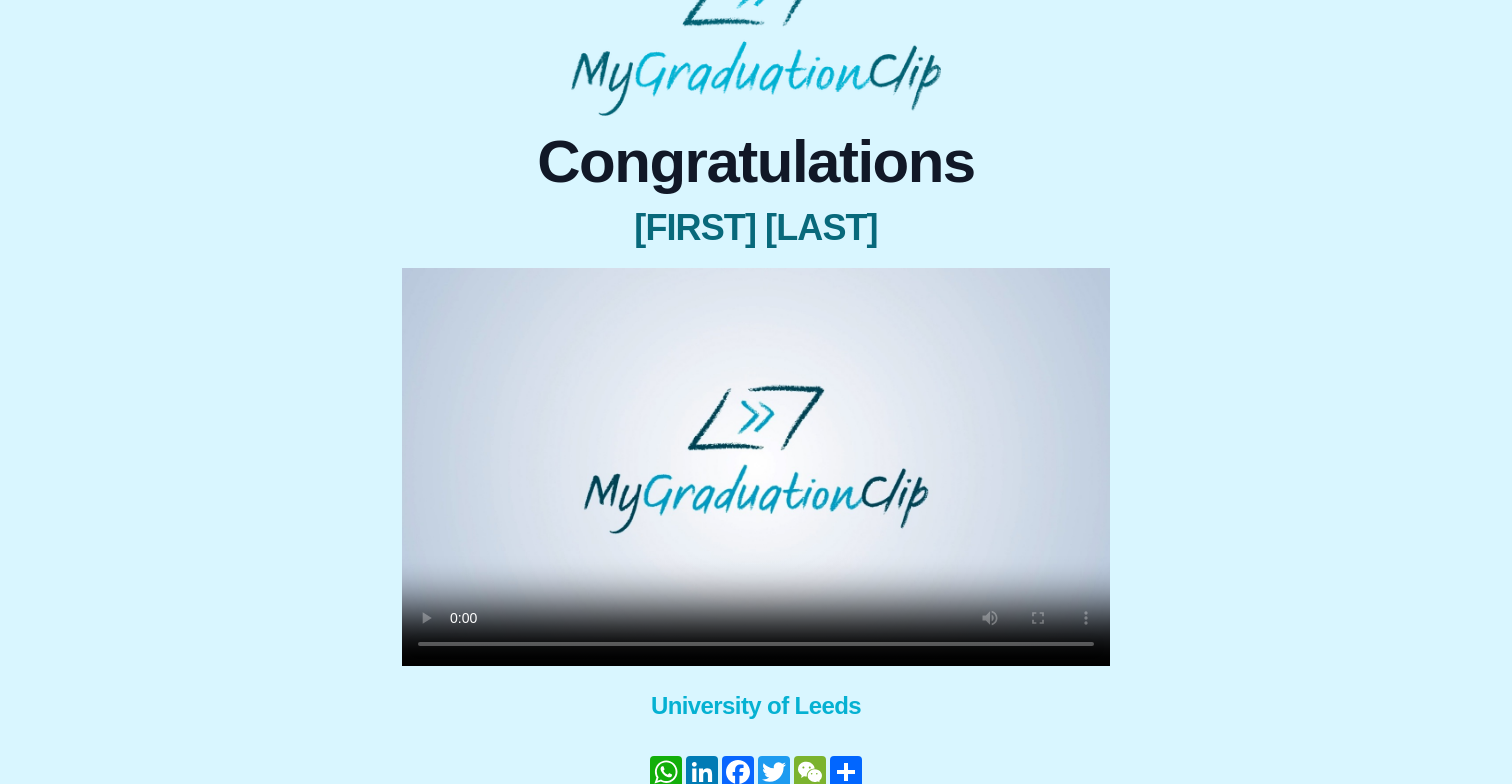 click at bounding box center (756, 467) 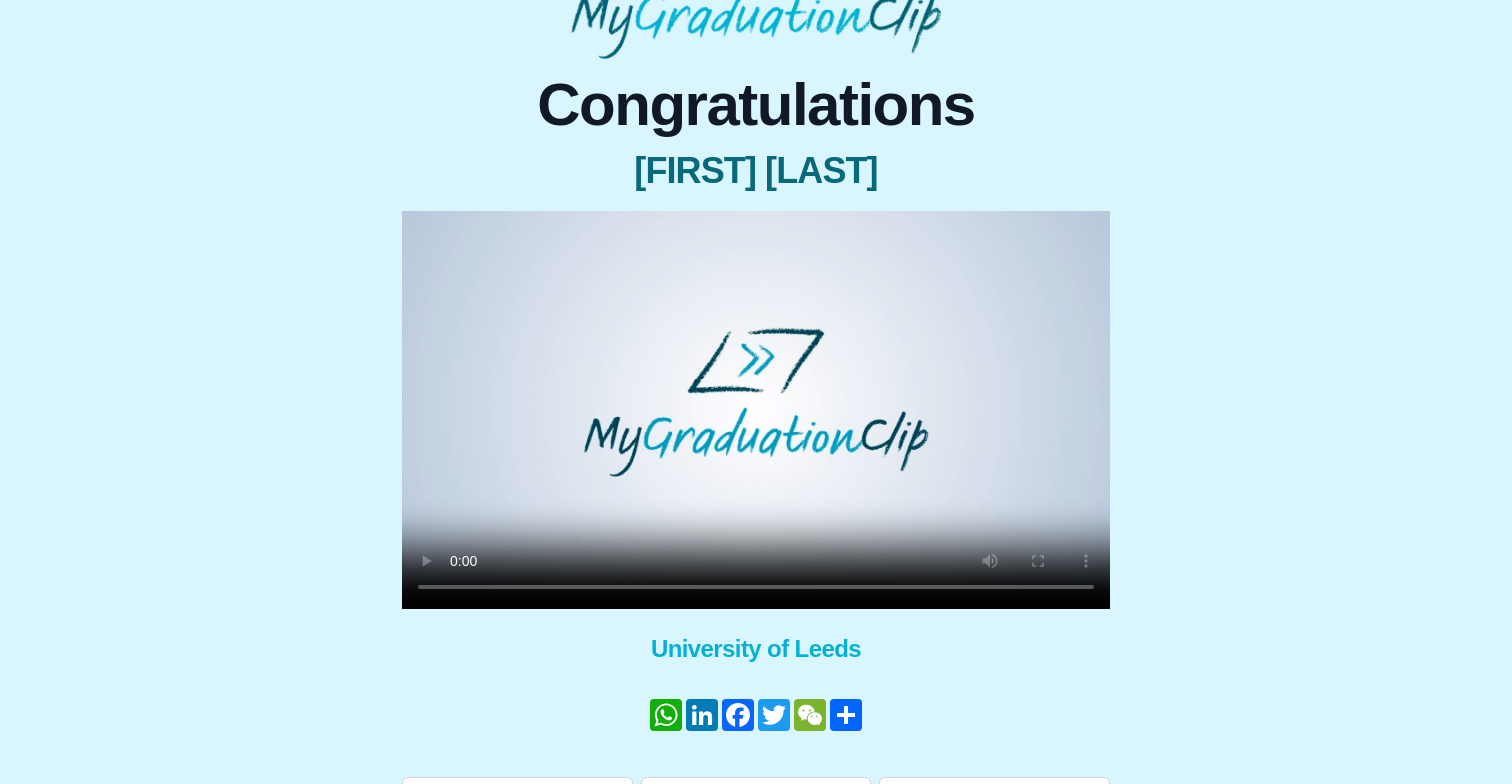 scroll, scrollTop: 97, scrollLeft: 0, axis: vertical 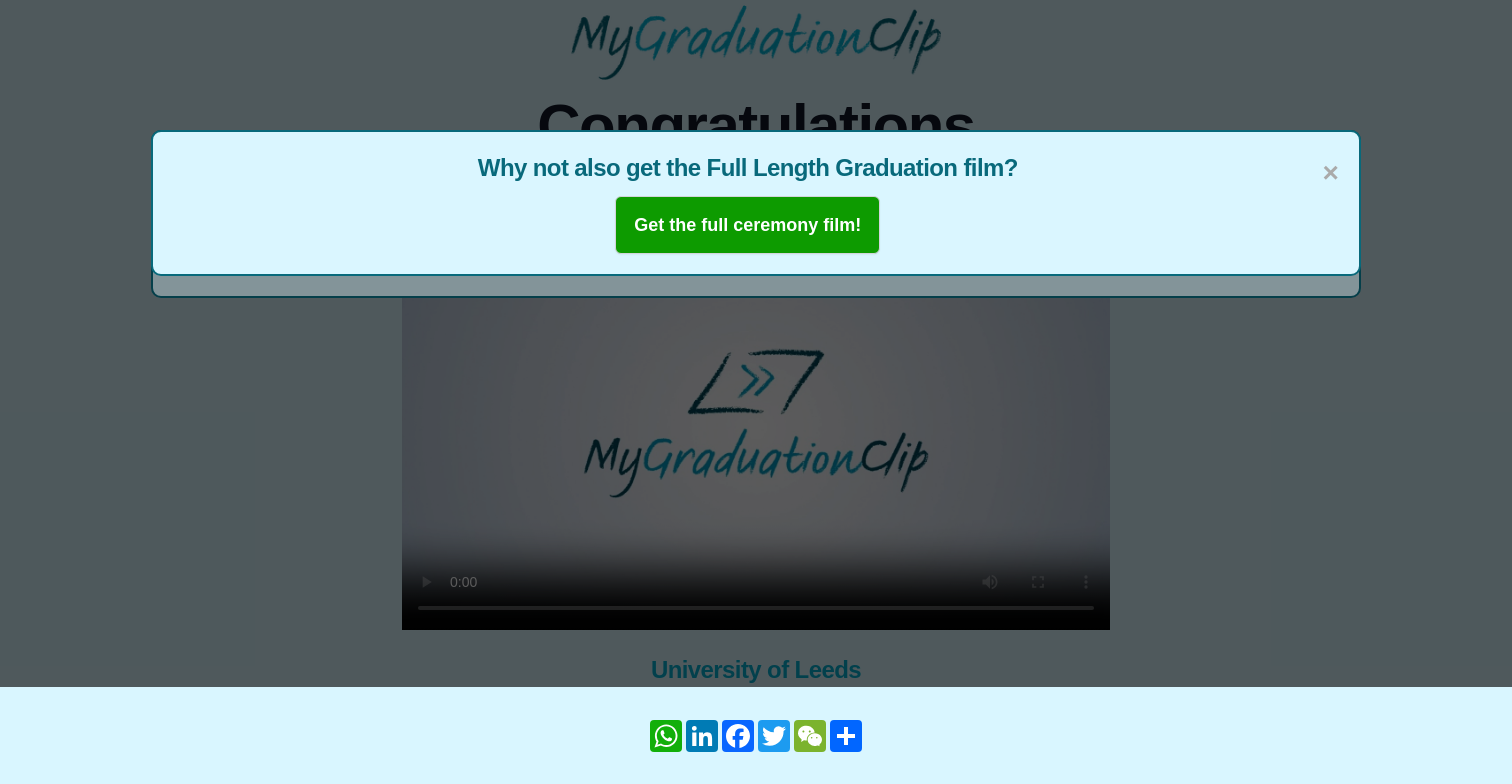 click on "Get the full ceremony film!" at bounding box center (747, 225) 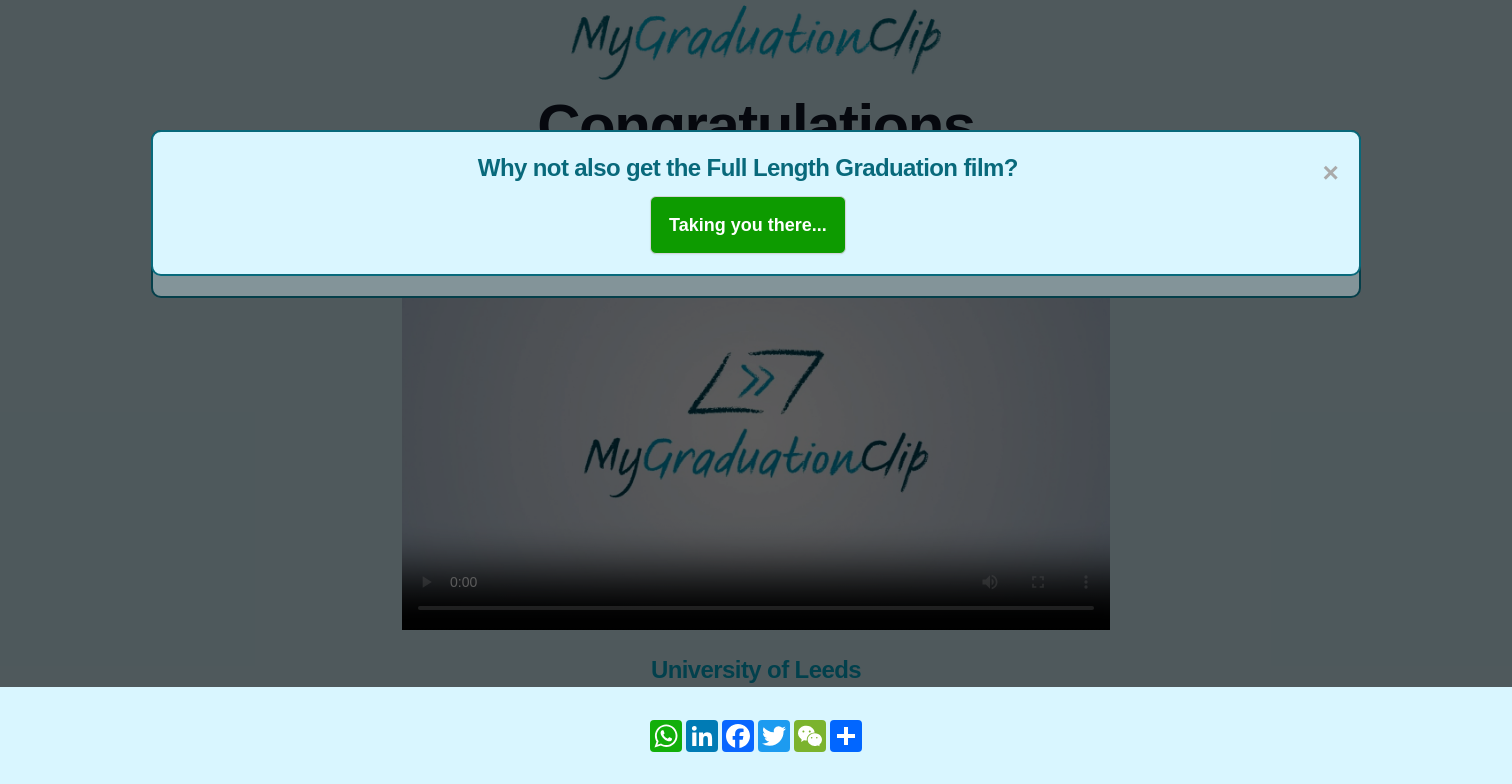 click on "Taking you there..." at bounding box center (748, 225) 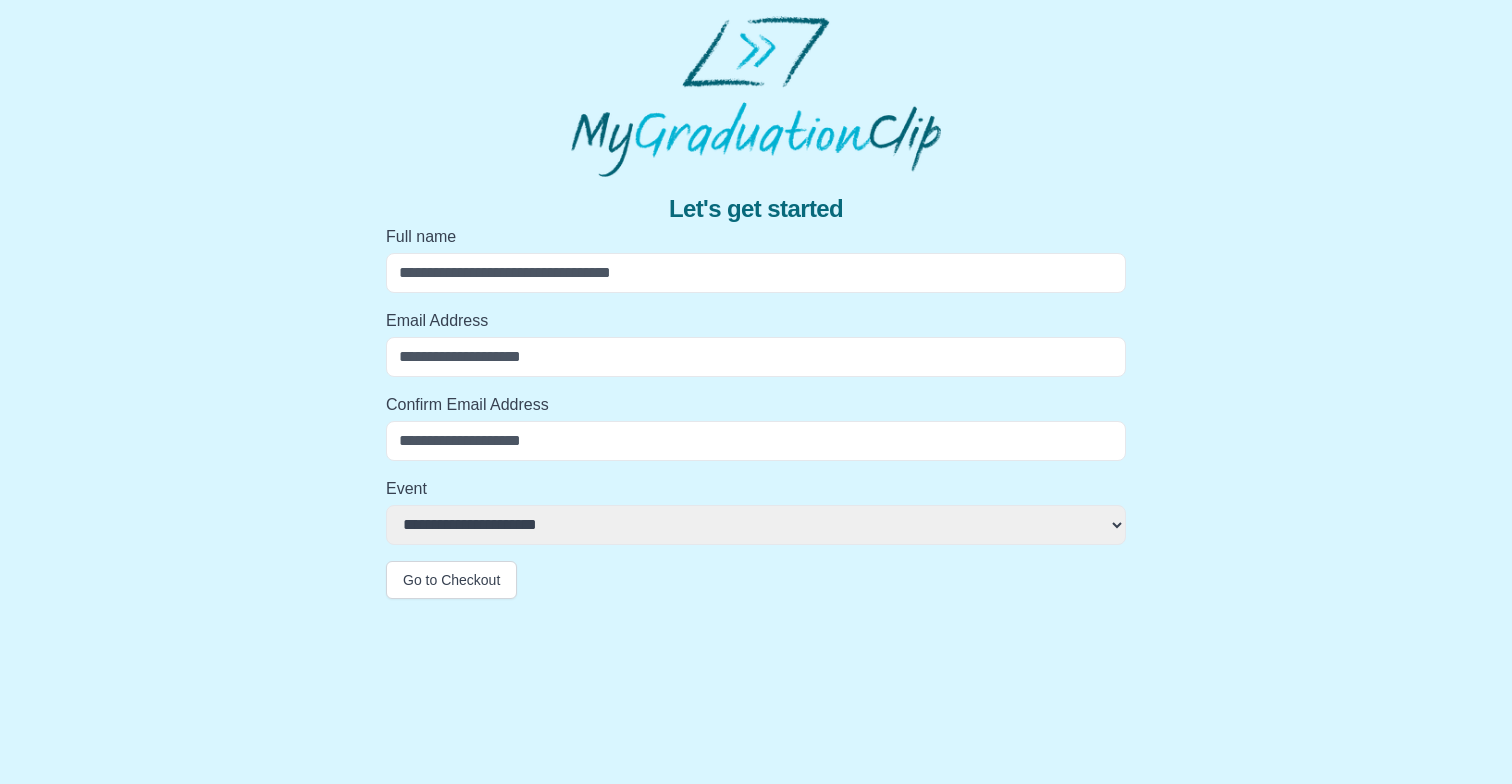scroll, scrollTop: 0, scrollLeft: 0, axis: both 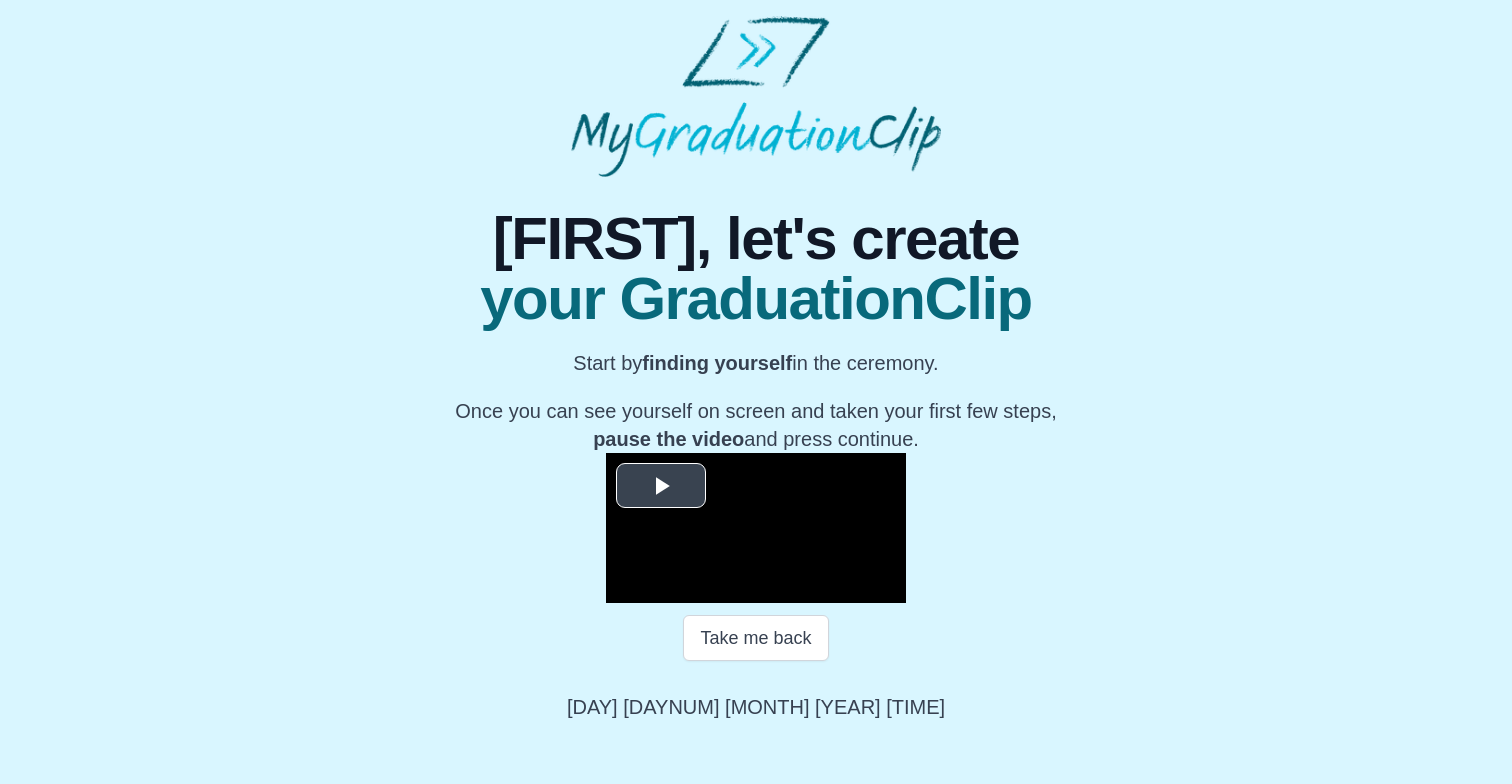 click at bounding box center (661, 485) 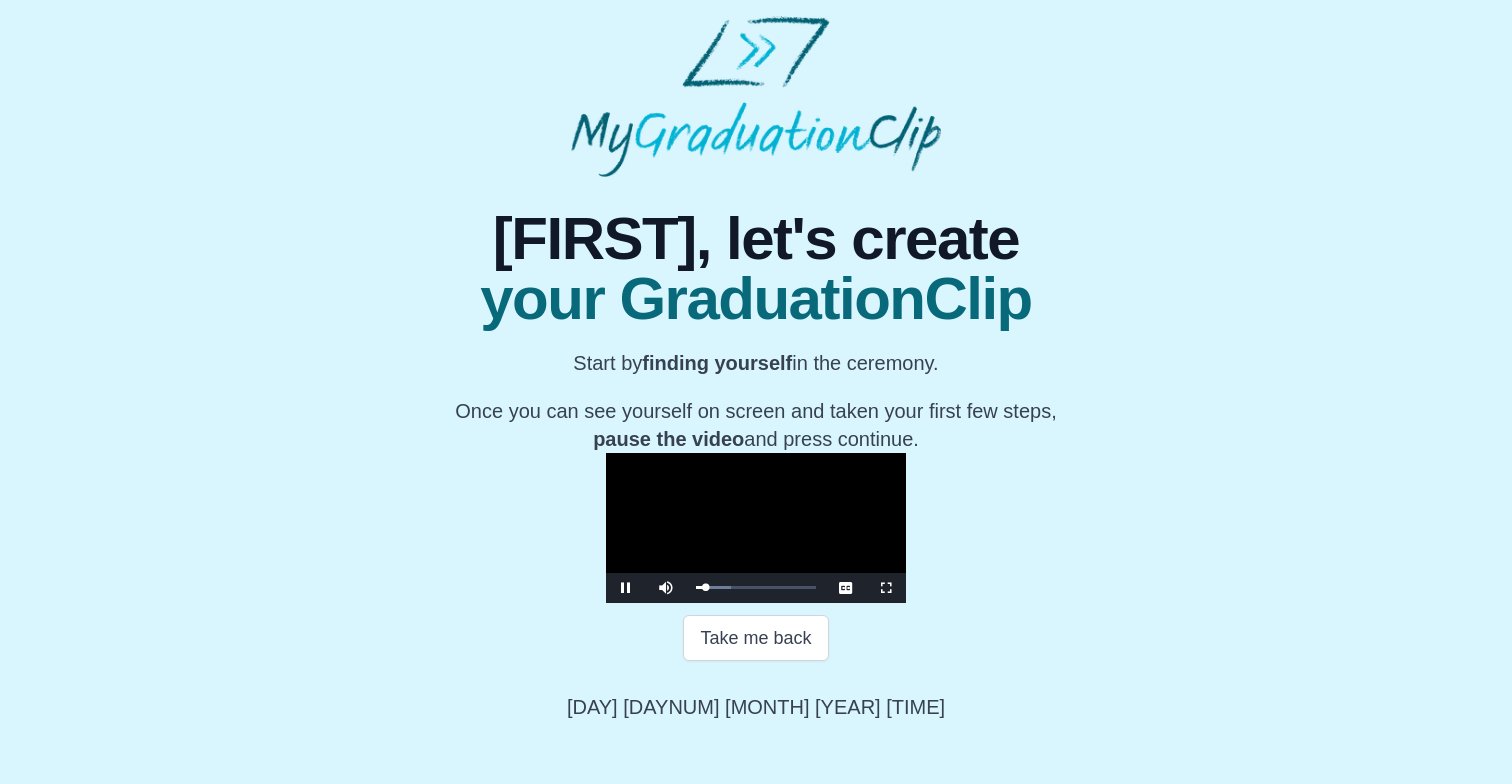 click at bounding box center [626, 588] 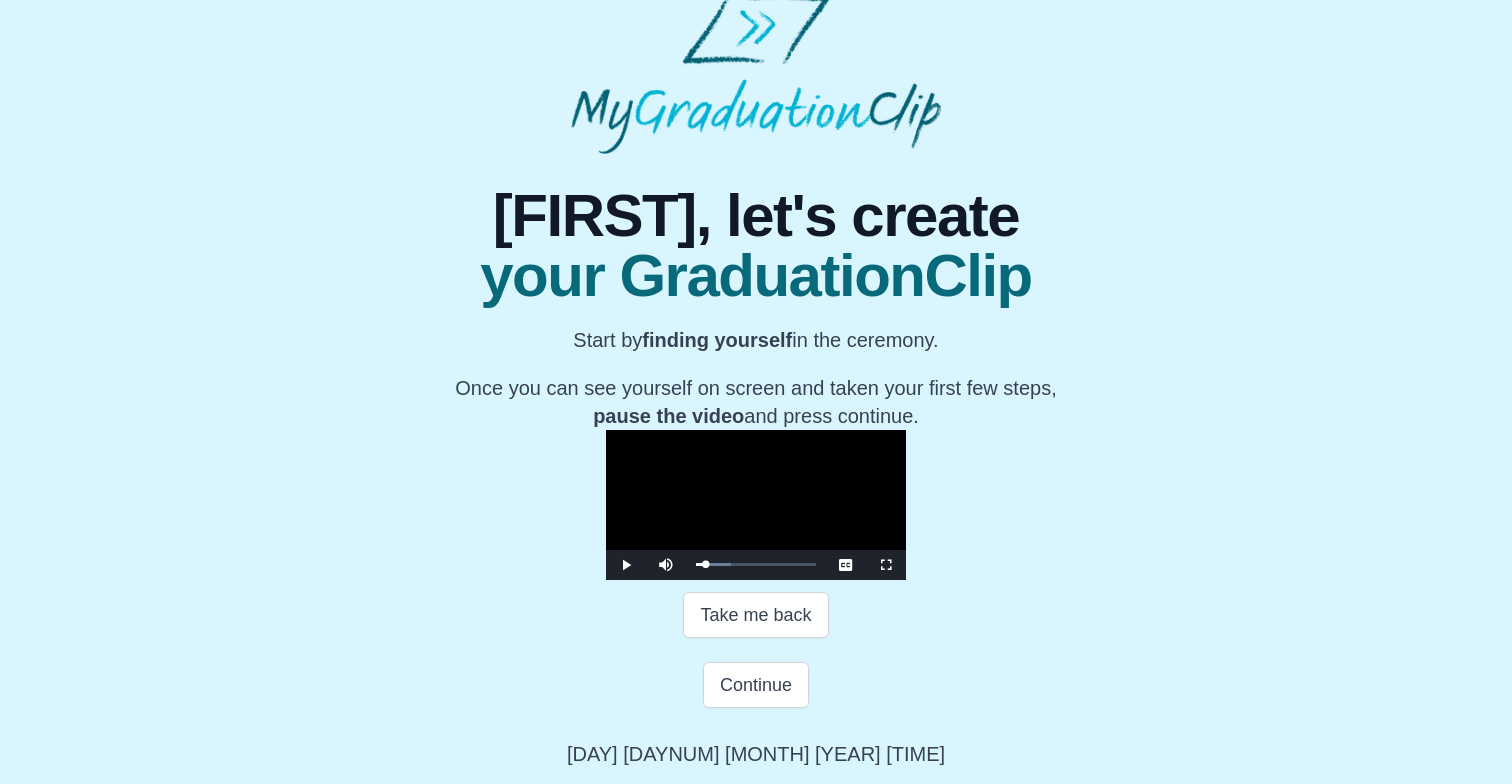 scroll, scrollTop: 292, scrollLeft: 0, axis: vertical 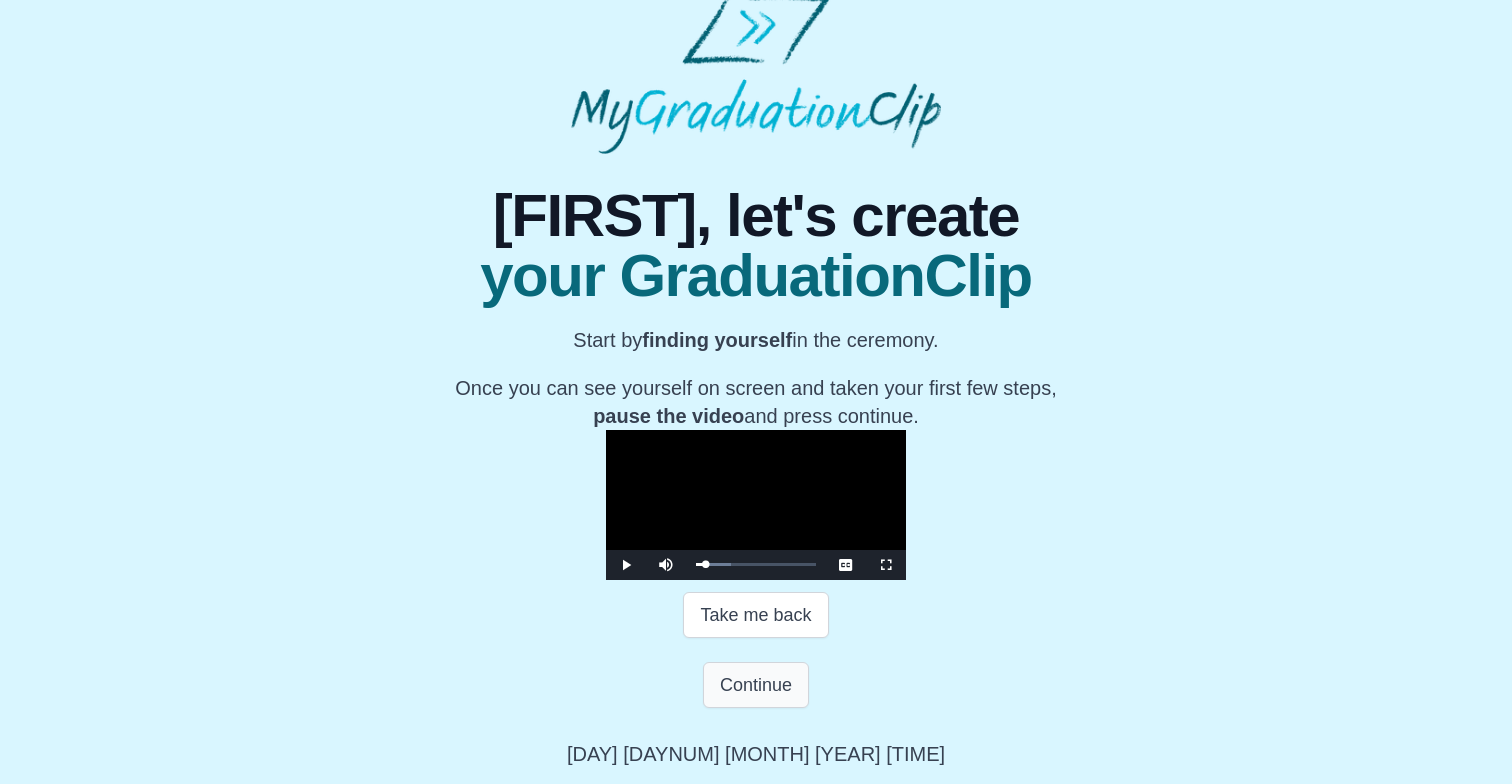 click on "Continue" at bounding box center (756, 685) 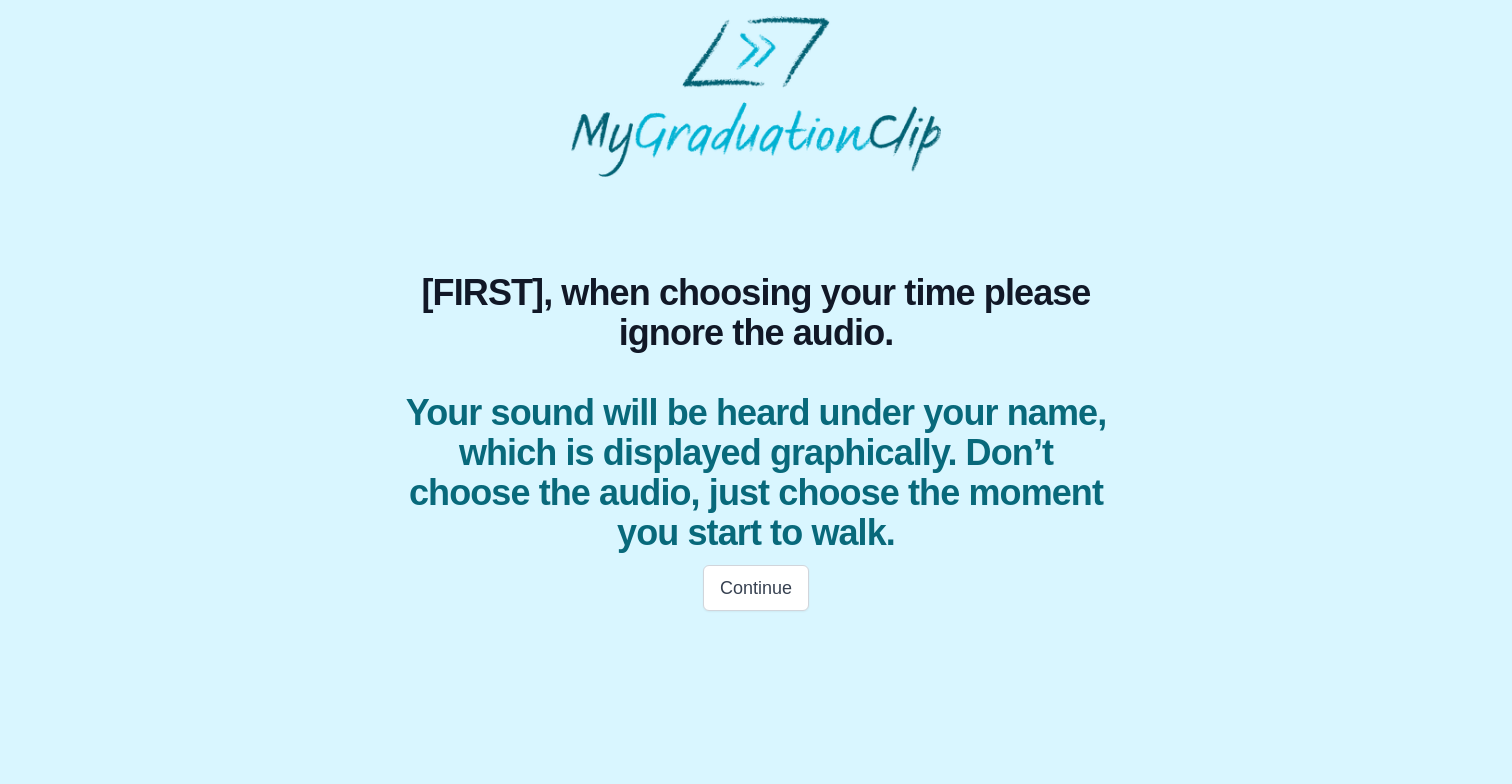 scroll, scrollTop: 0, scrollLeft: 0, axis: both 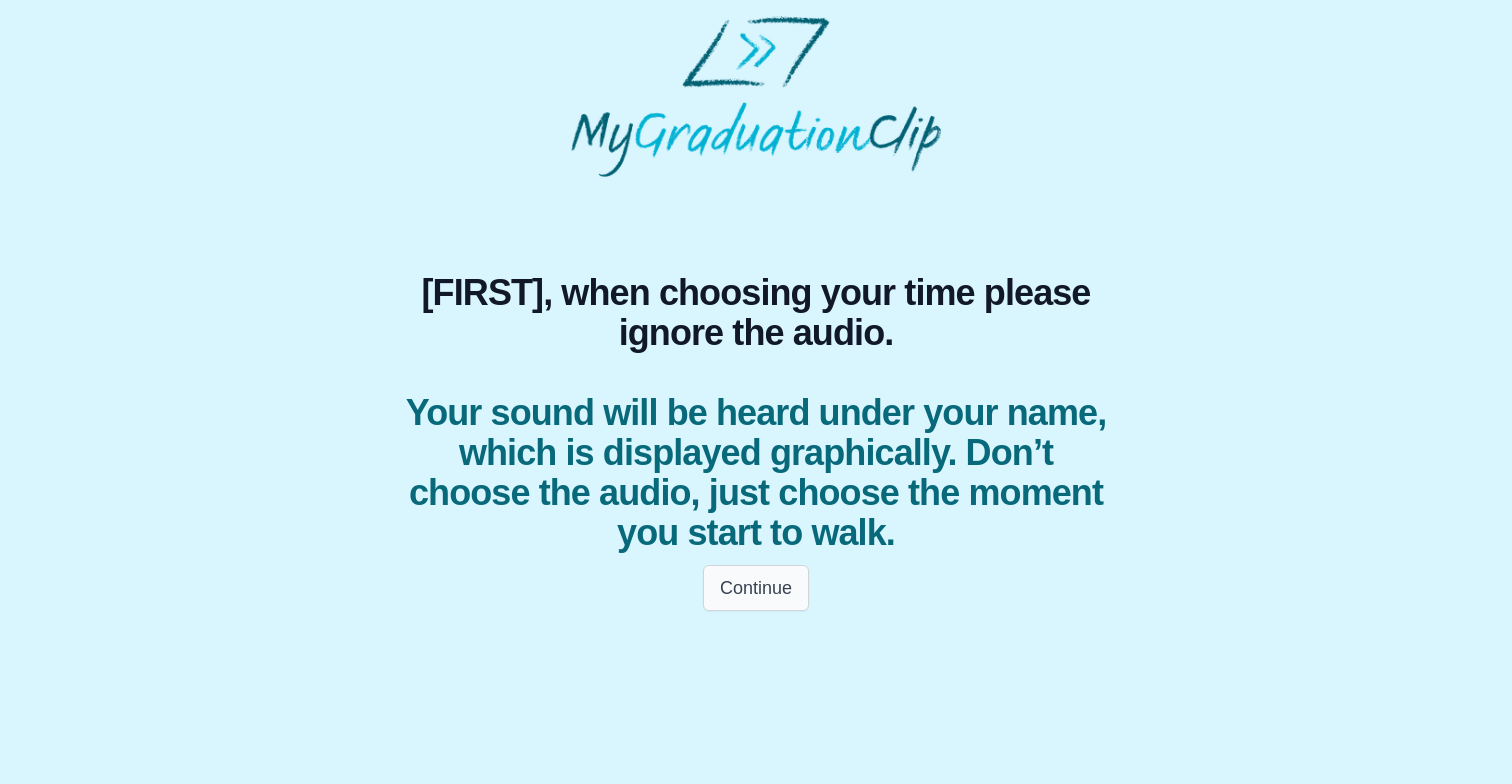 click on "Continue" at bounding box center (756, 588) 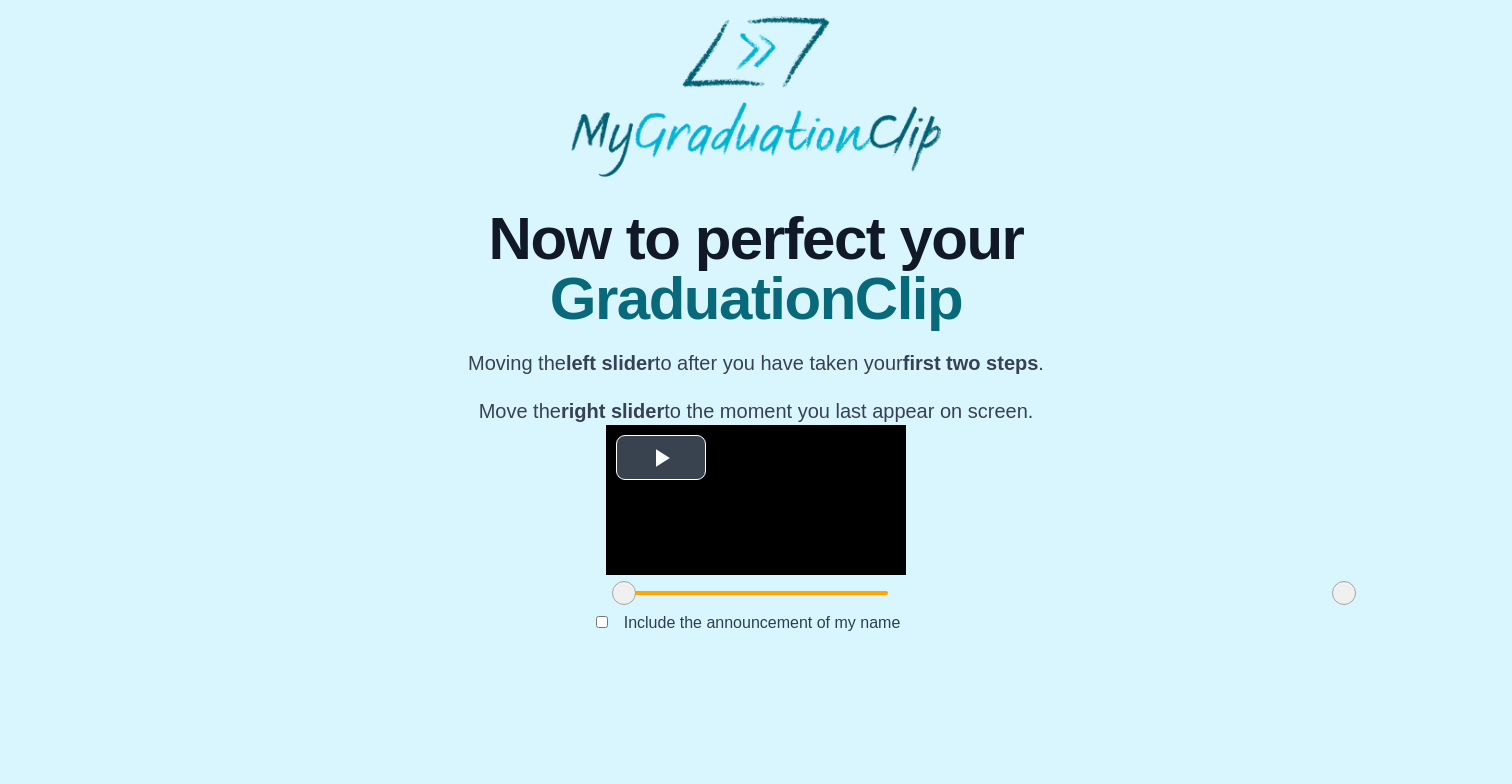 scroll, scrollTop: 181, scrollLeft: 0, axis: vertical 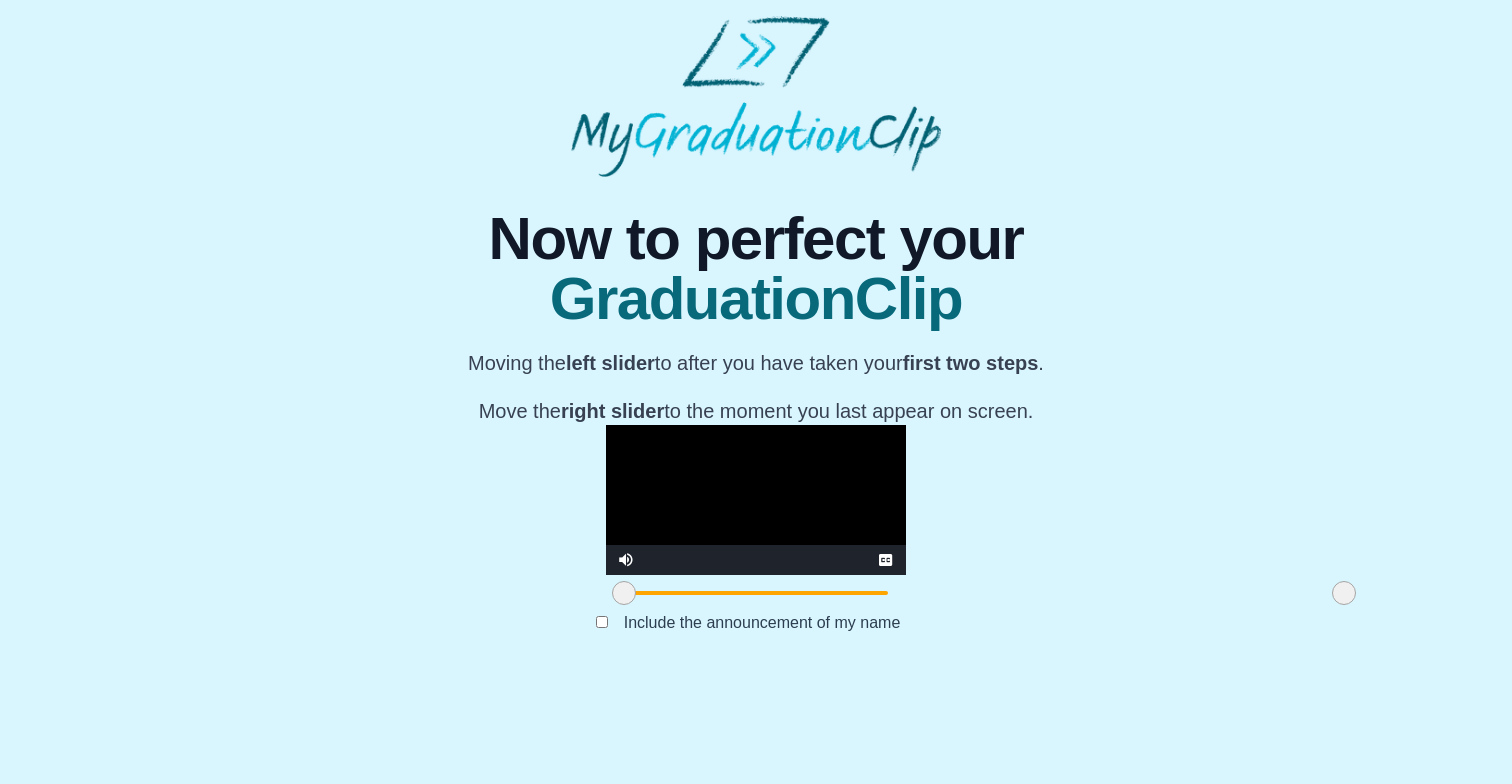 click at bounding box center (756, 500) 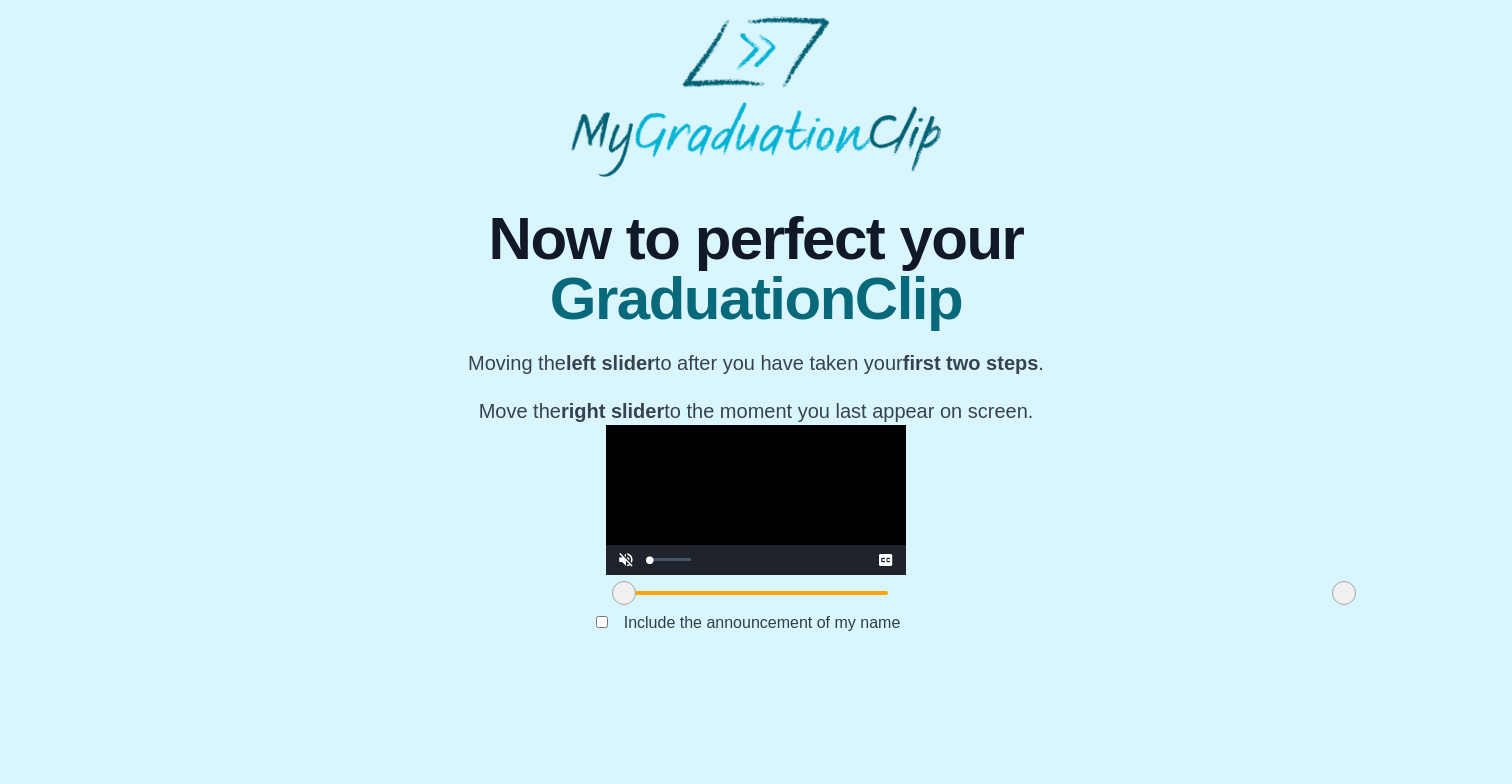 drag, startPoint x: 428, startPoint y: 652, endPoint x: 406, endPoint y: 654, distance: 22.090721 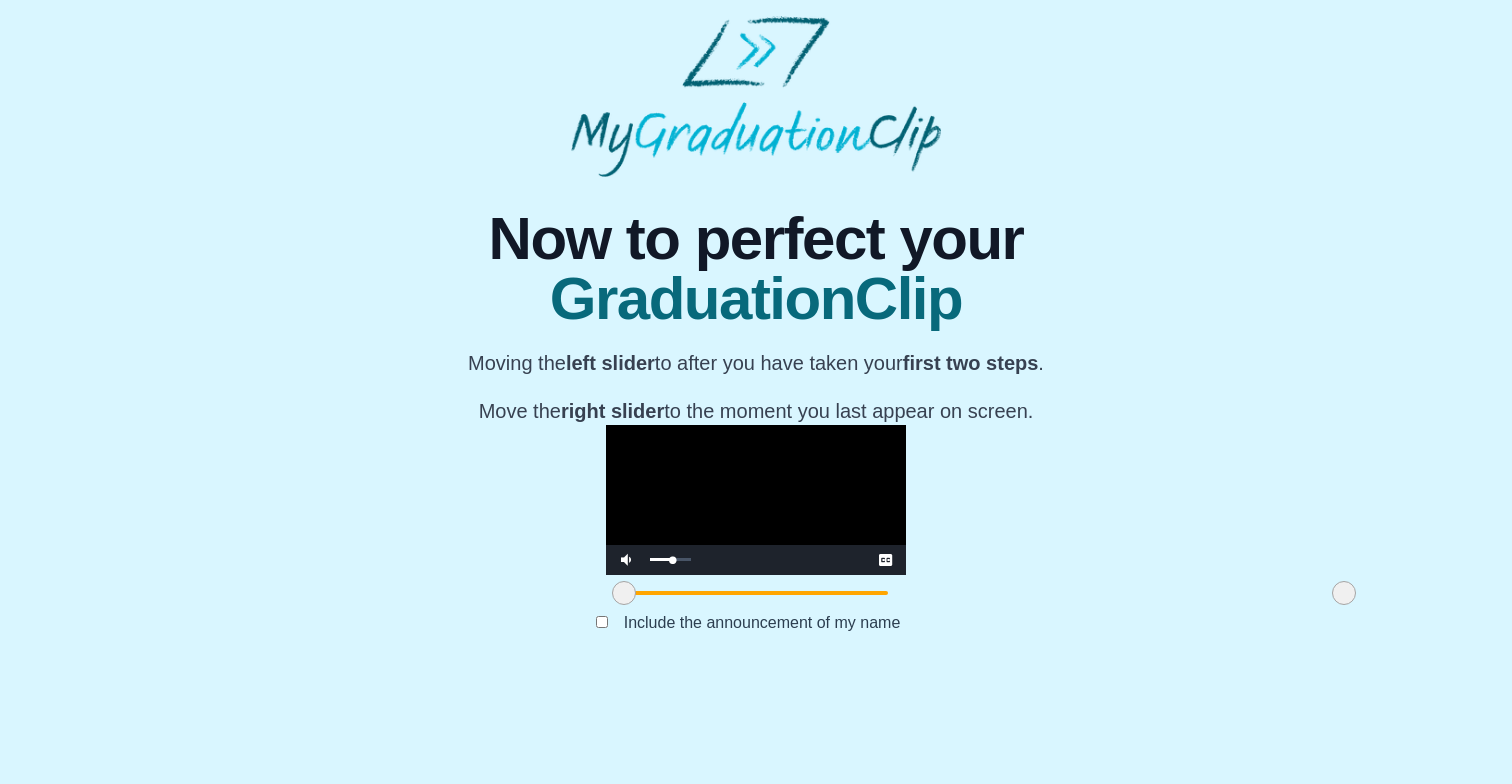 click at bounding box center [670, 559] 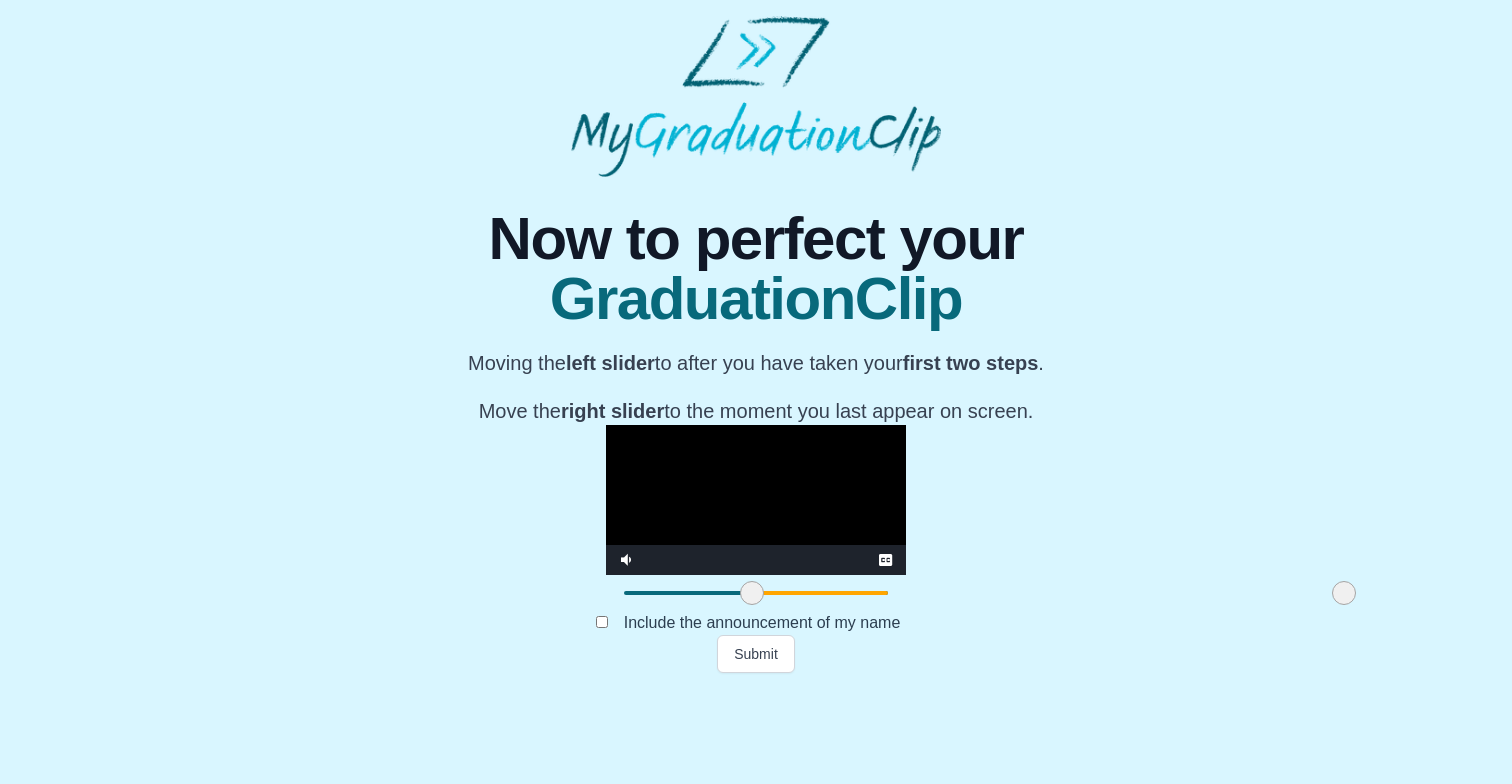 drag, startPoint x: 398, startPoint y: 686, endPoint x: 526, endPoint y: 660, distance: 130.61394 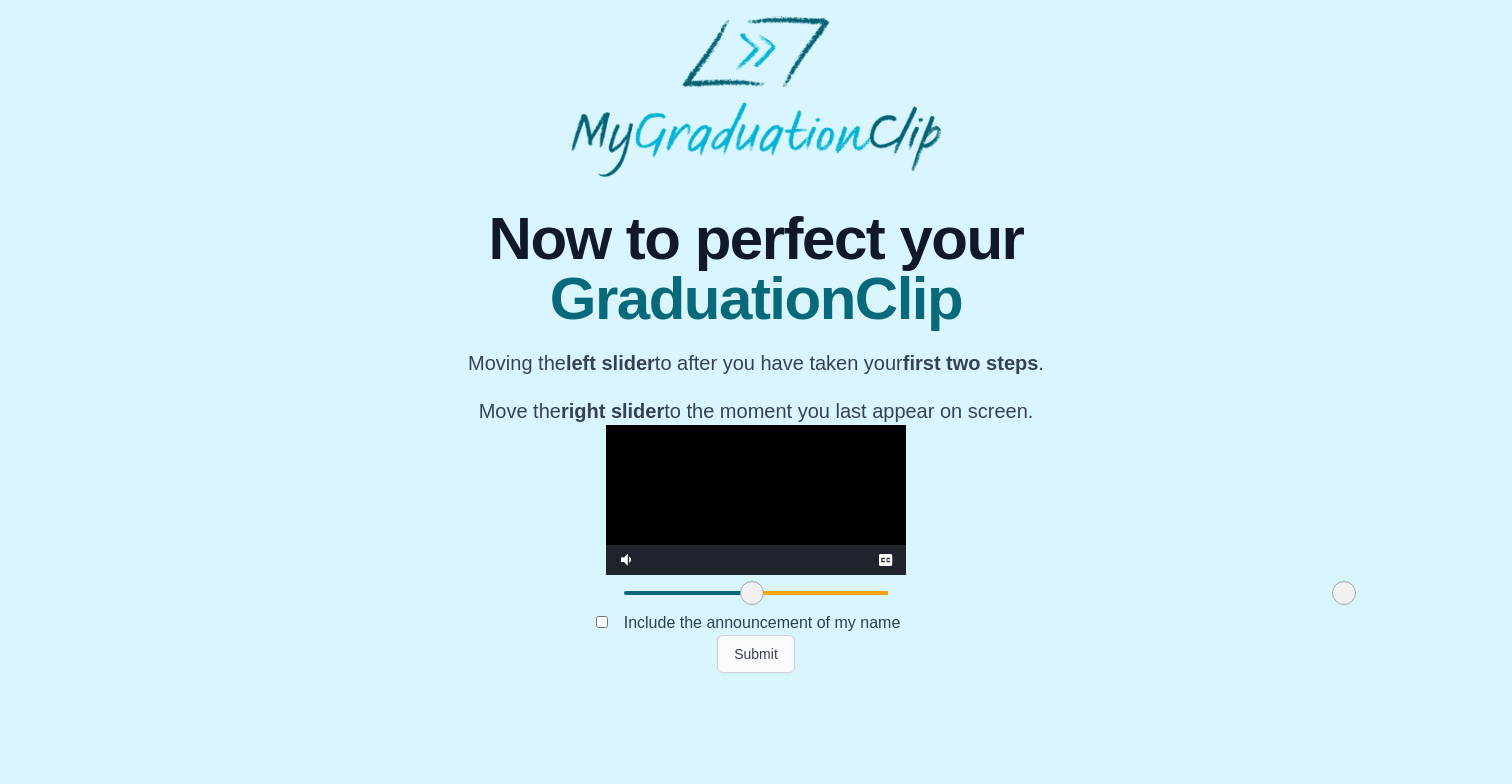 click on "Submit" at bounding box center [756, 654] 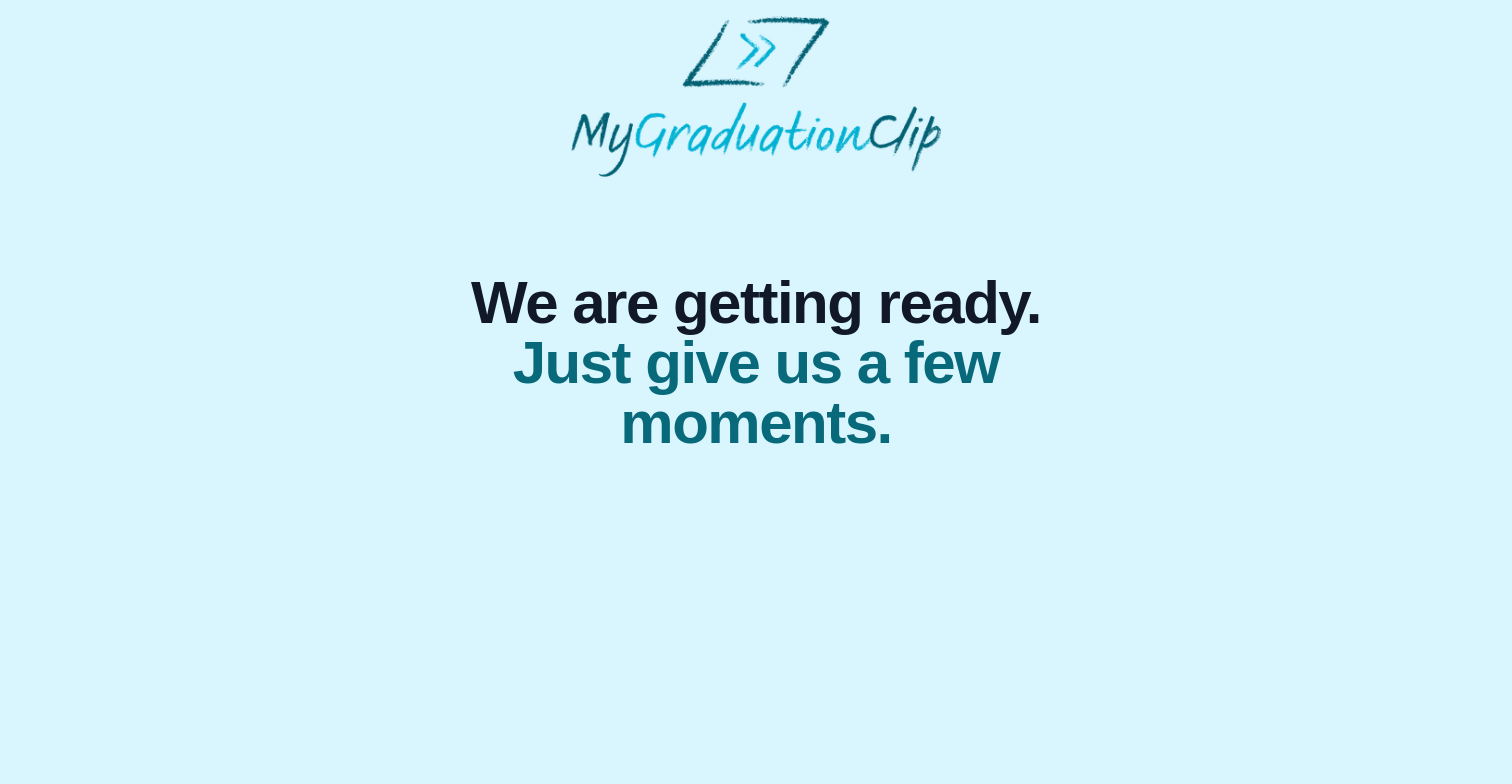 scroll, scrollTop: 0, scrollLeft: 0, axis: both 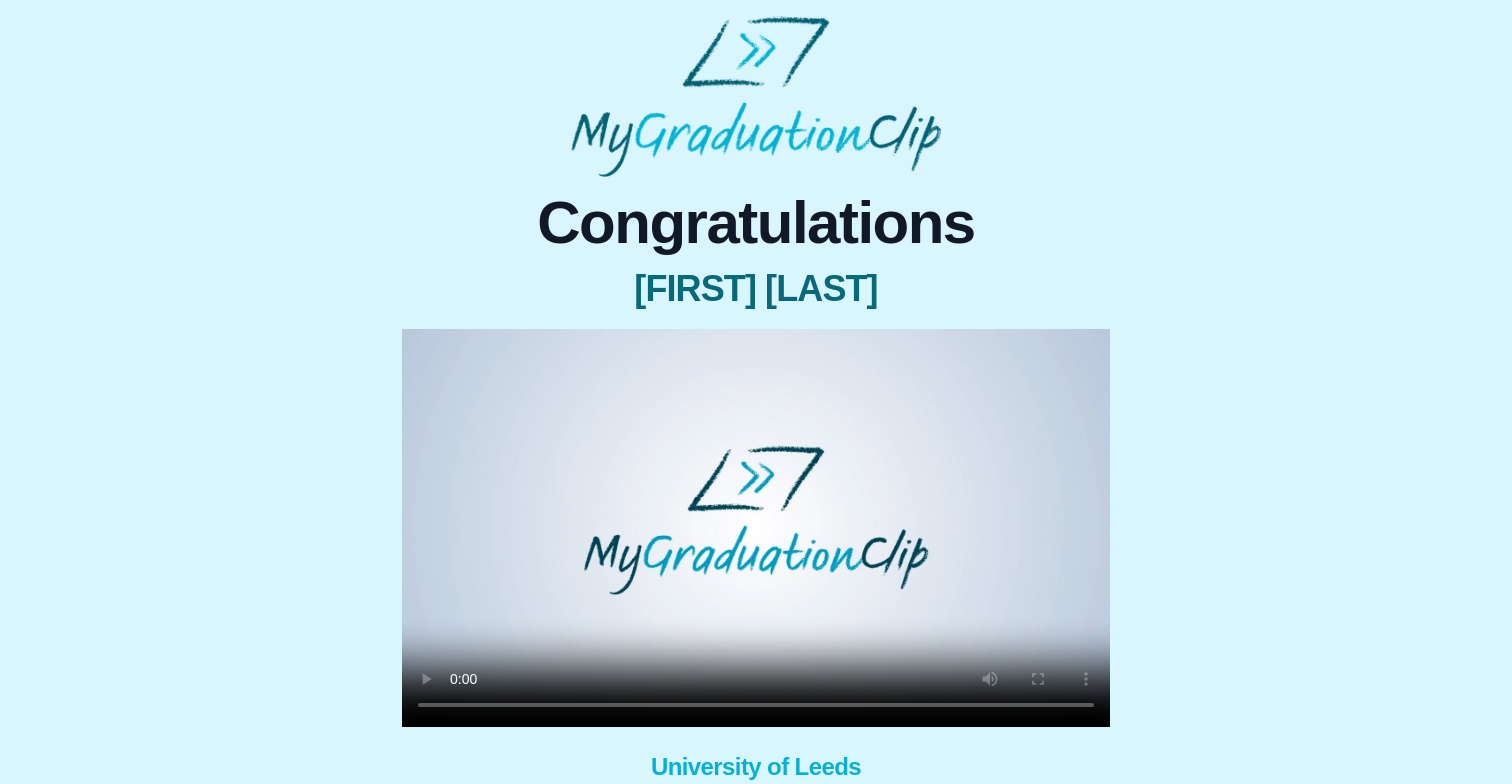 click at bounding box center (756, 528) 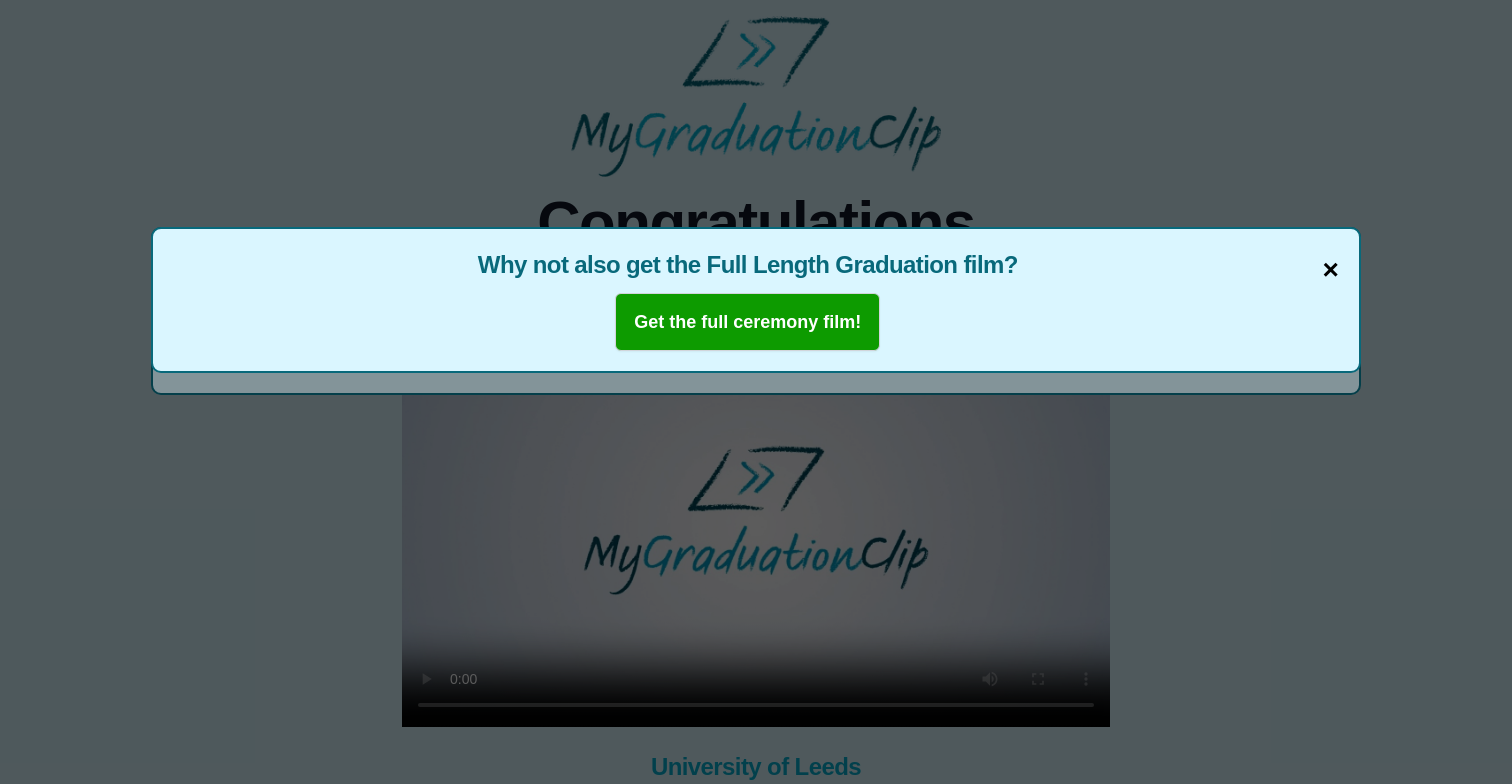 click on "×" at bounding box center [1330, 270] 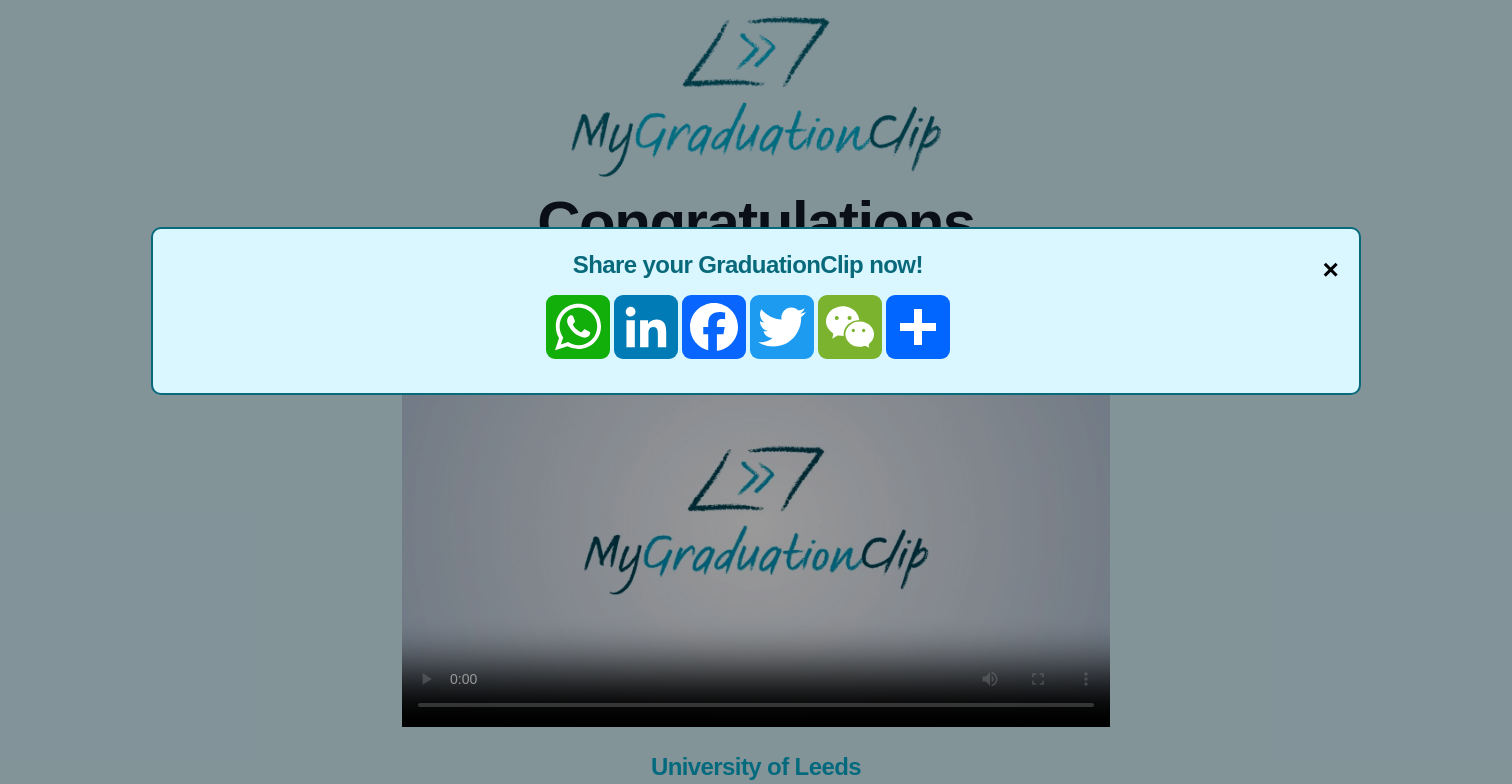 click on "×" at bounding box center [1330, 270] 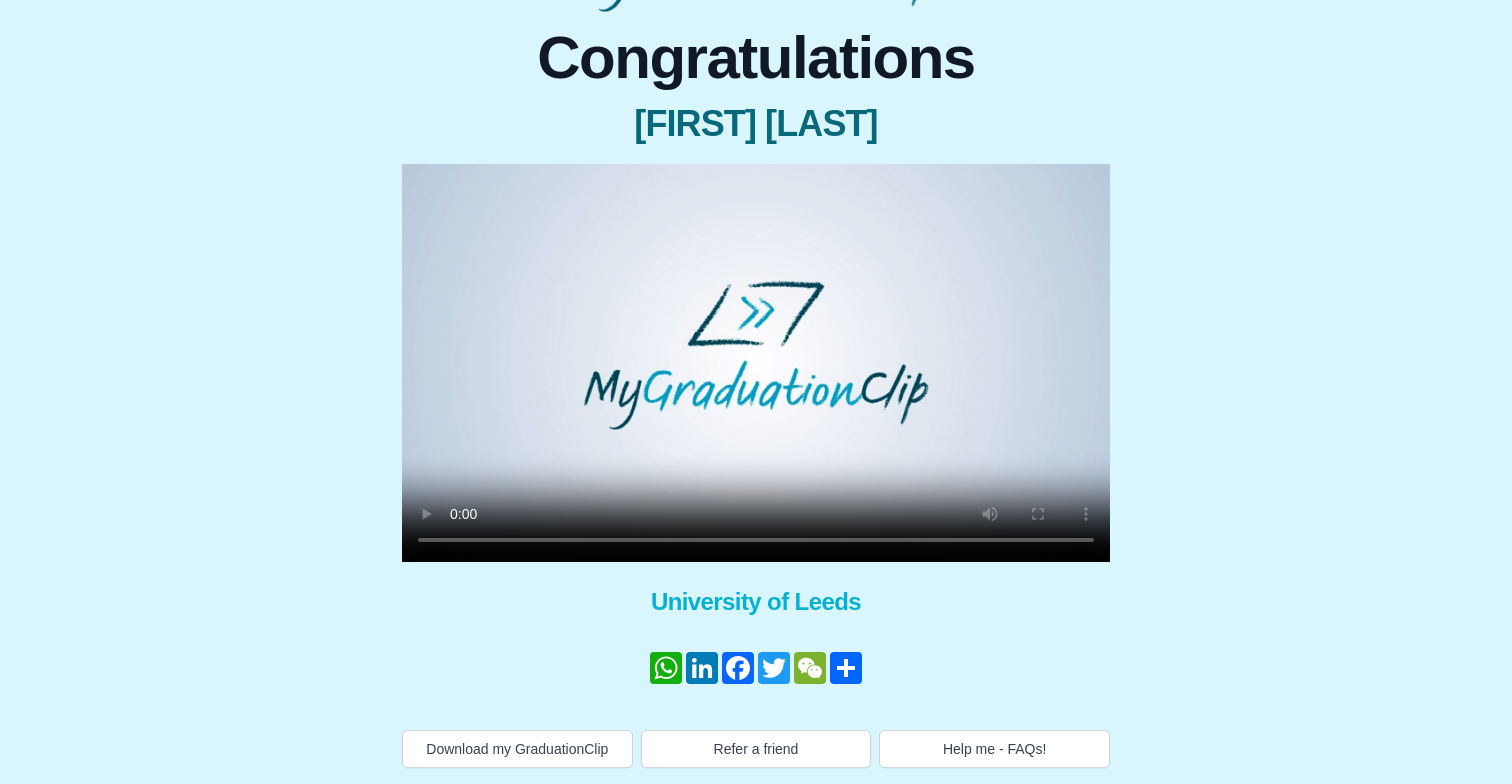 scroll, scrollTop: 165, scrollLeft: 0, axis: vertical 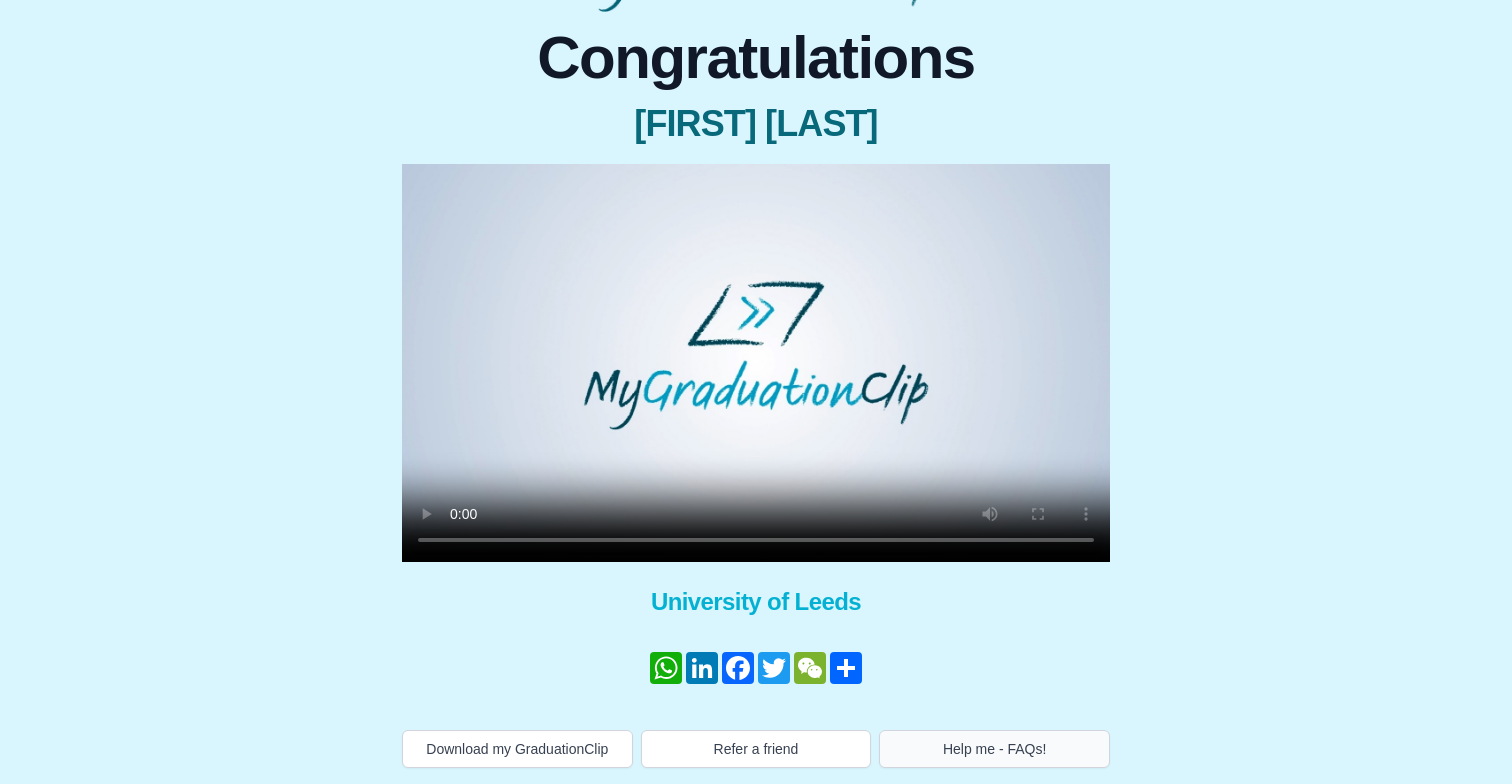 click on "Help me - FAQs!" at bounding box center (994, 749) 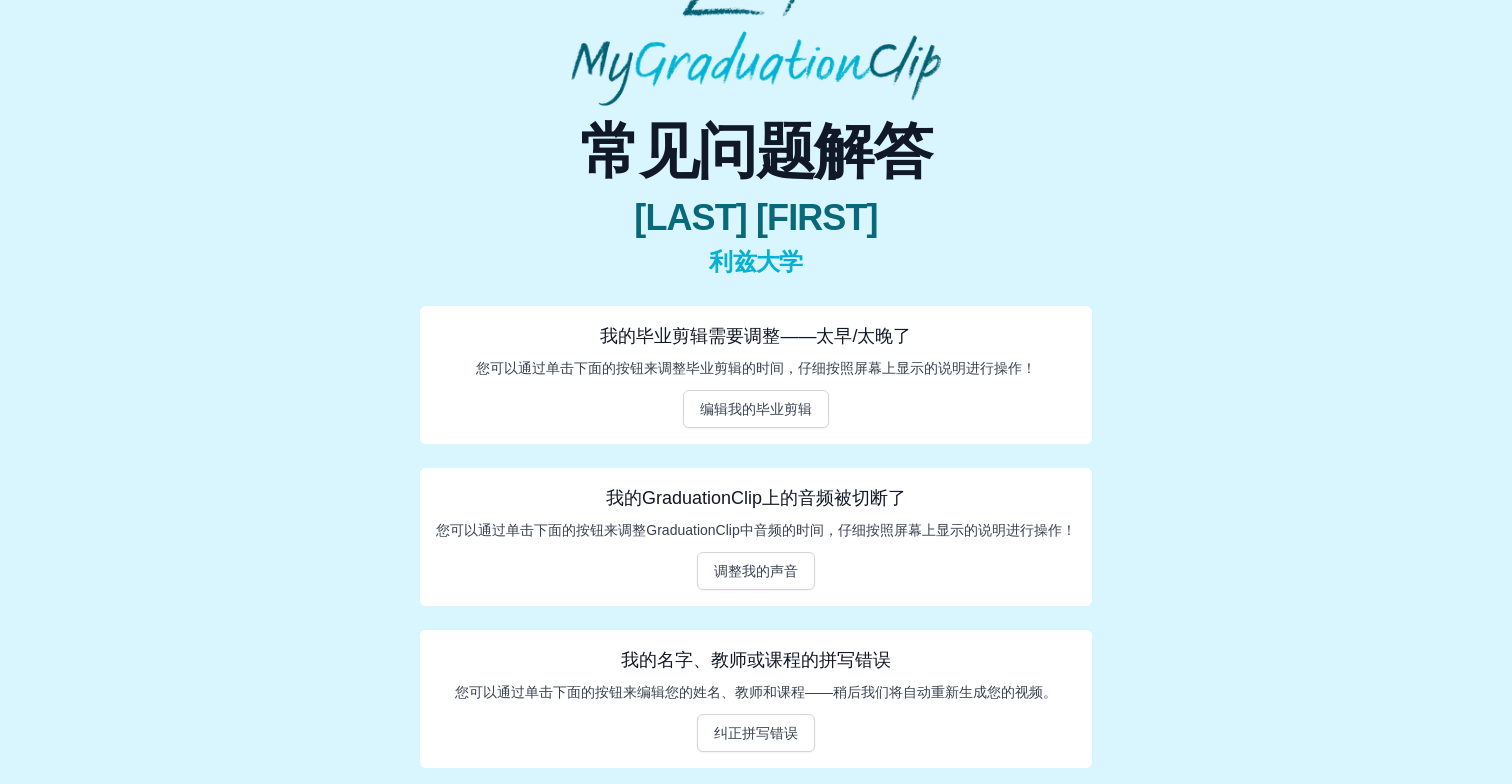 scroll, scrollTop: 71, scrollLeft: 0, axis: vertical 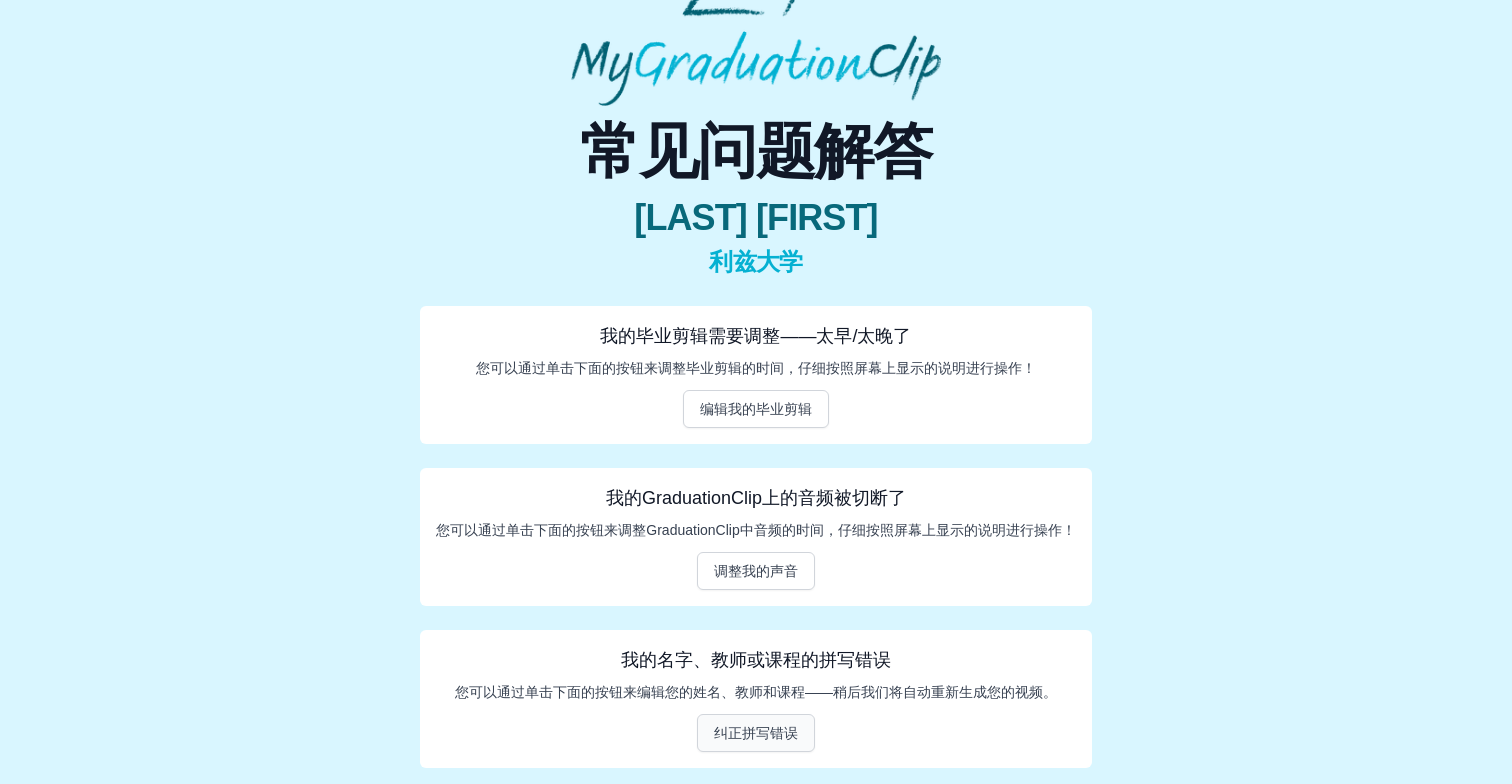 click on "纠正拼写错误" at bounding box center (756, 733) 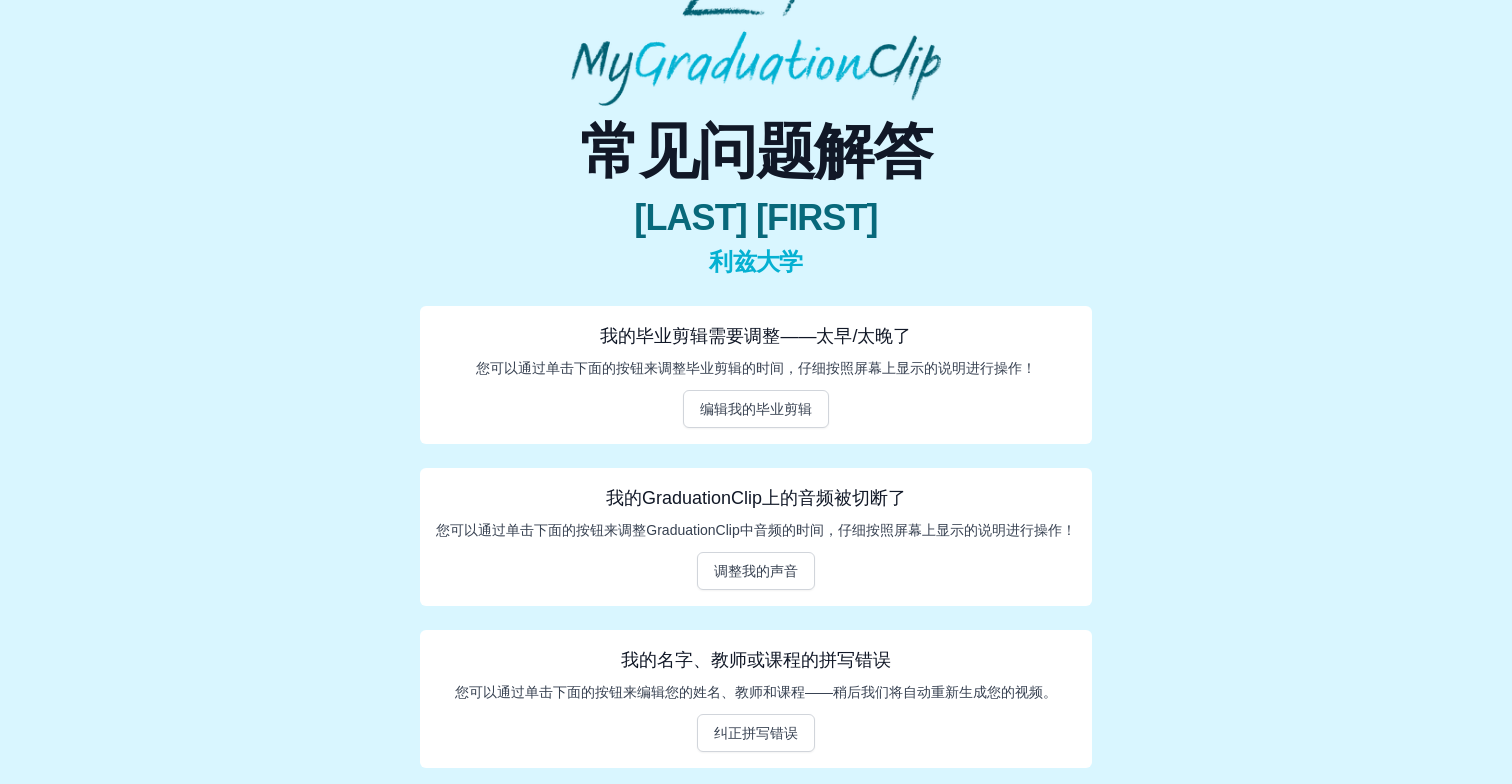 scroll, scrollTop: 71, scrollLeft: 0, axis: vertical 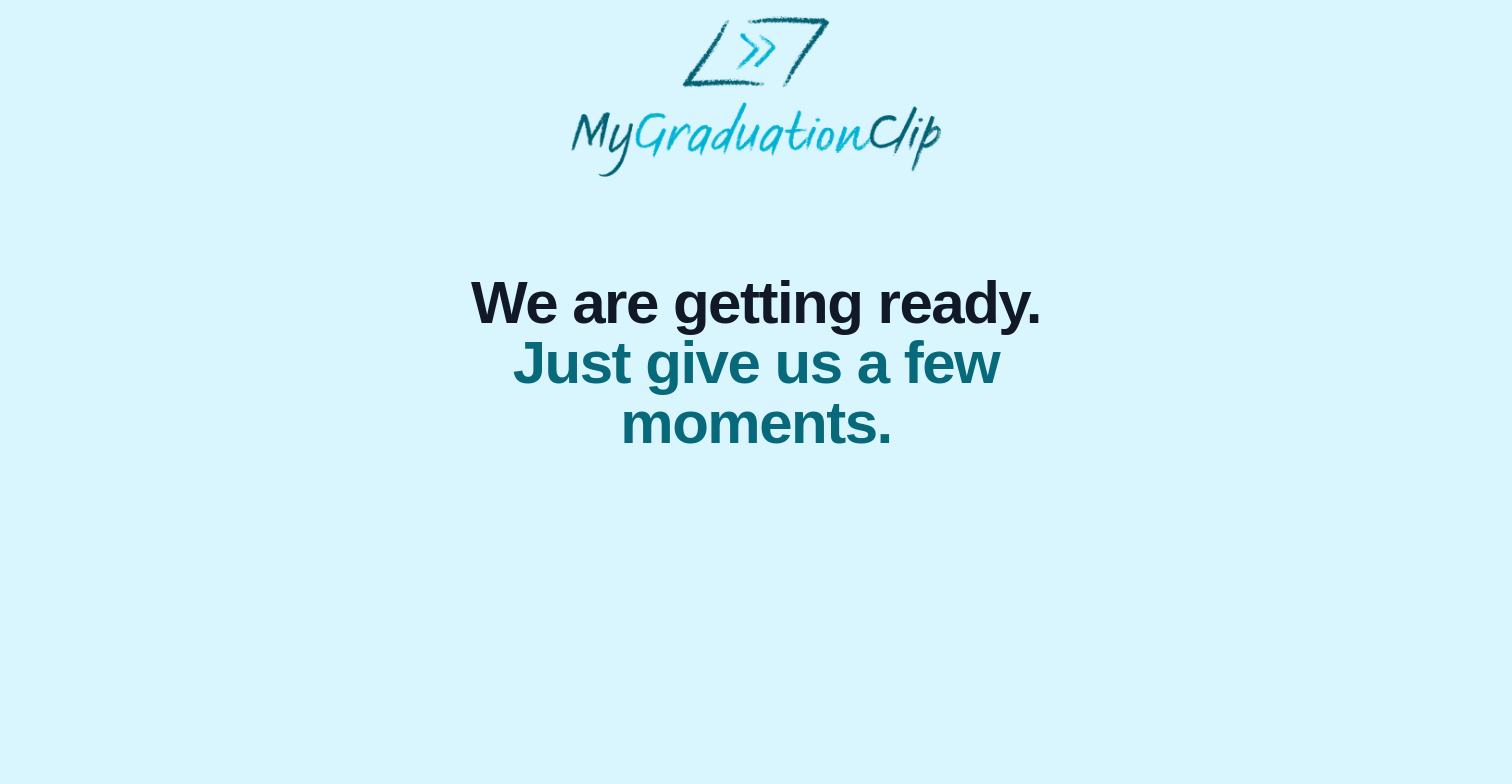 select on "**********" 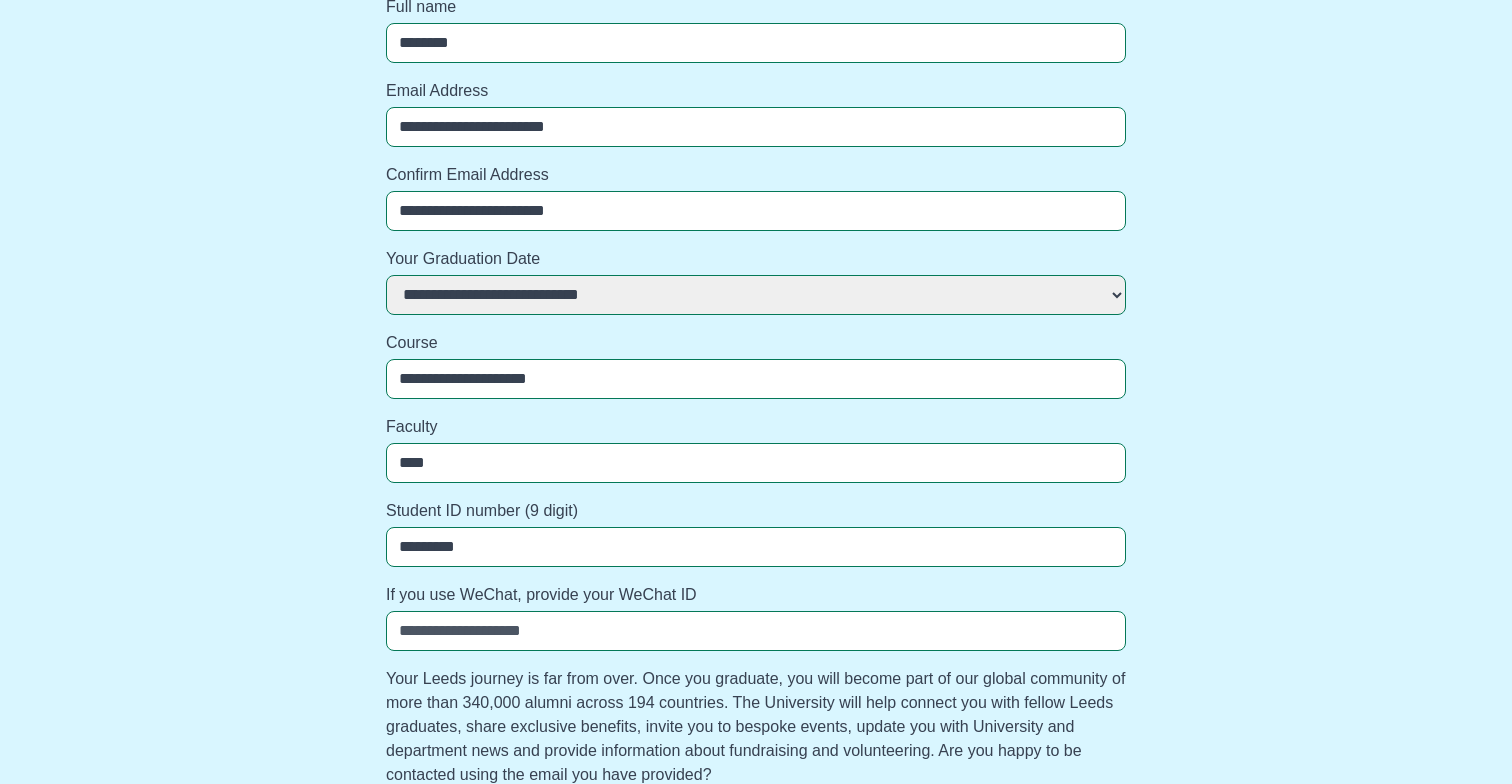 scroll, scrollTop: 252, scrollLeft: 0, axis: vertical 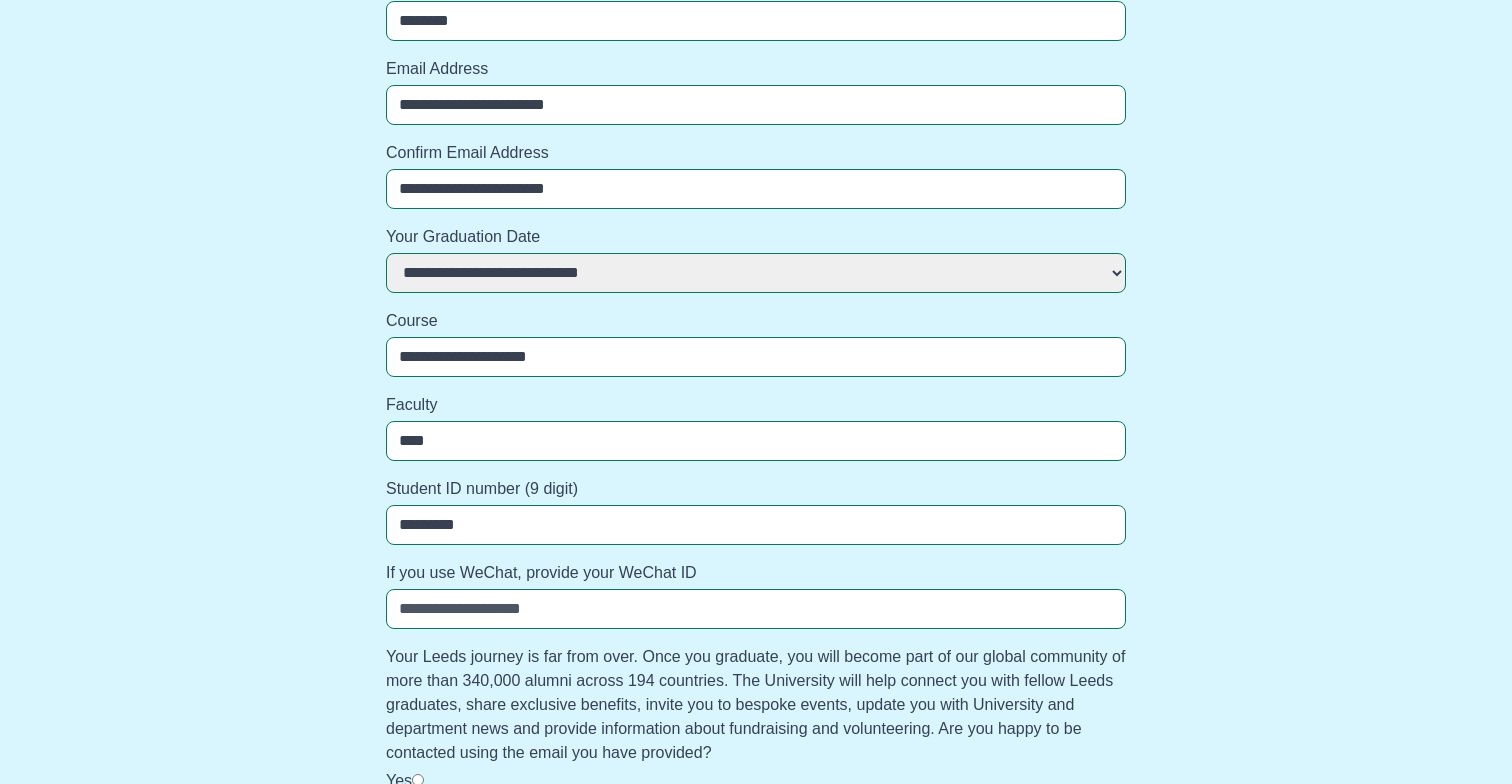 click on "**********" at bounding box center (756, 357) 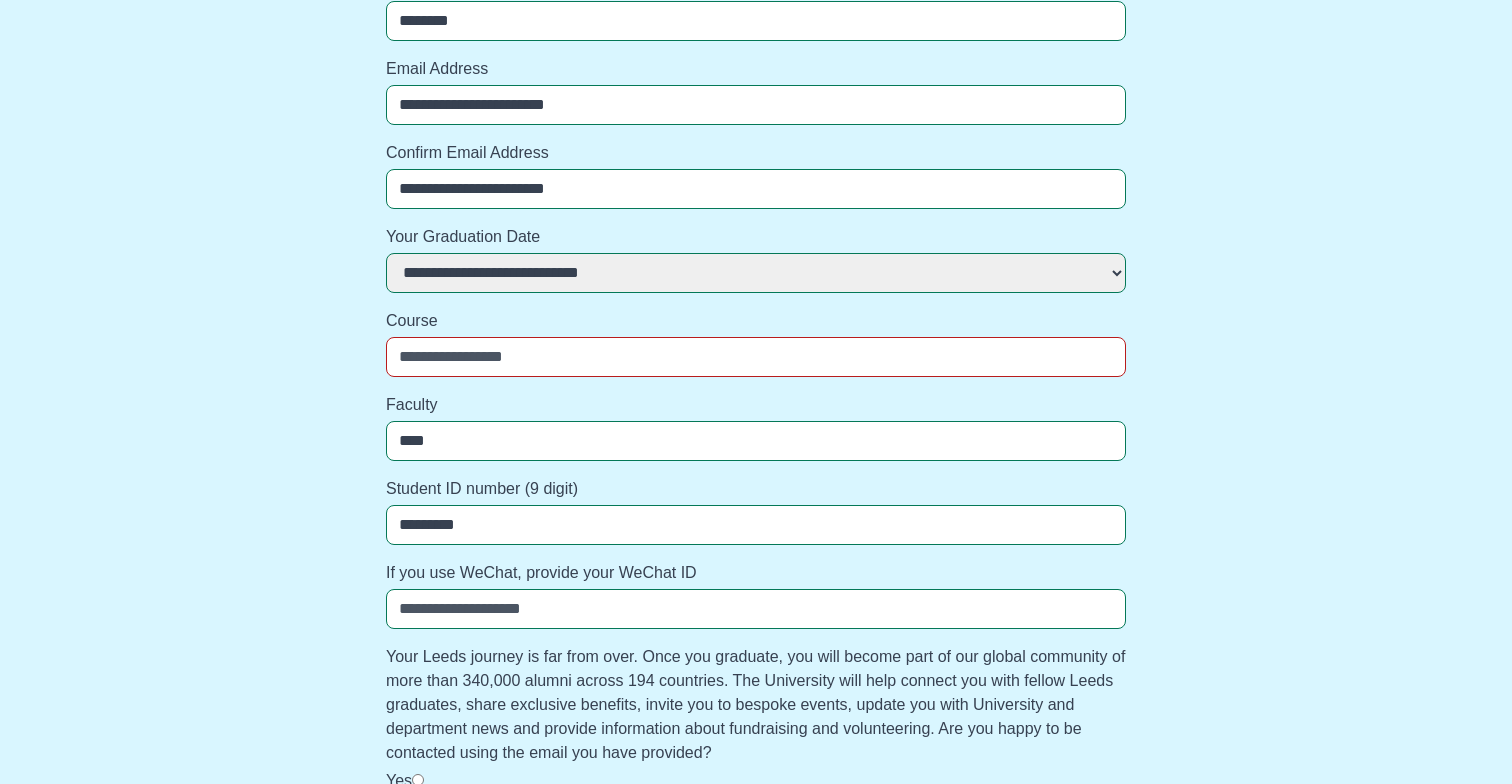 type 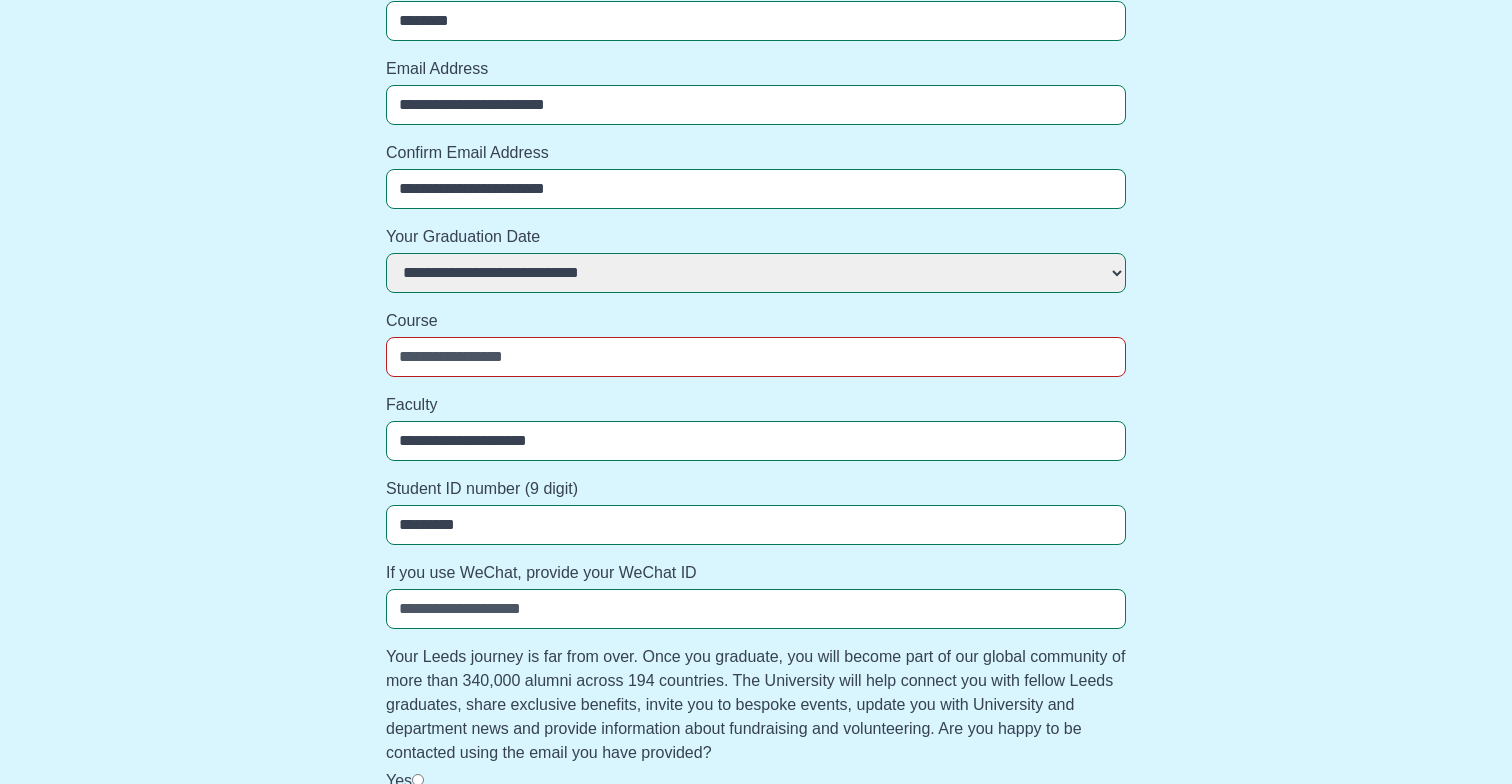 type on "**********" 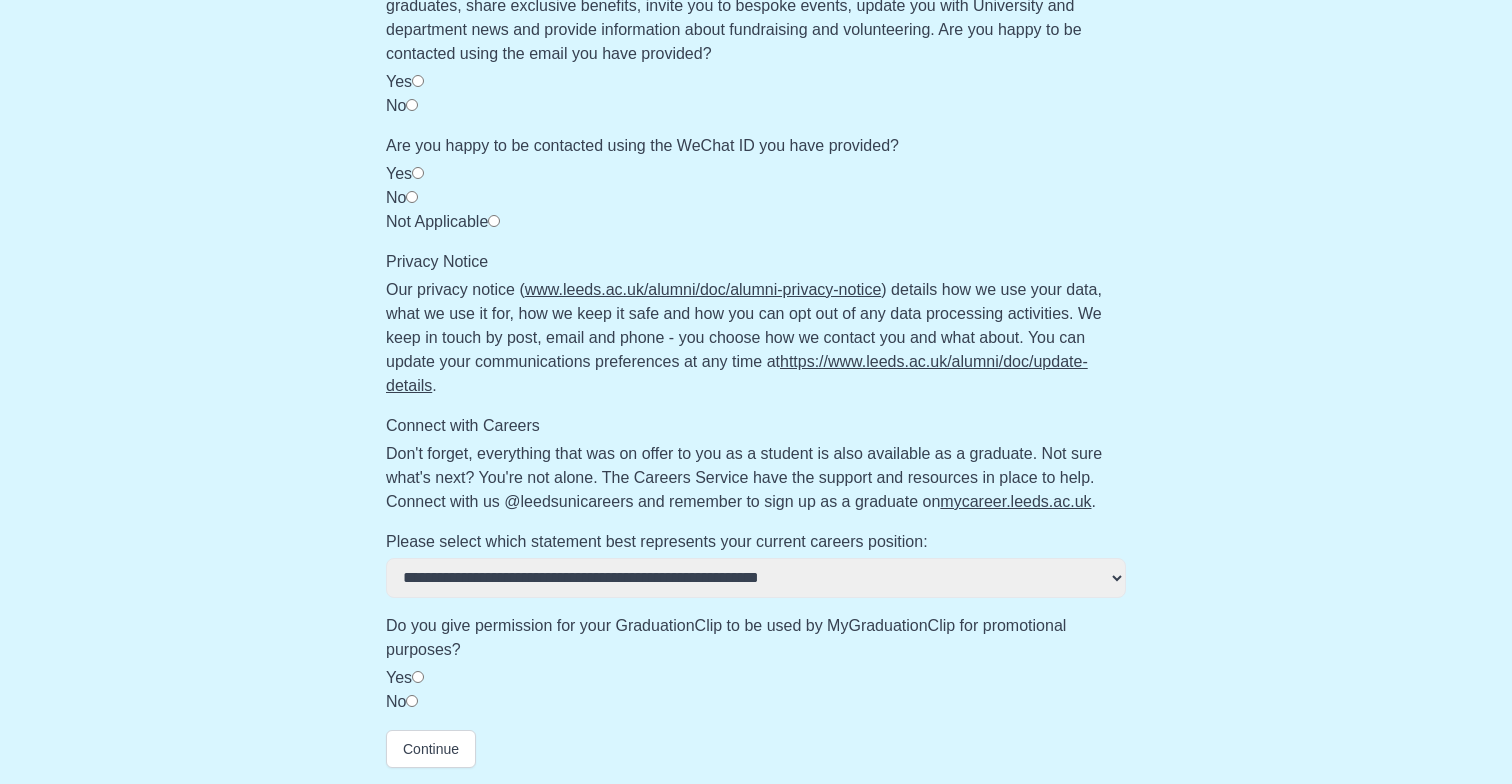 scroll, scrollTop: 951, scrollLeft: 0, axis: vertical 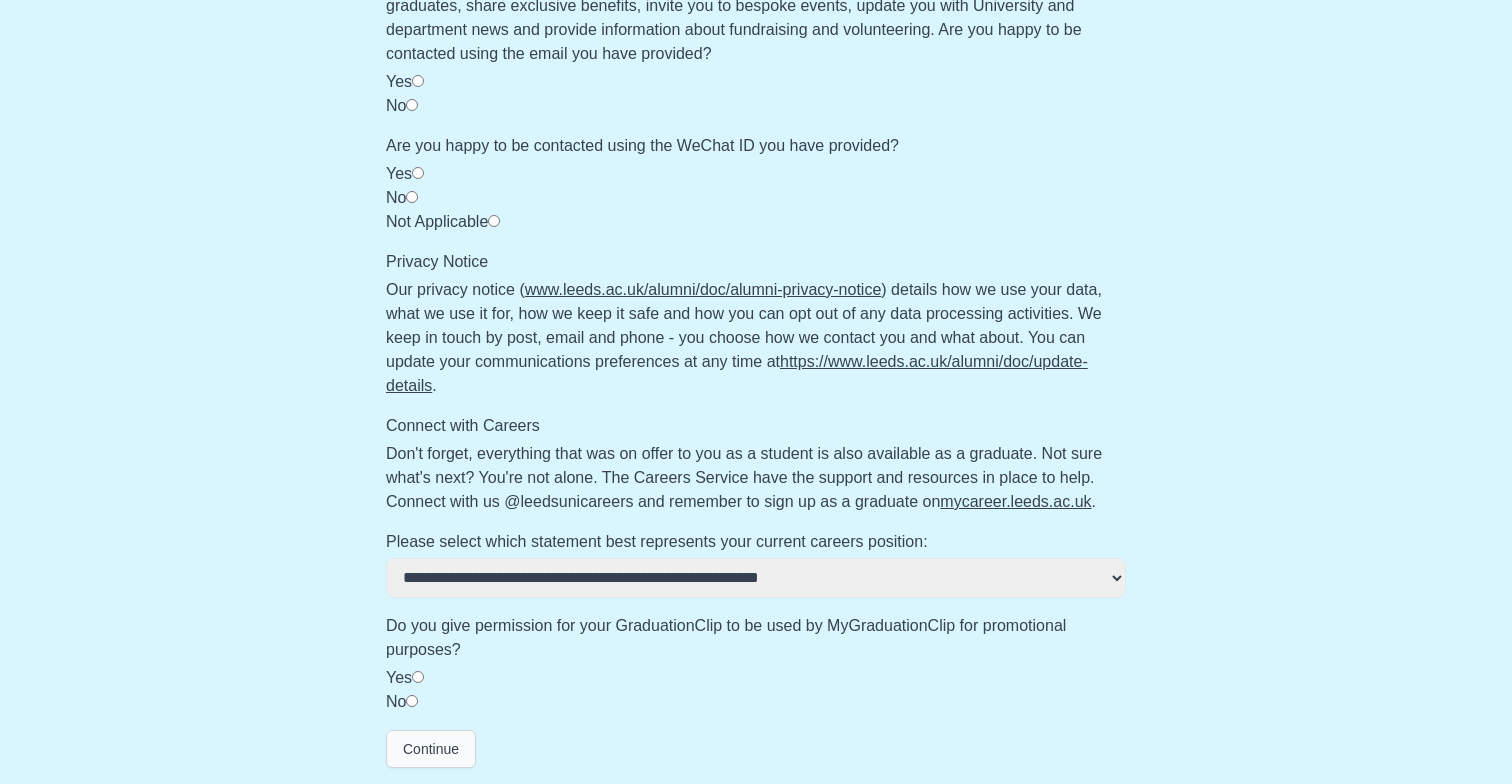 type on "**********" 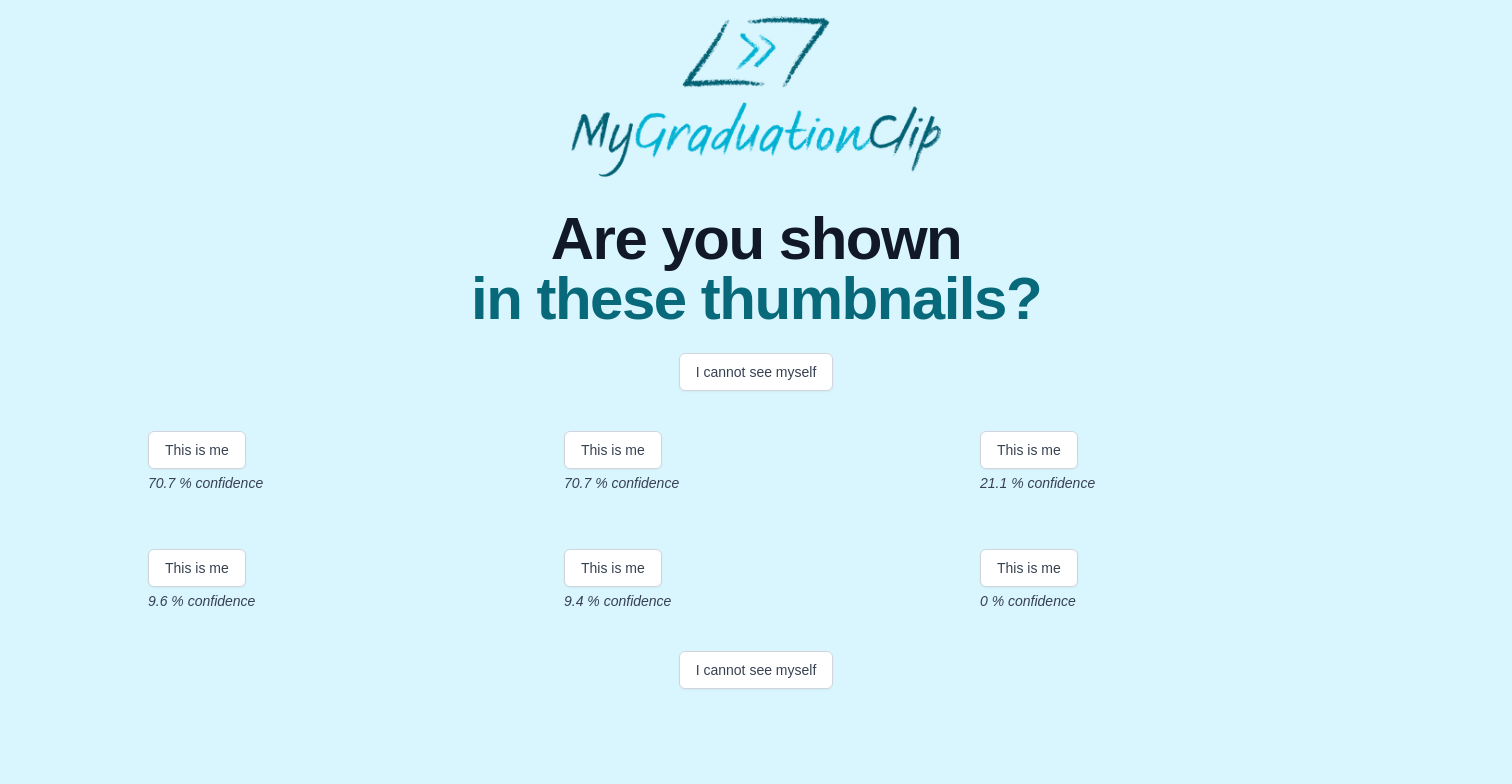 scroll, scrollTop: 295, scrollLeft: 0, axis: vertical 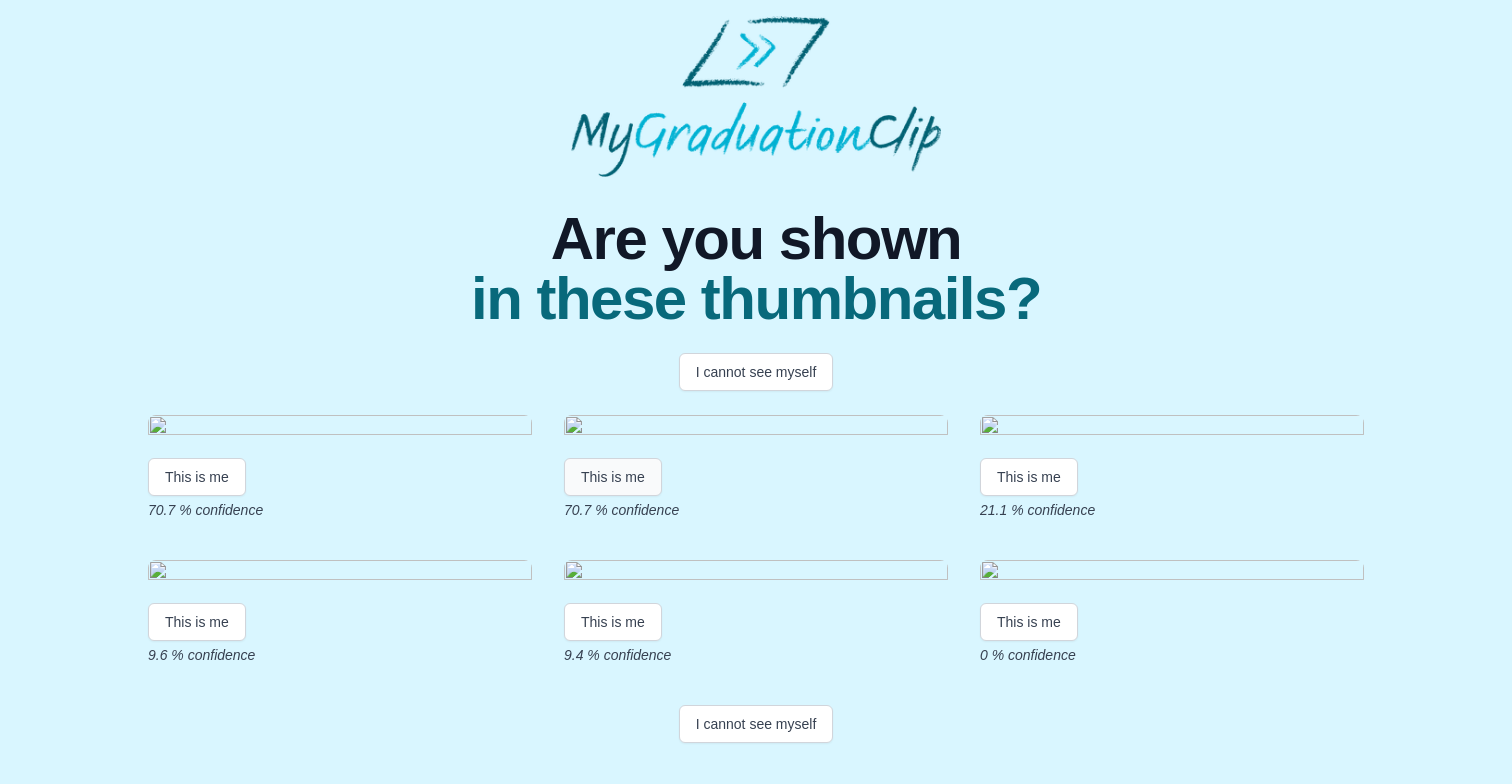 click on "This is me" at bounding box center (613, 477) 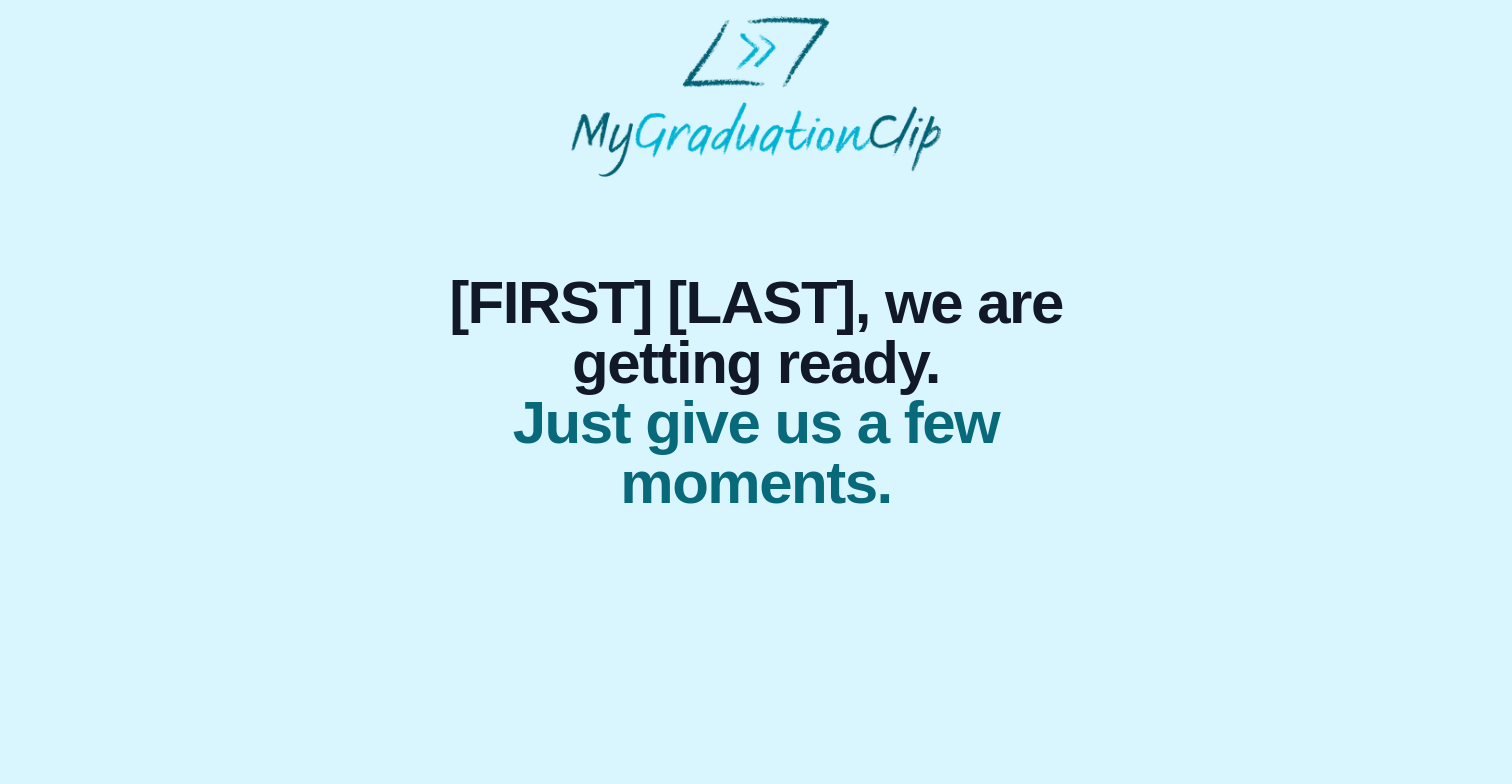 scroll, scrollTop: 0, scrollLeft: 0, axis: both 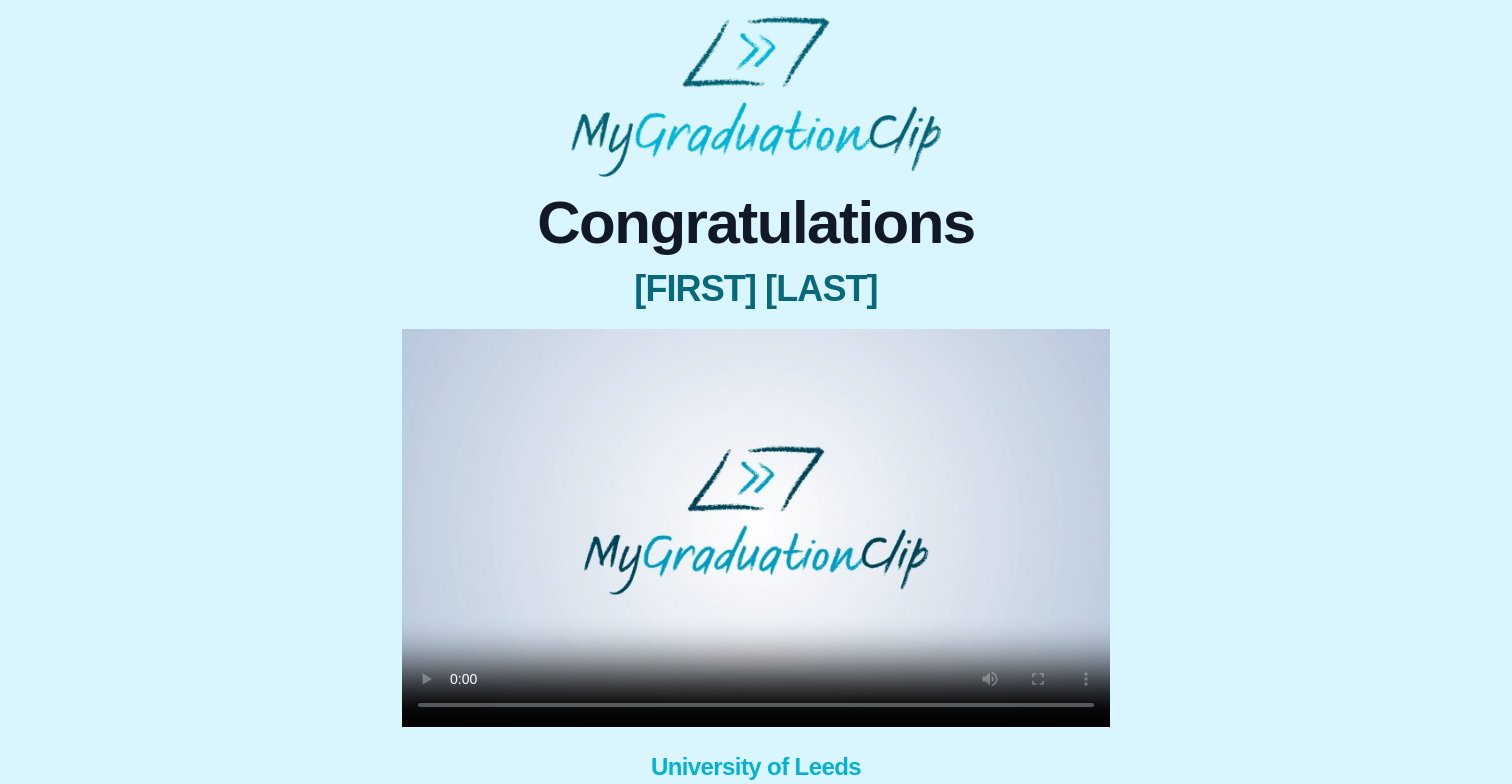 click 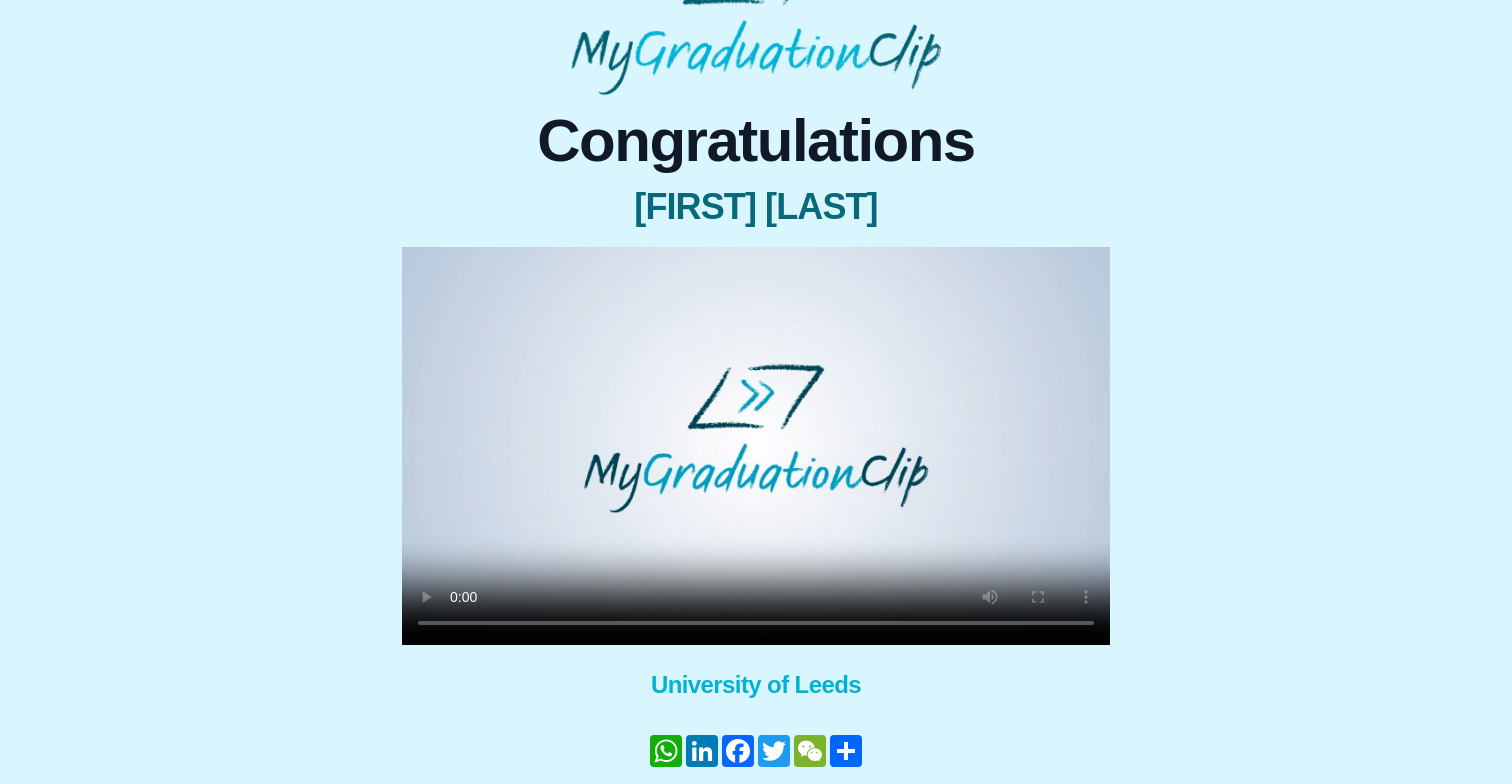 scroll, scrollTop: 86, scrollLeft: 0, axis: vertical 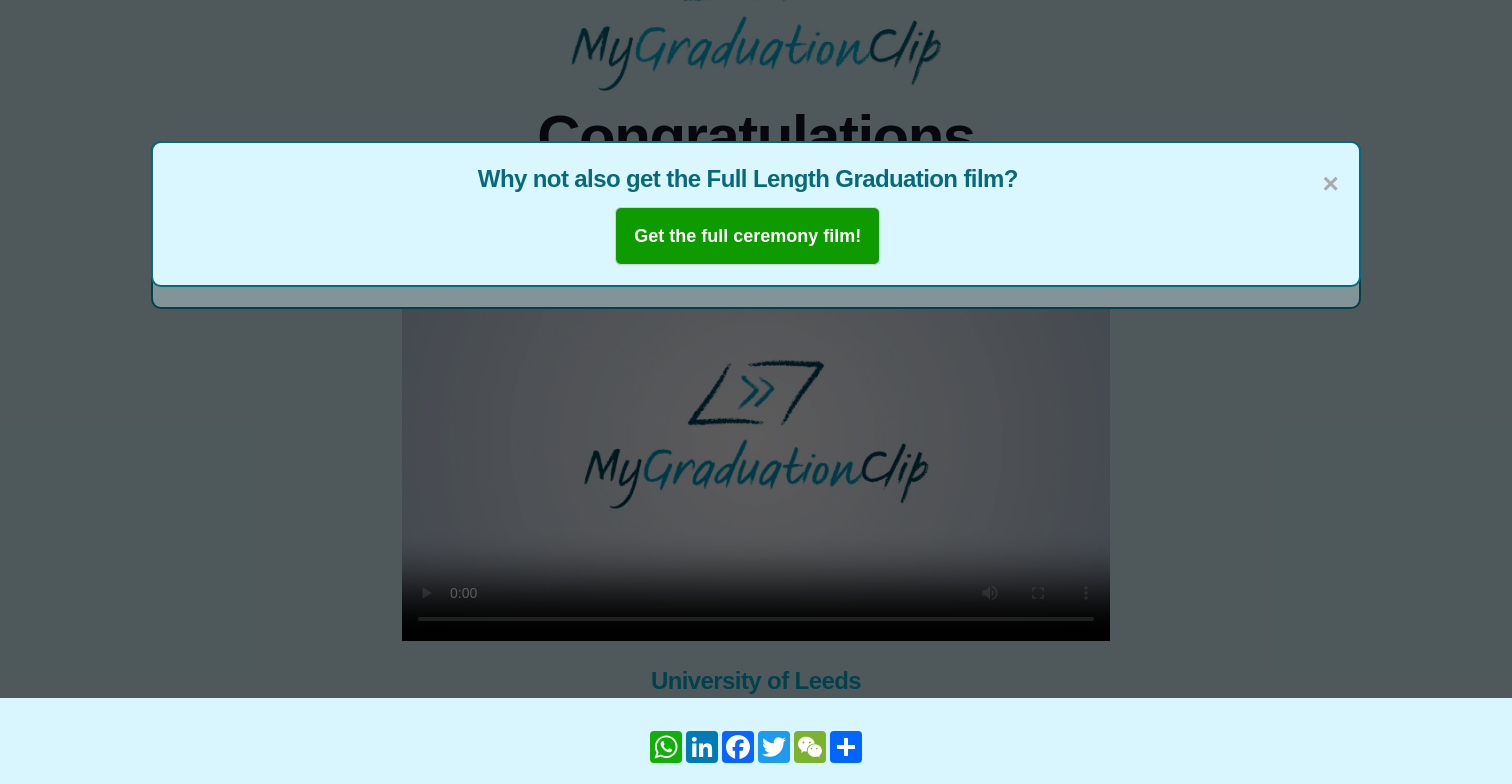 click on "Get the full ceremony film!" 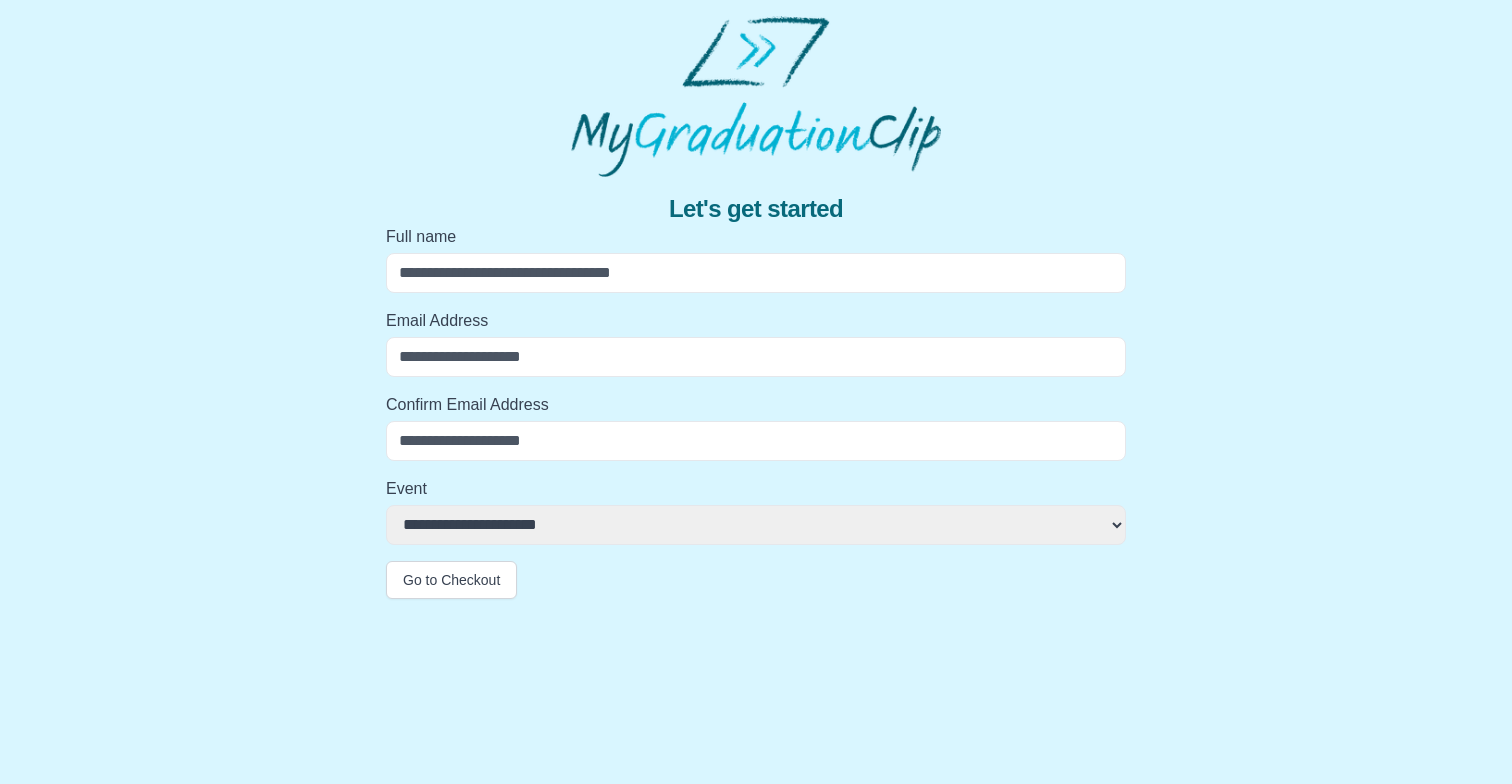 scroll, scrollTop: 0, scrollLeft: 0, axis: both 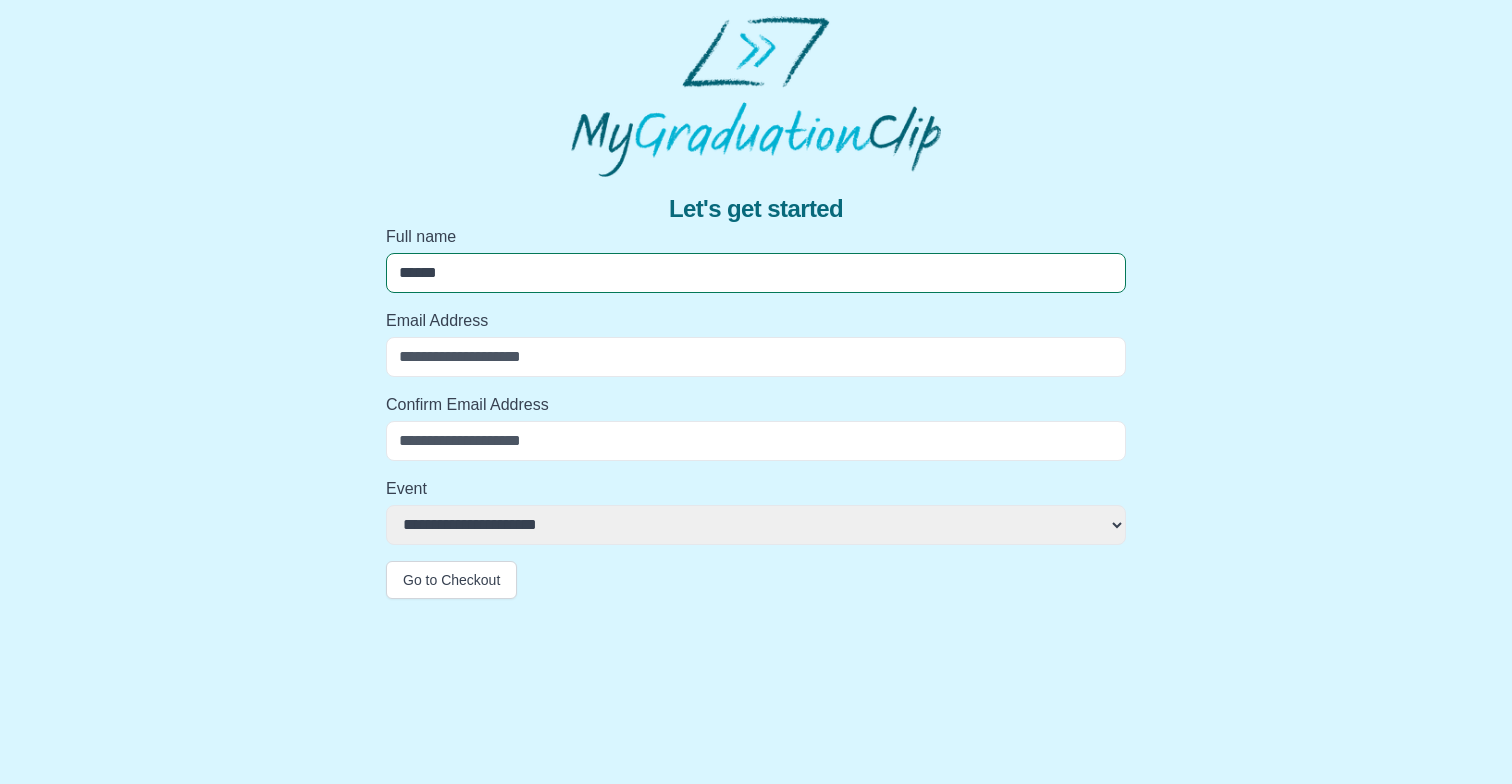 type on "********" 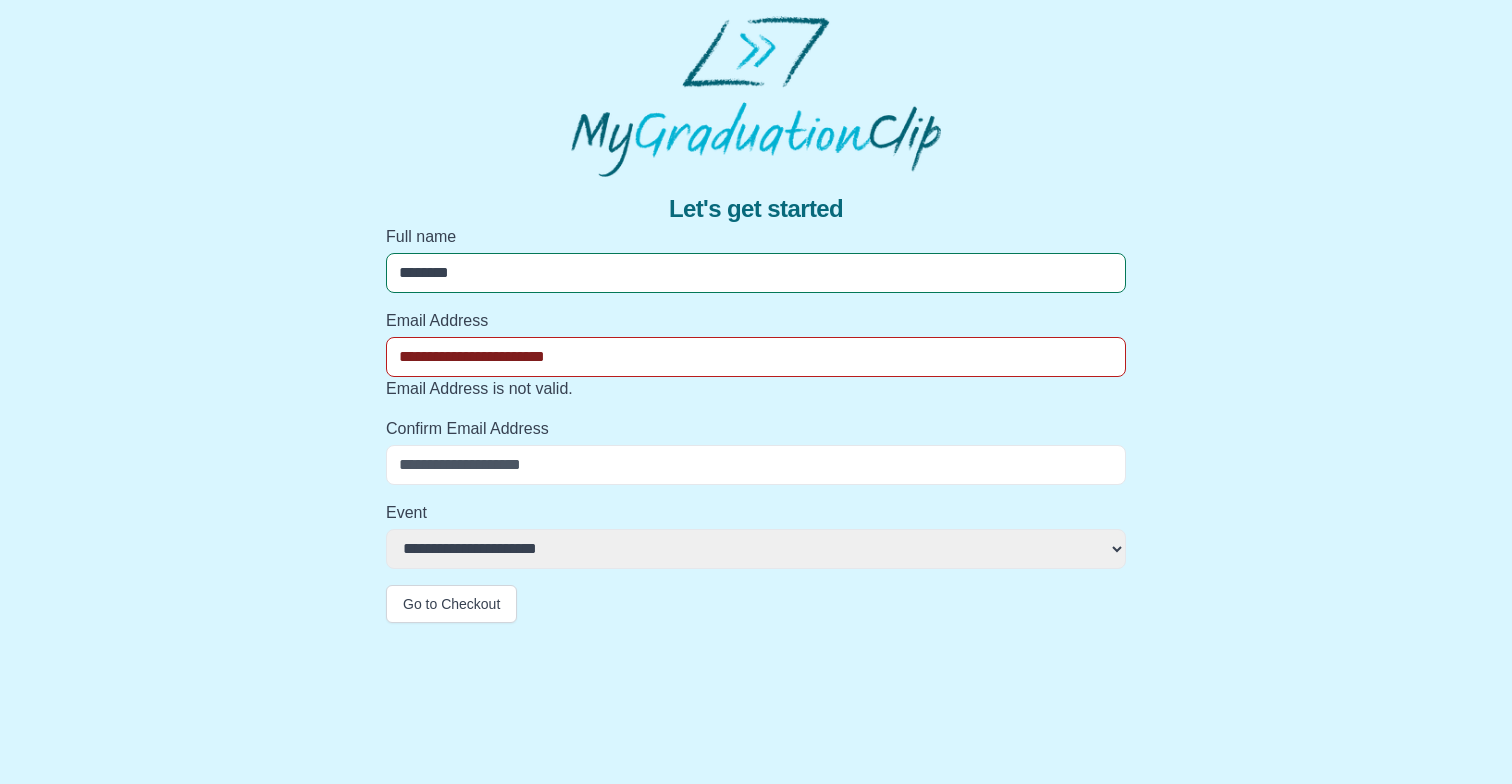 click on "**********" at bounding box center (756, 357) 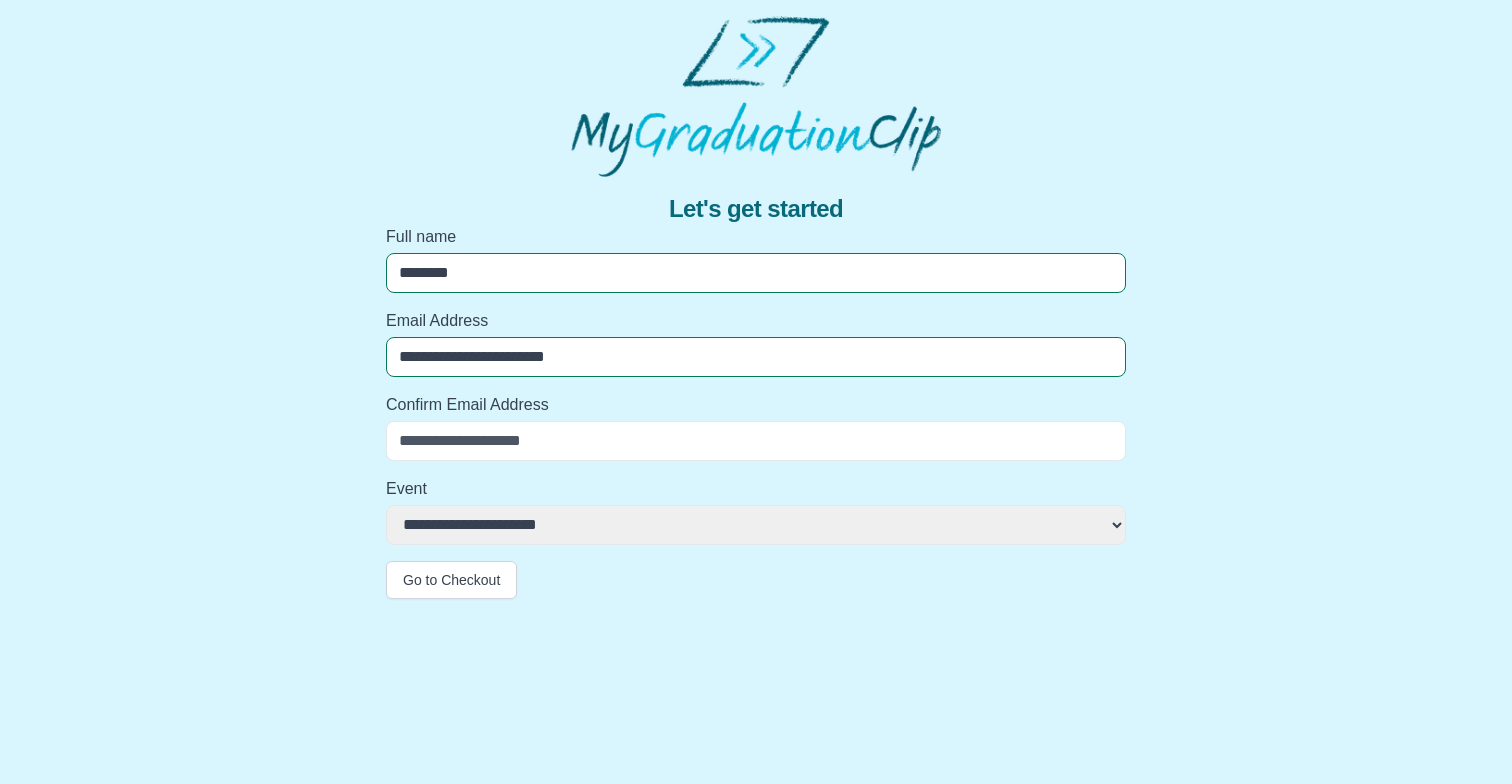 type on "**********" 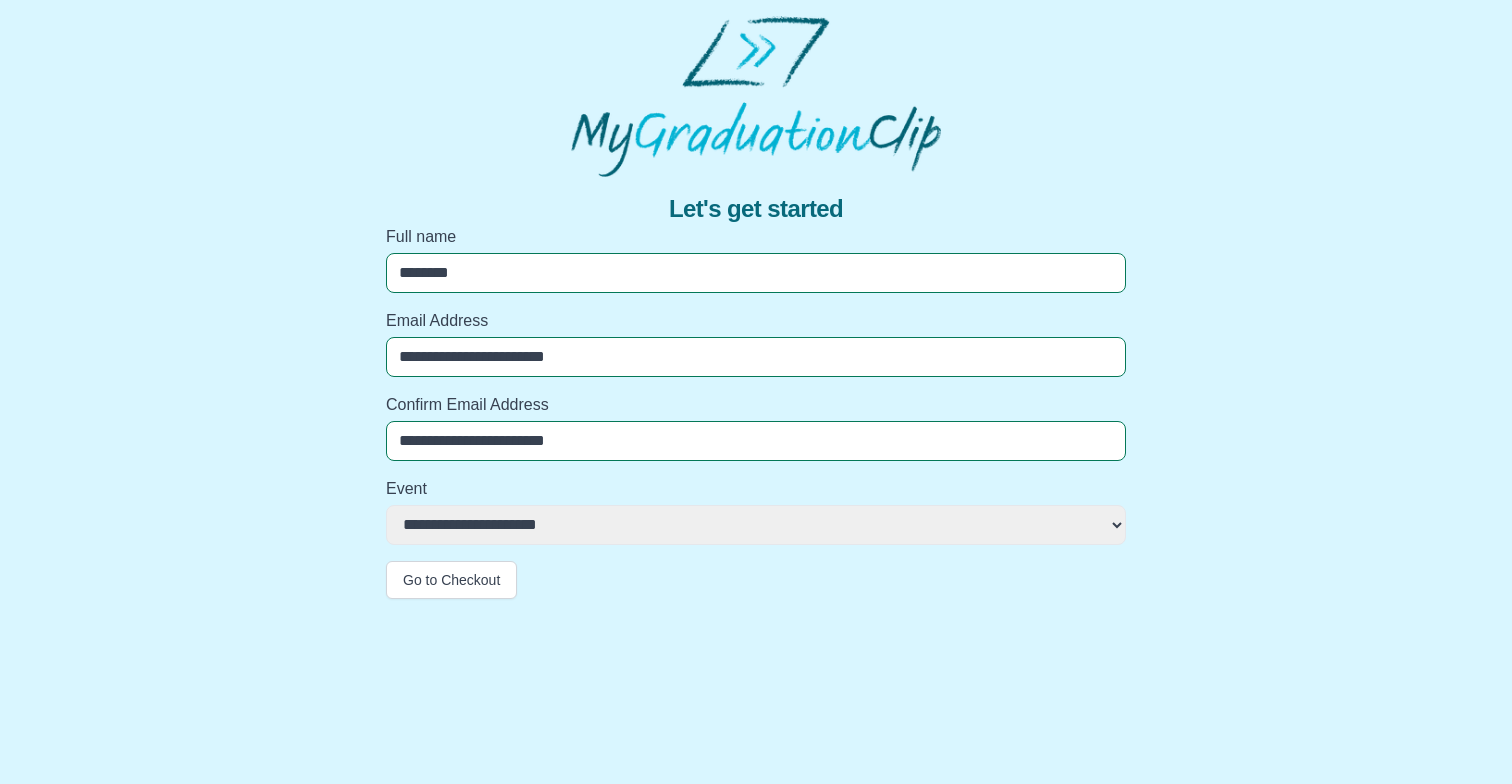 type on "**********" 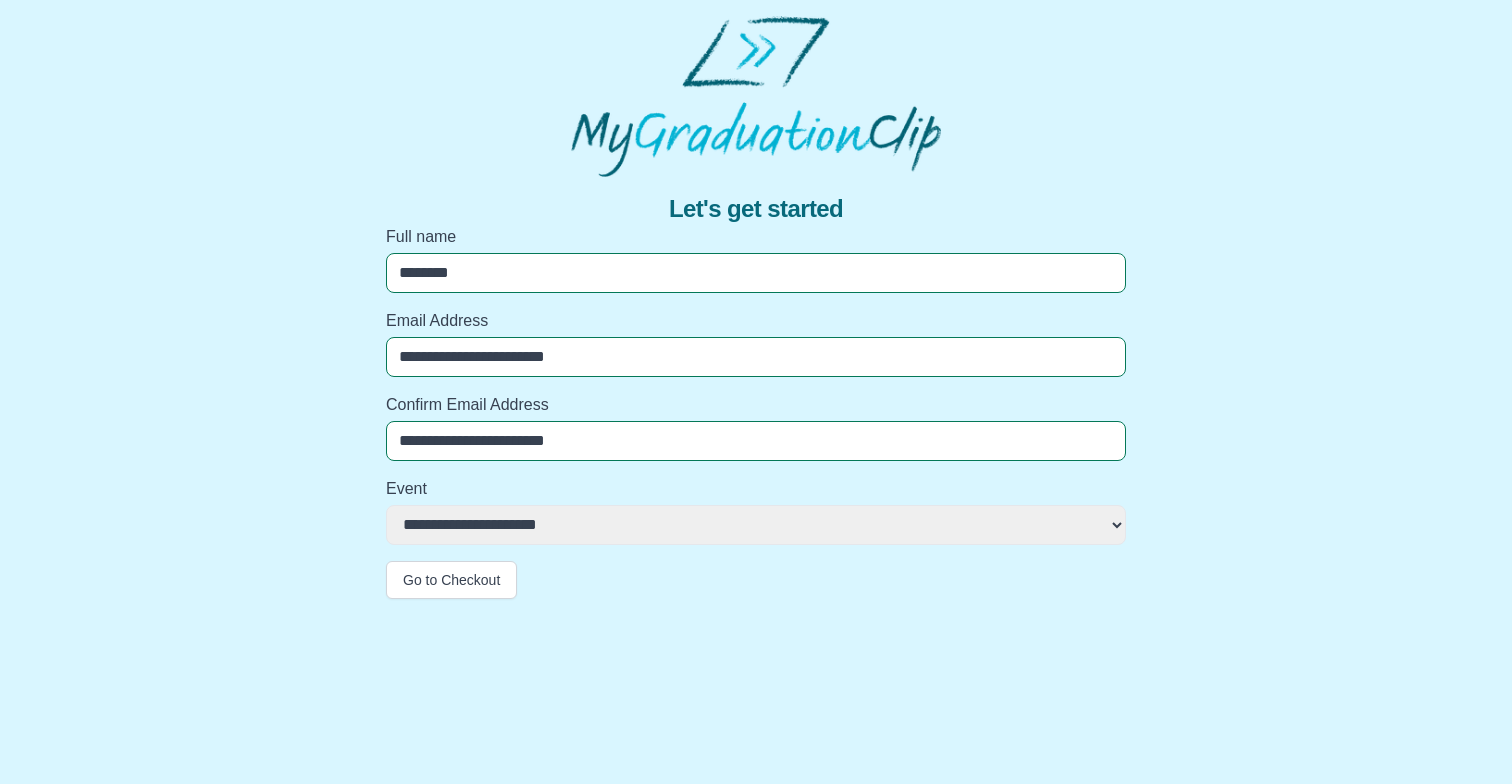 click on "**********" at bounding box center [756, 525] 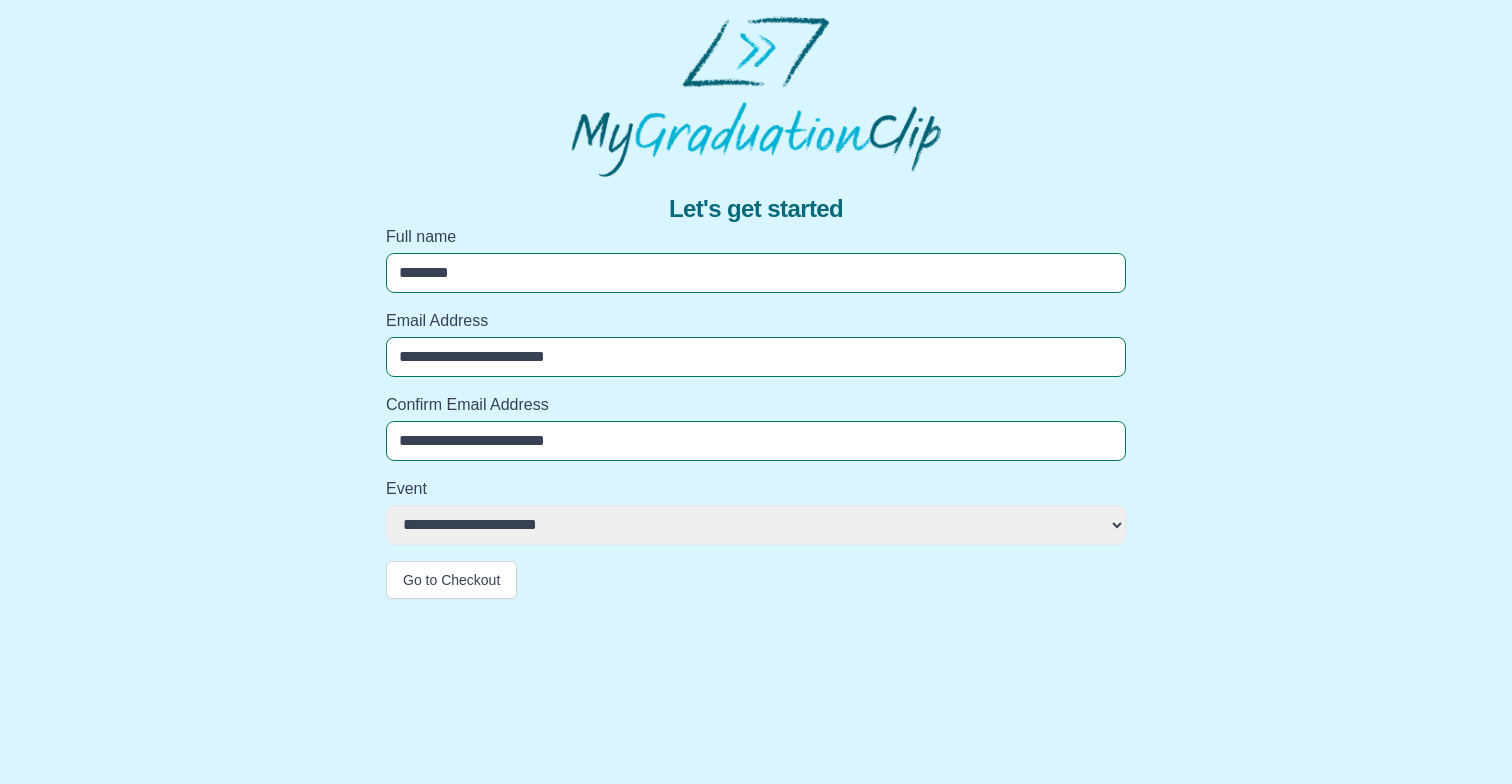 select on "**********" 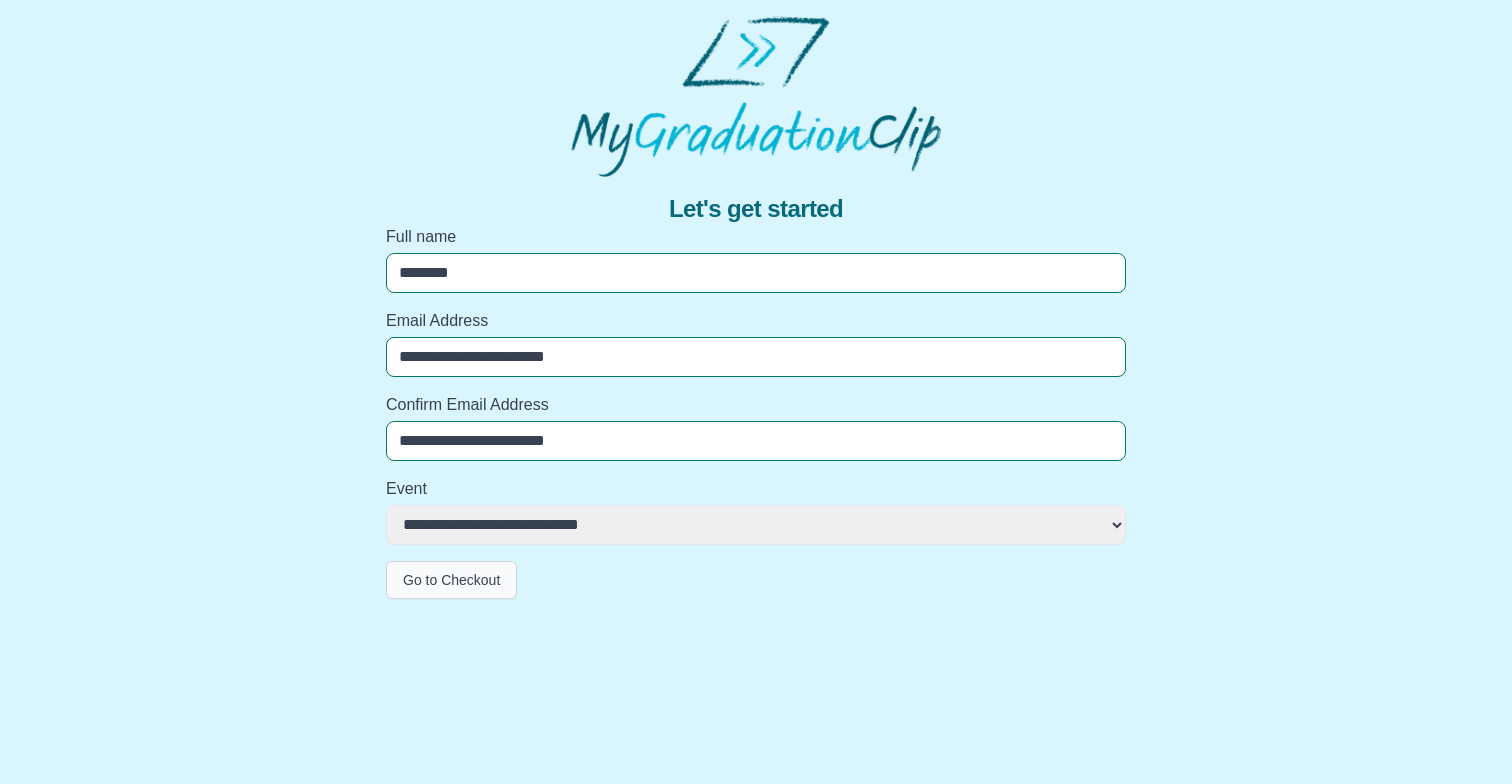 click on "Go to Checkout" at bounding box center [451, 580] 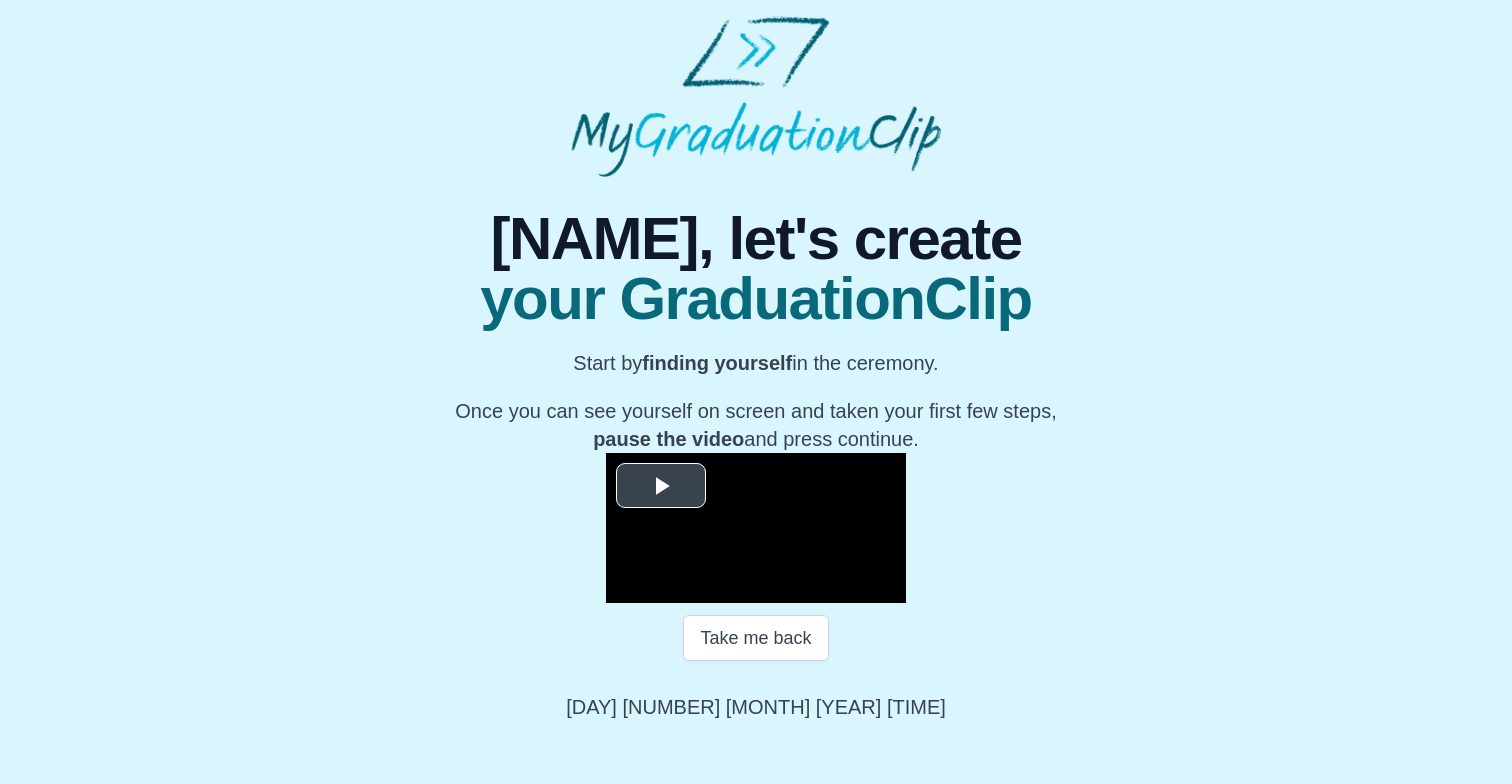 scroll, scrollTop: 229, scrollLeft: 0, axis: vertical 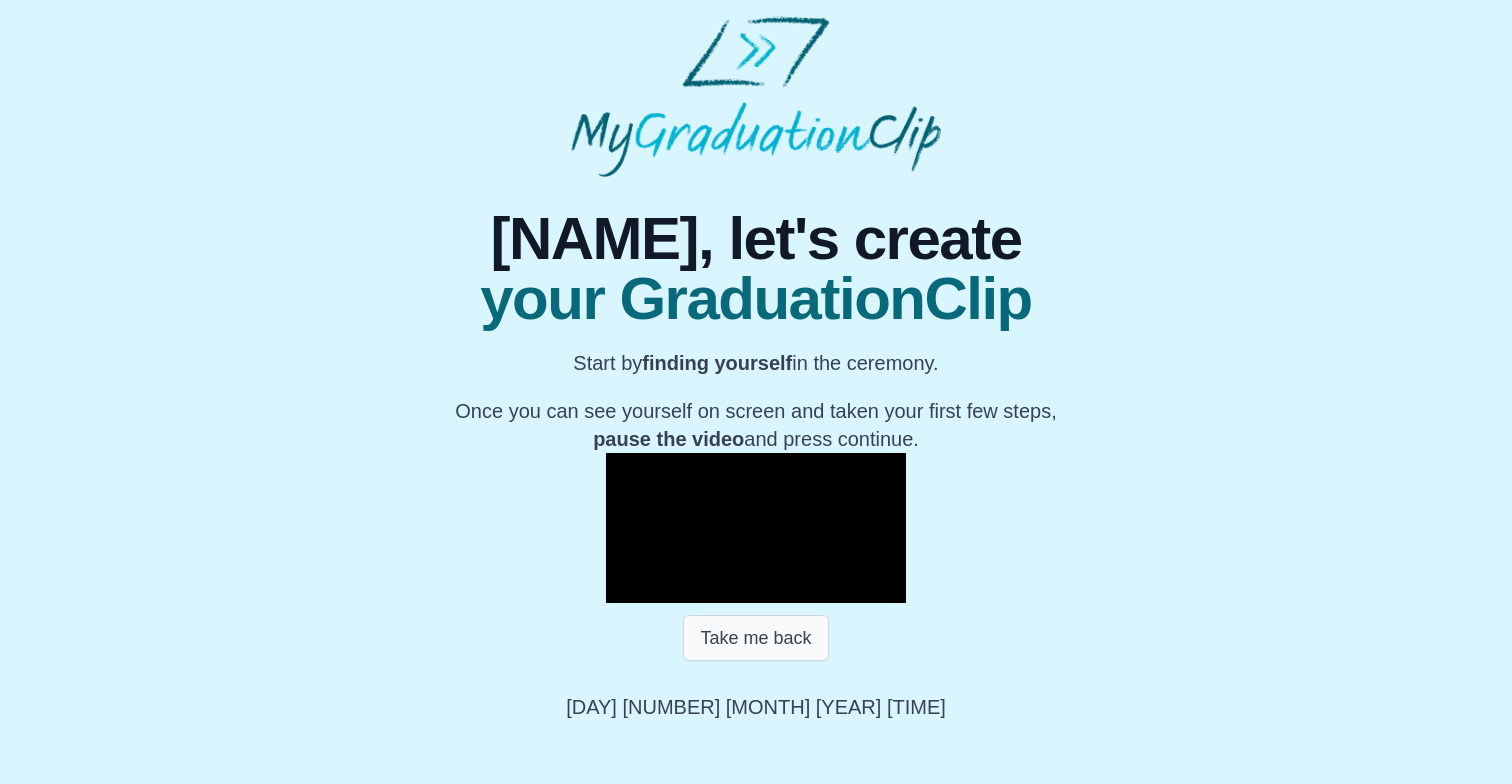 click on "Take me back" at bounding box center [755, 638] 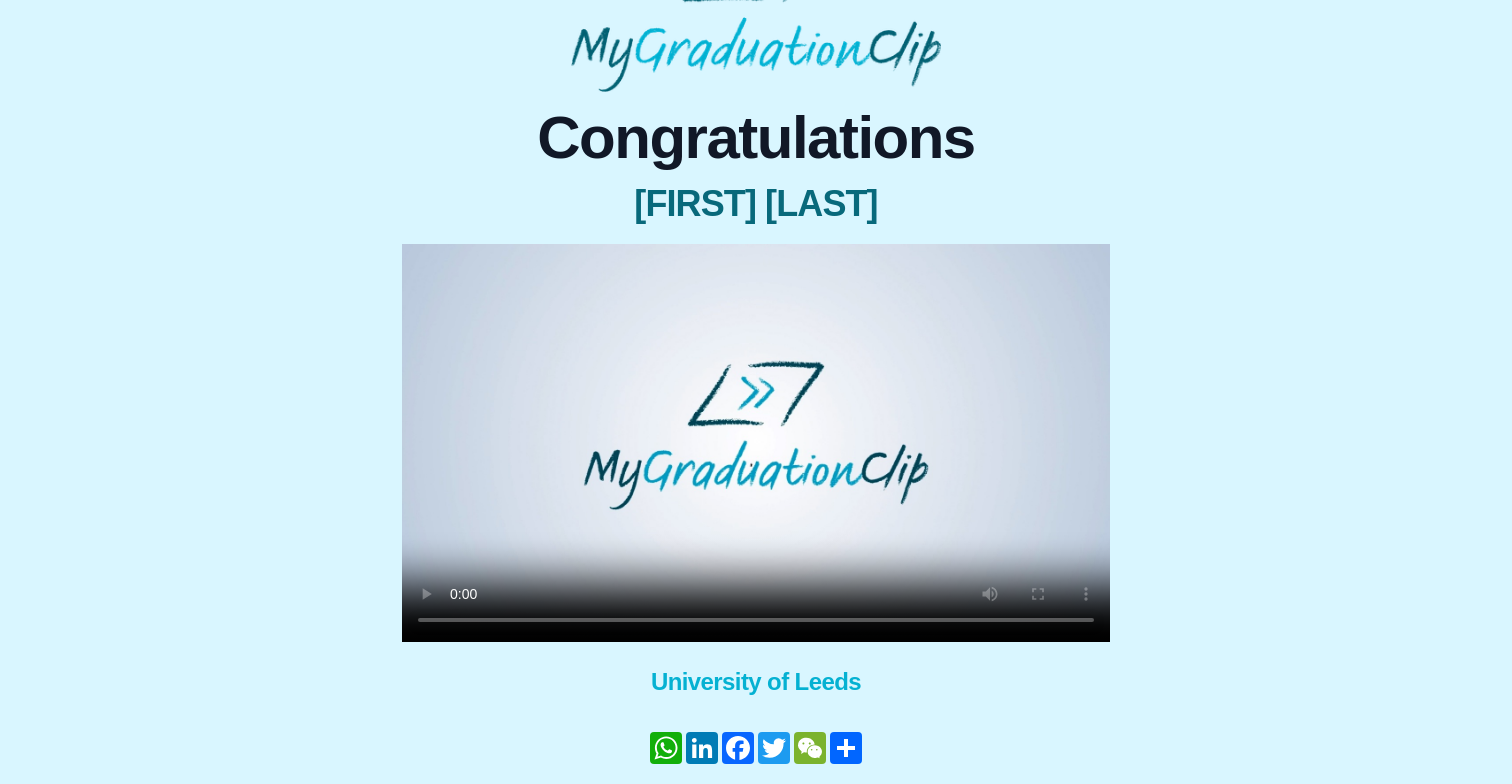 scroll, scrollTop: 116, scrollLeft: 0, axis: vertical 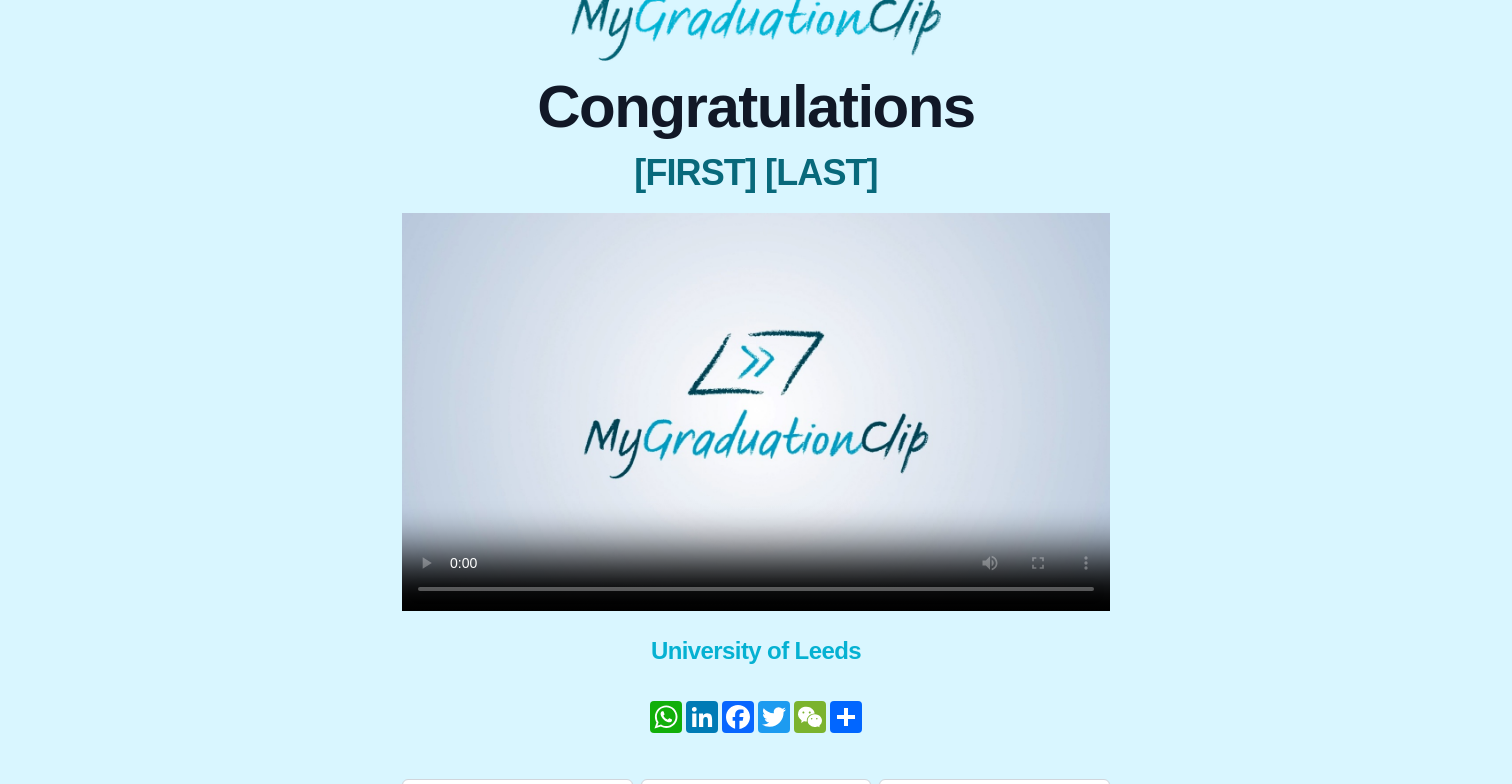 click at bounding box center (756, 412) 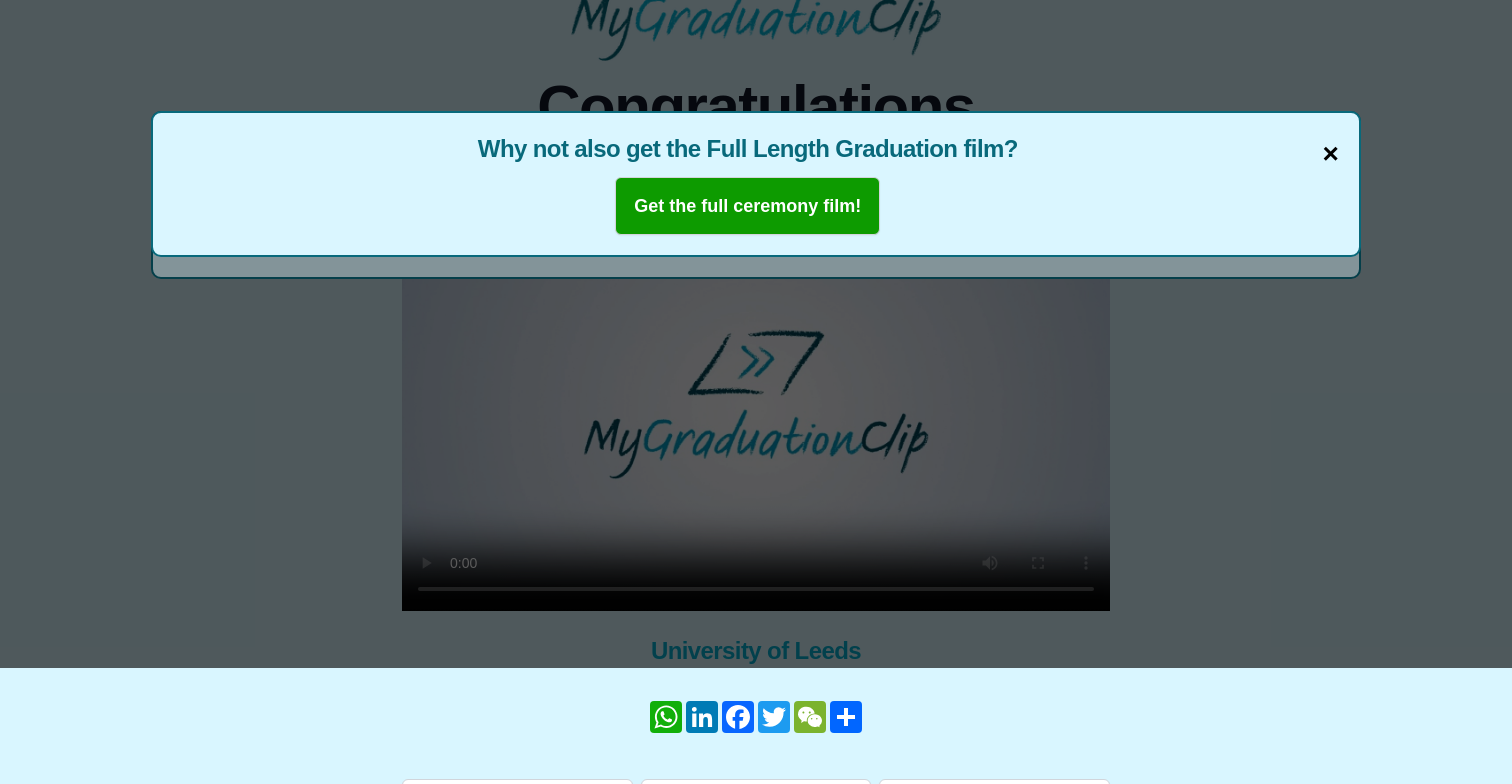 click on "×" at bounding box center (1330, 154) 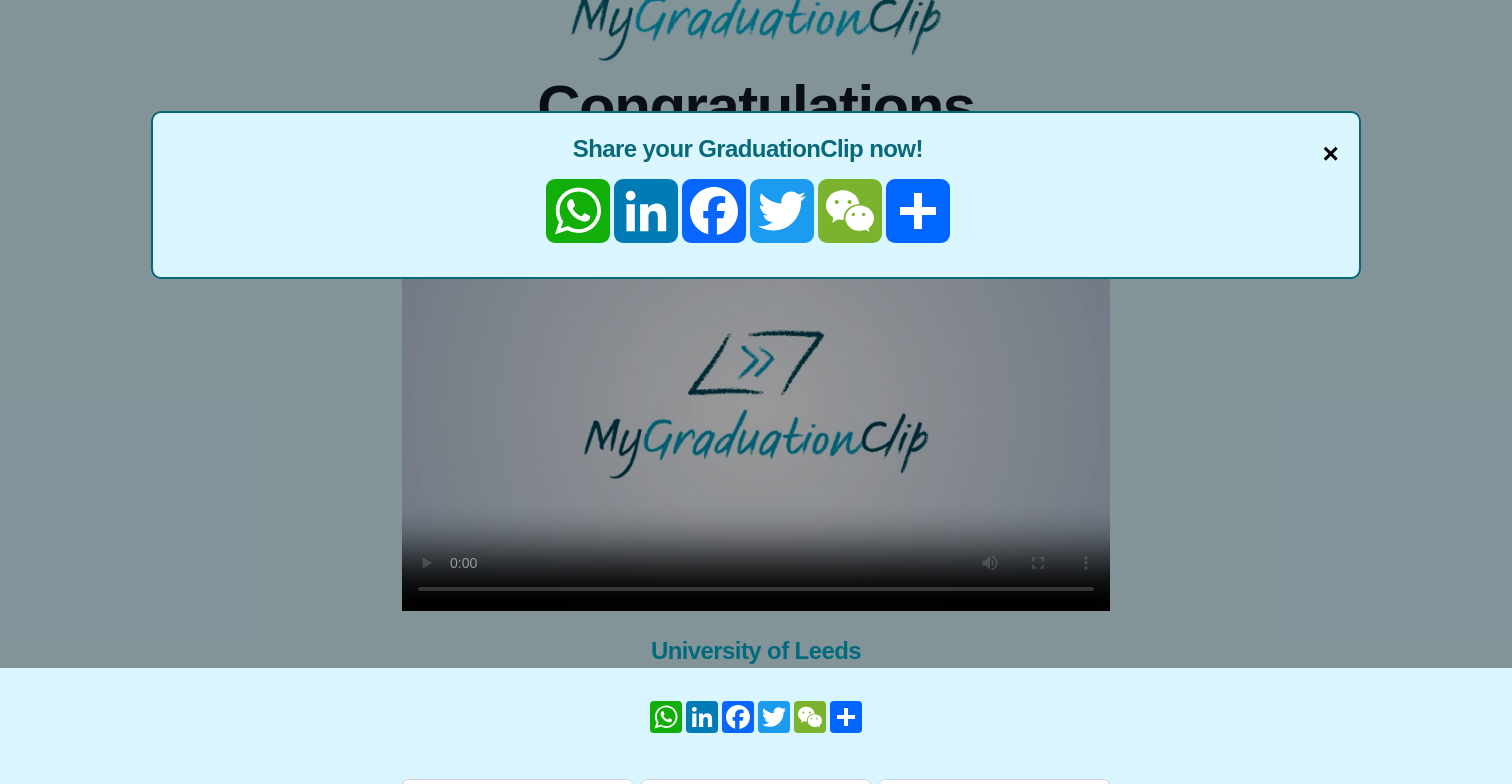 click on "×" at bounding box center [1330, 154] 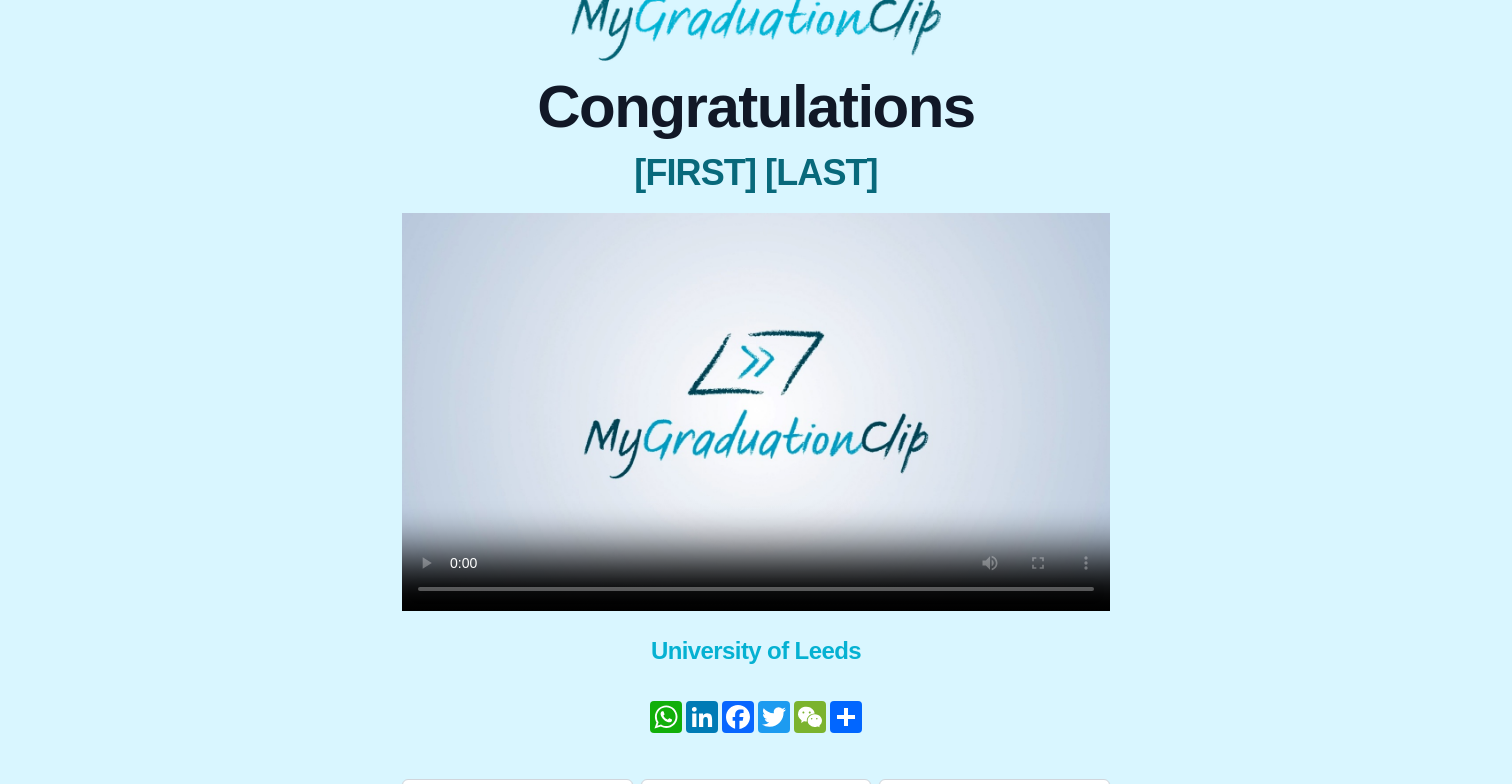 click at bounding box center (756, 412) 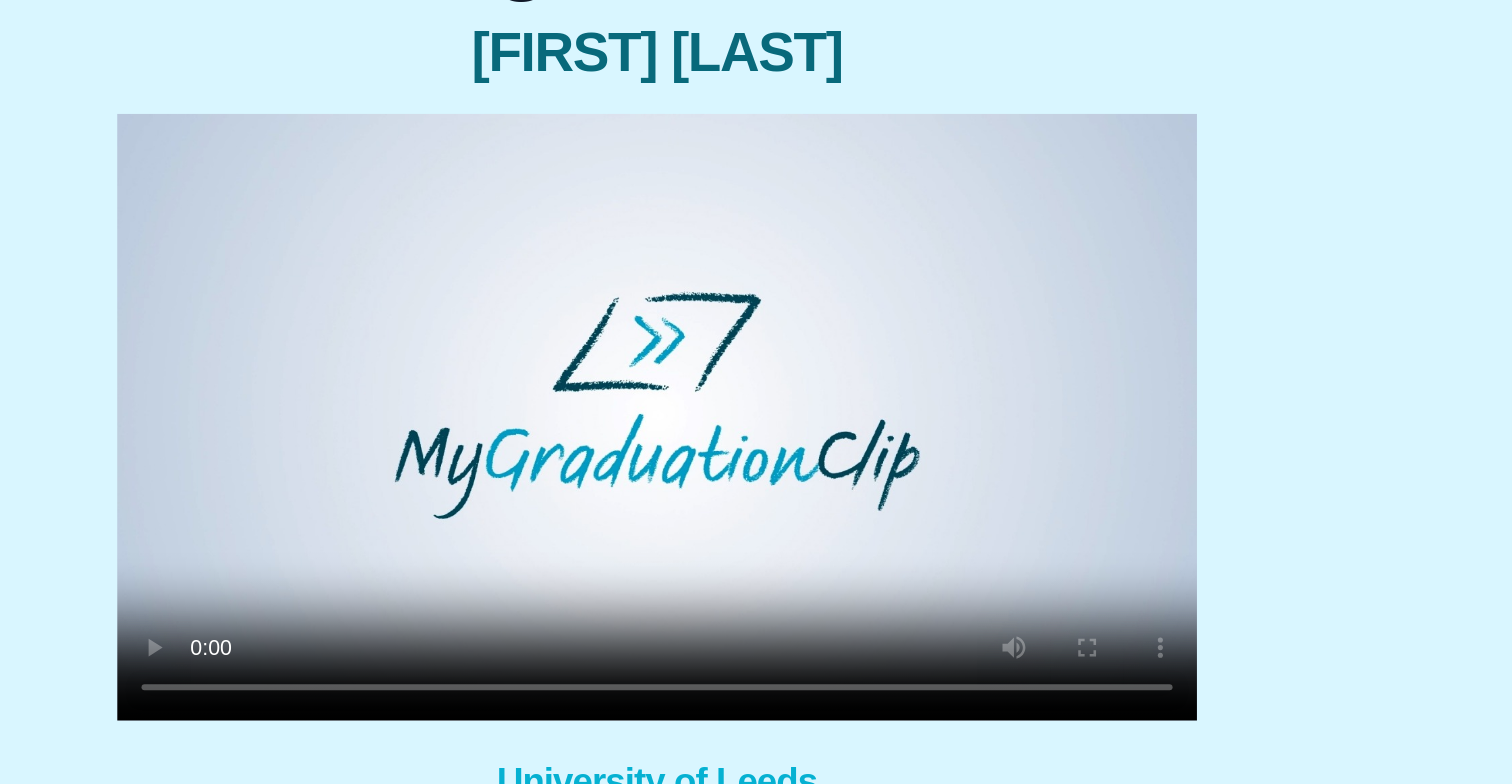 click at bounding box center [756, 412] 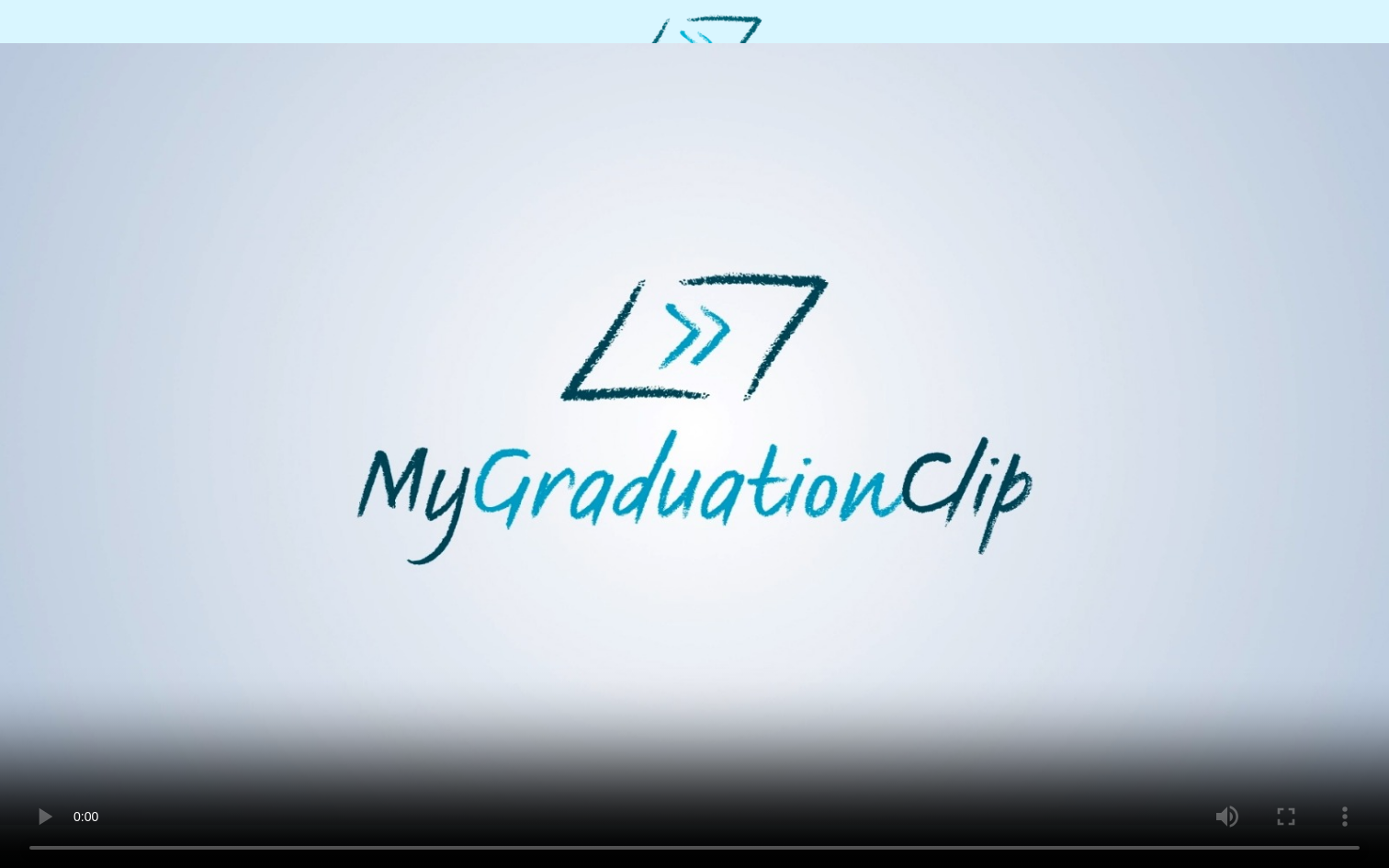 click at bounding box center (694, 434) 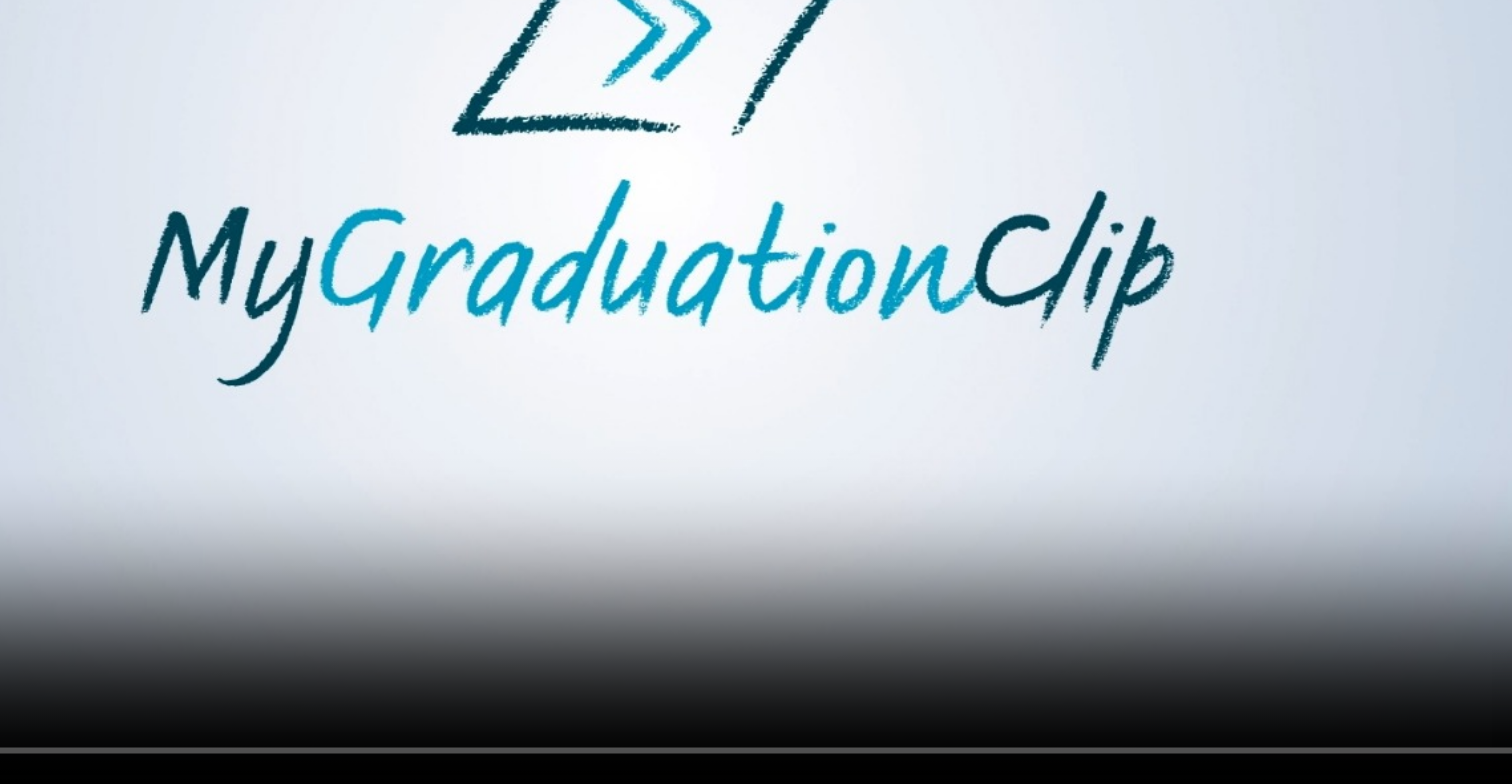 scroll, scrollTop: 165, scrollLeft: 0, axis: vertical 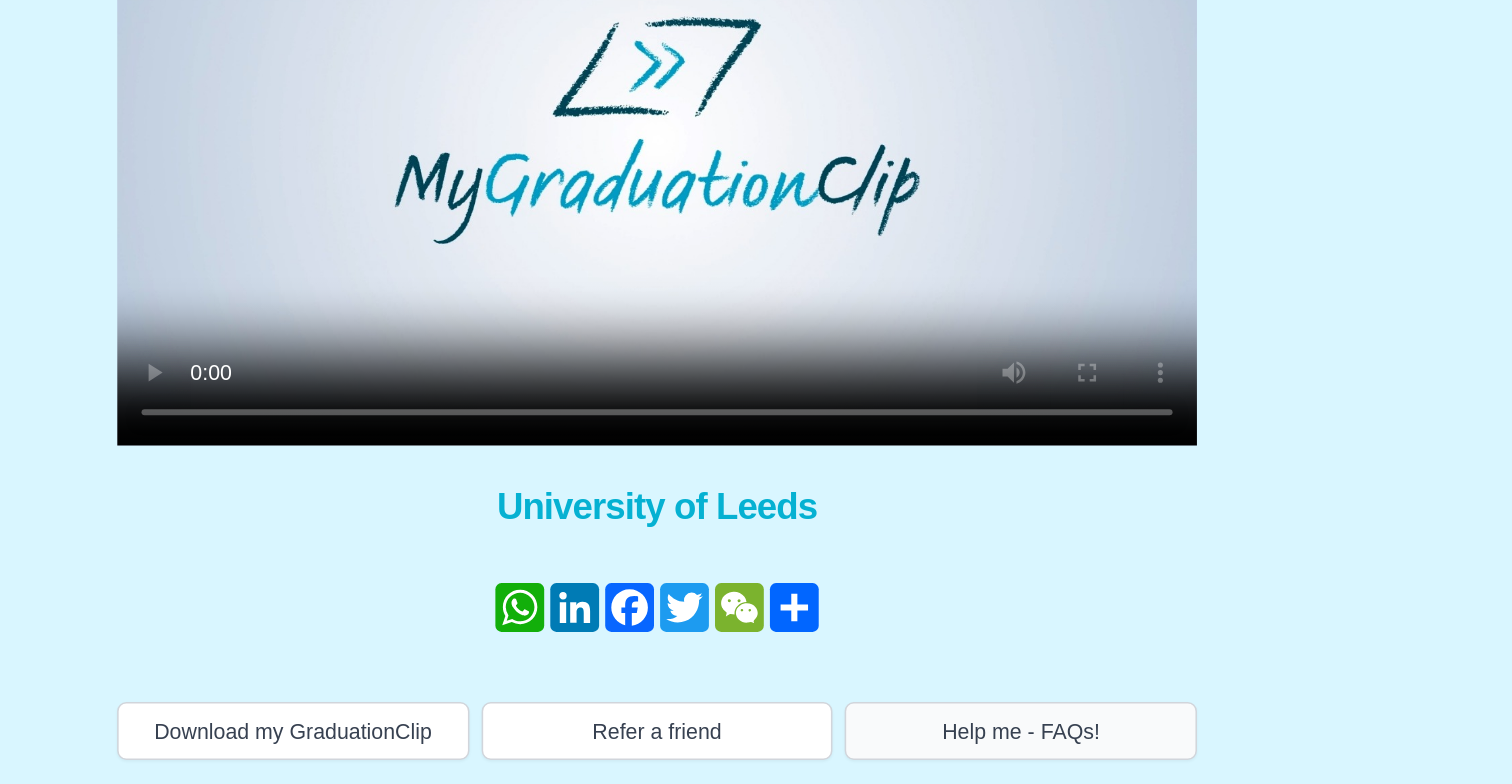 click on "Help me - FAQs!" at bounding box center (994, 749) 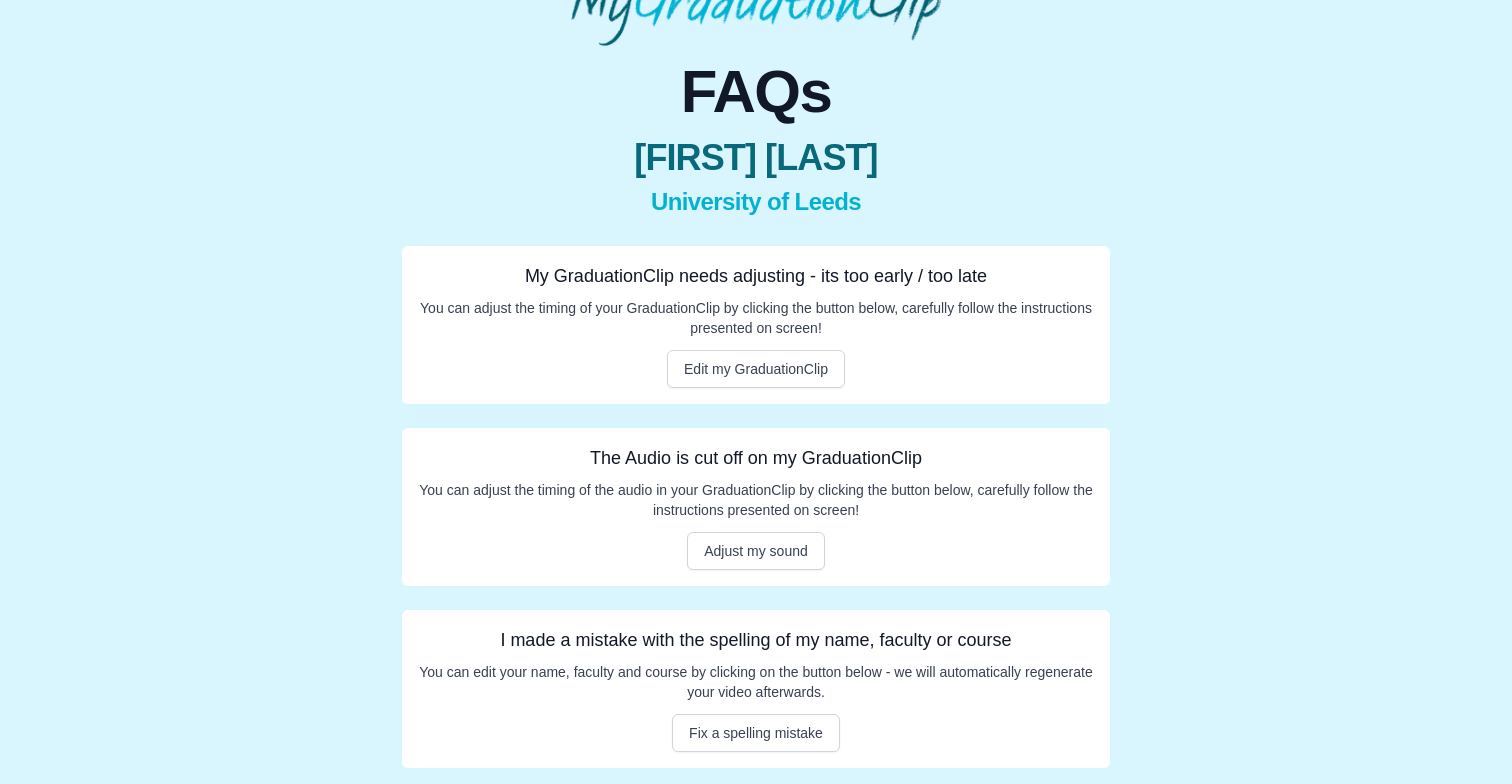 scroll, scrollTop: 131, scrollLeft: 0, axis: vertical 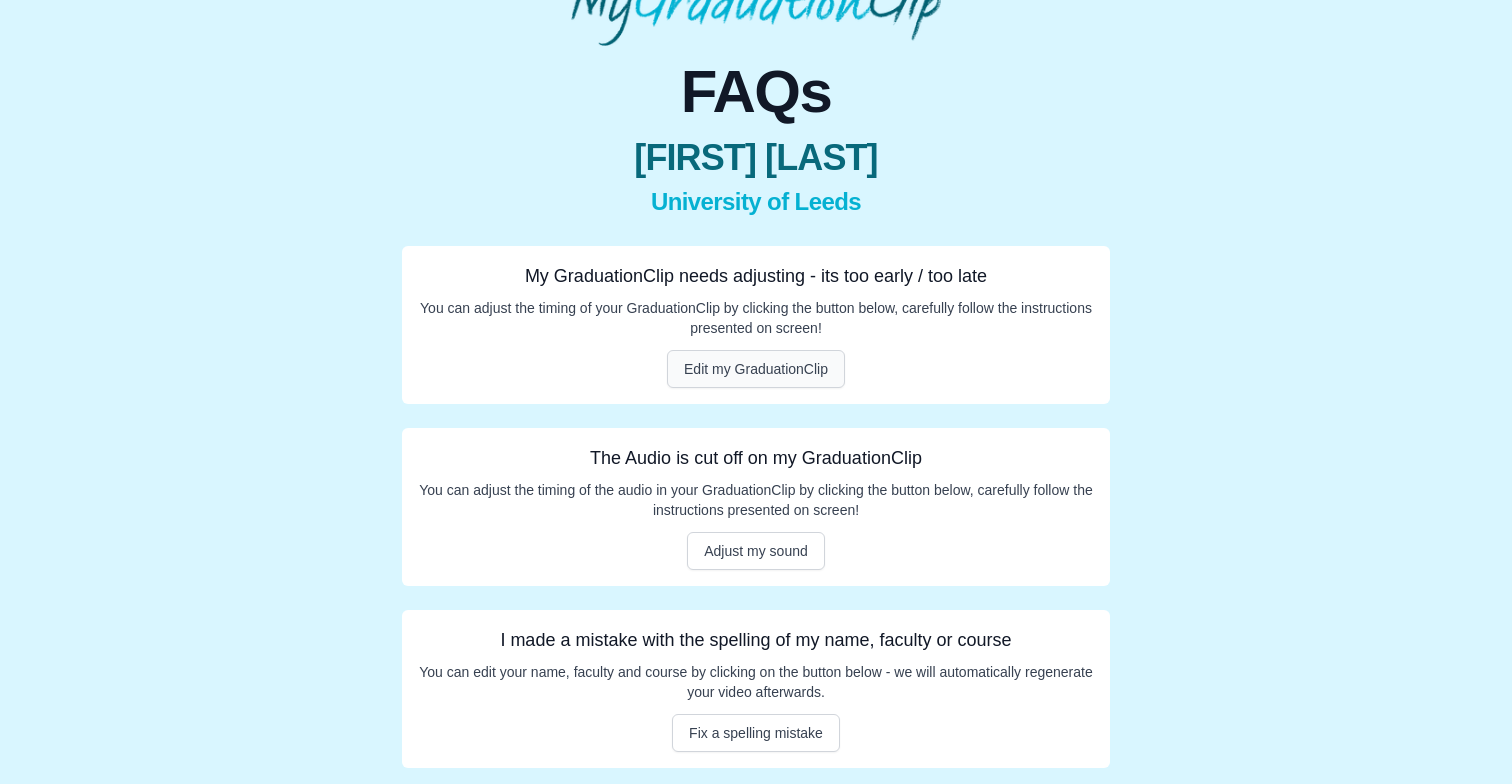 click on "Edit my GraduationClip" at bounding box center (756, 369) 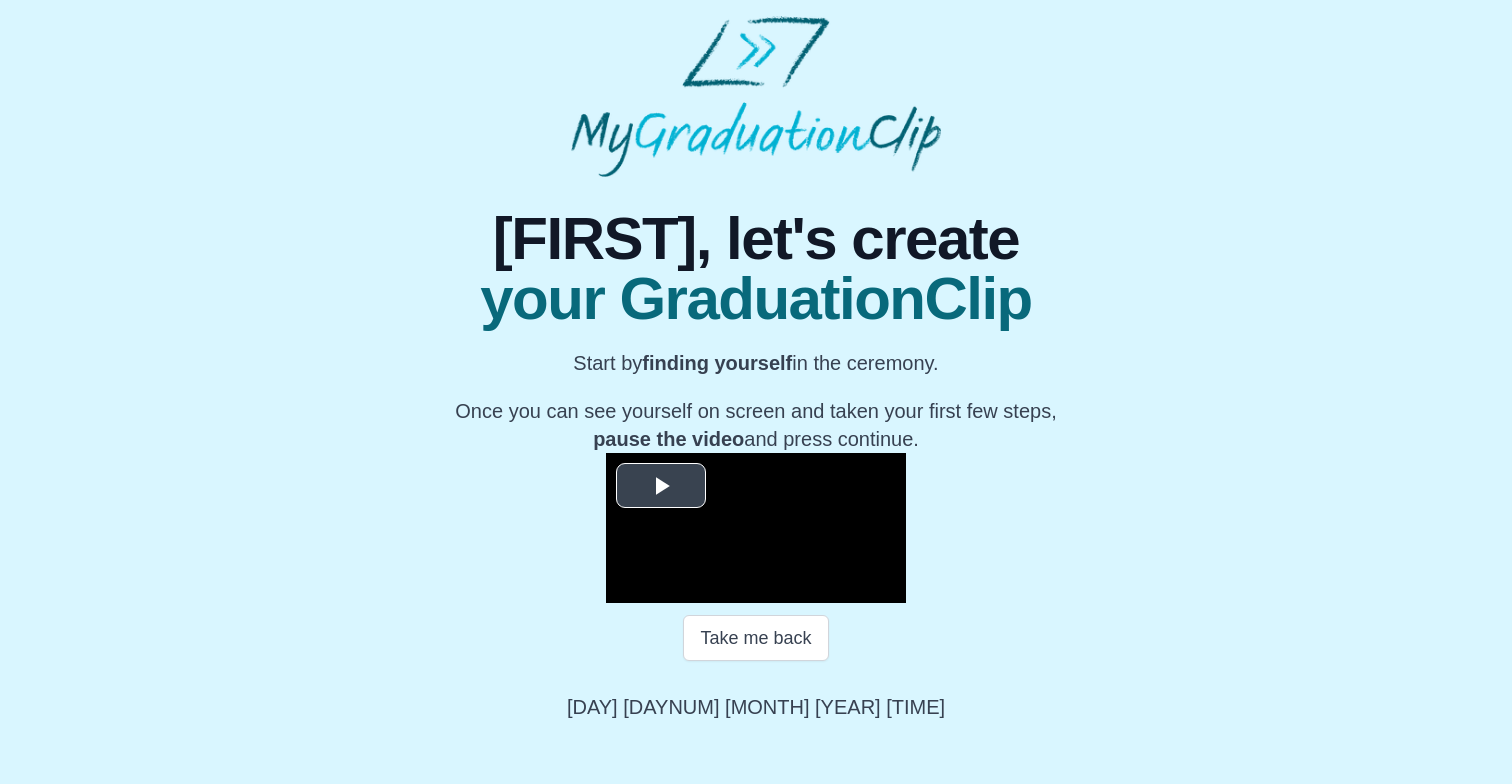 scroll, scrollTop: 229, scrollLeft: 0, axis: vertical 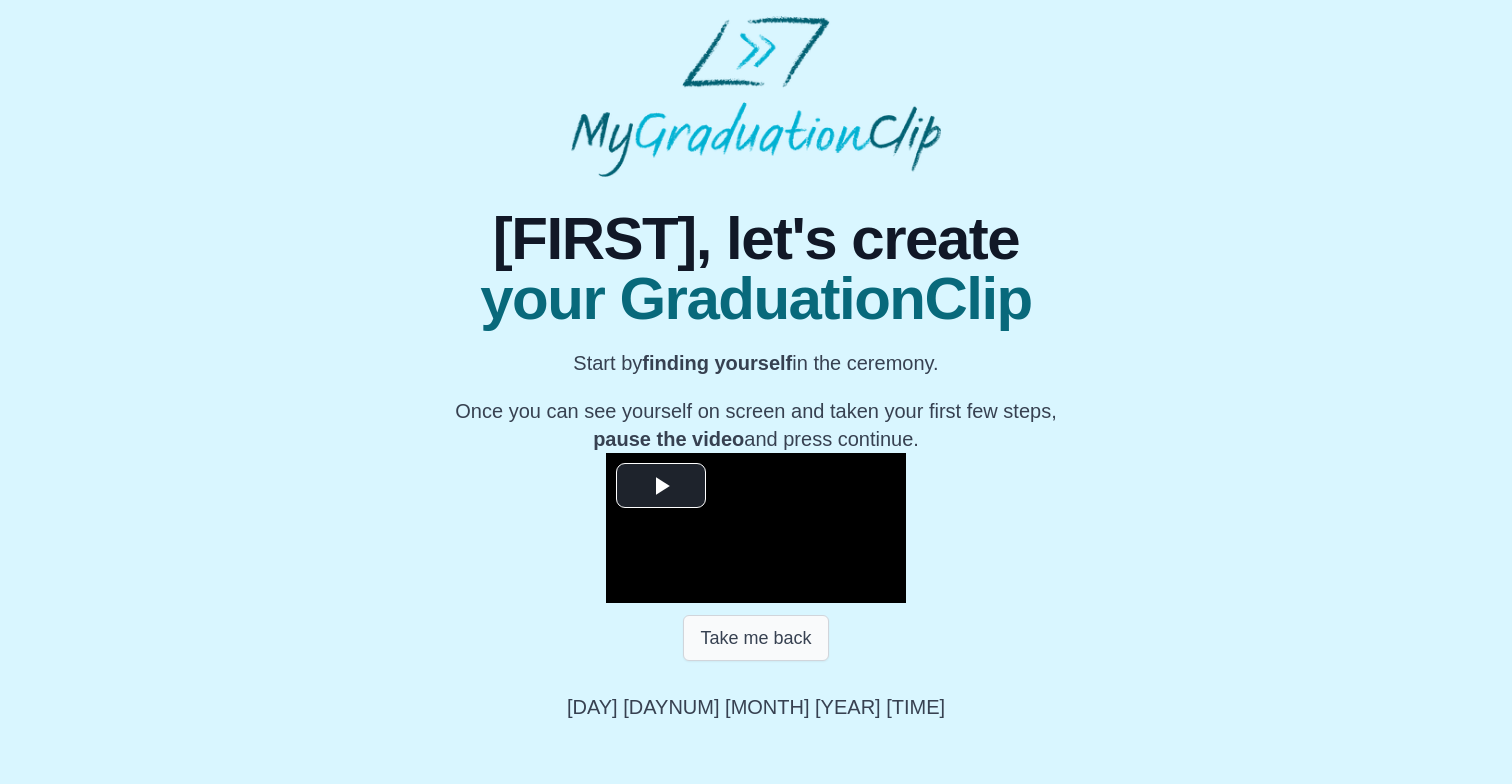 click on "Take me back" at bounding box center (755, 638) 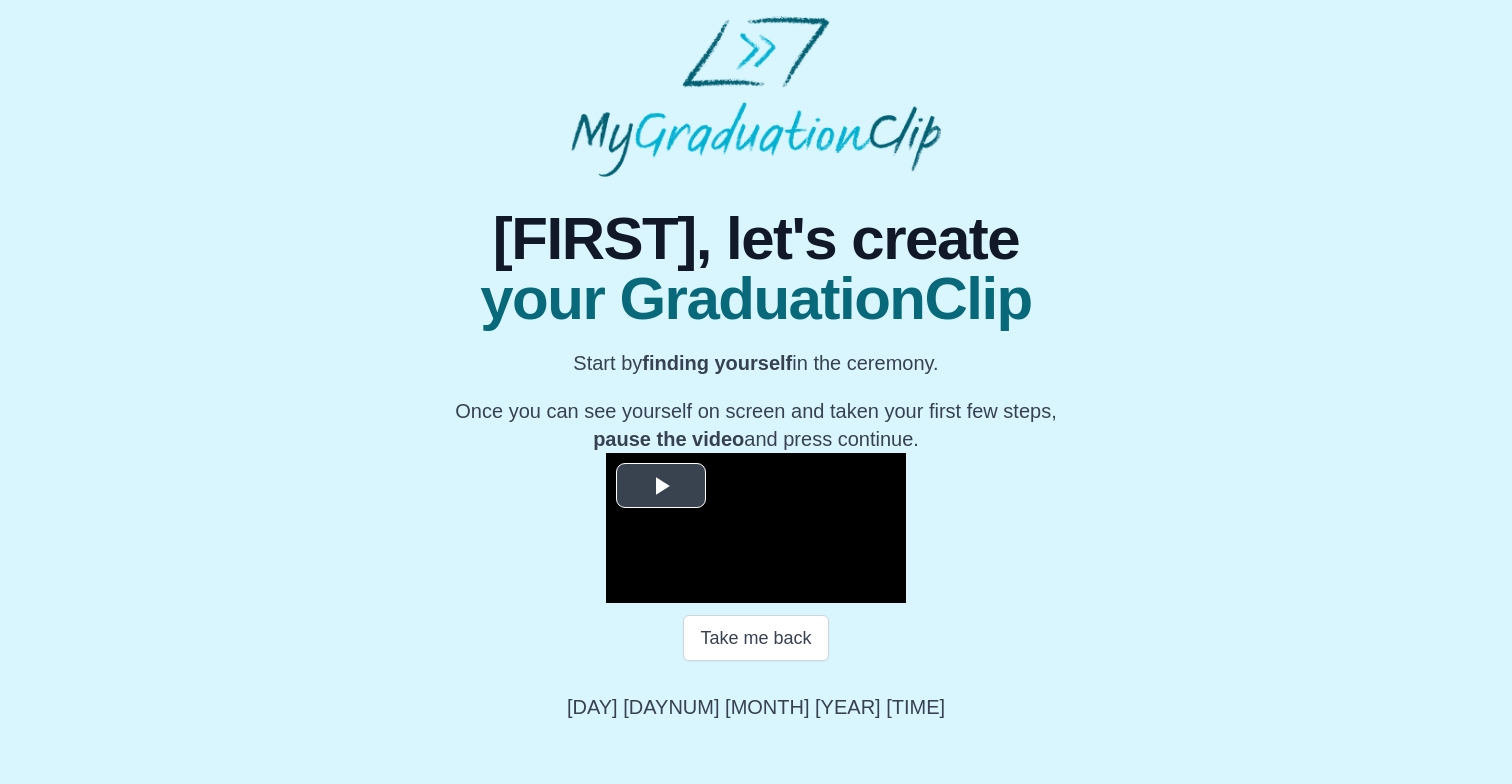 click at bounding box center (661, 485) 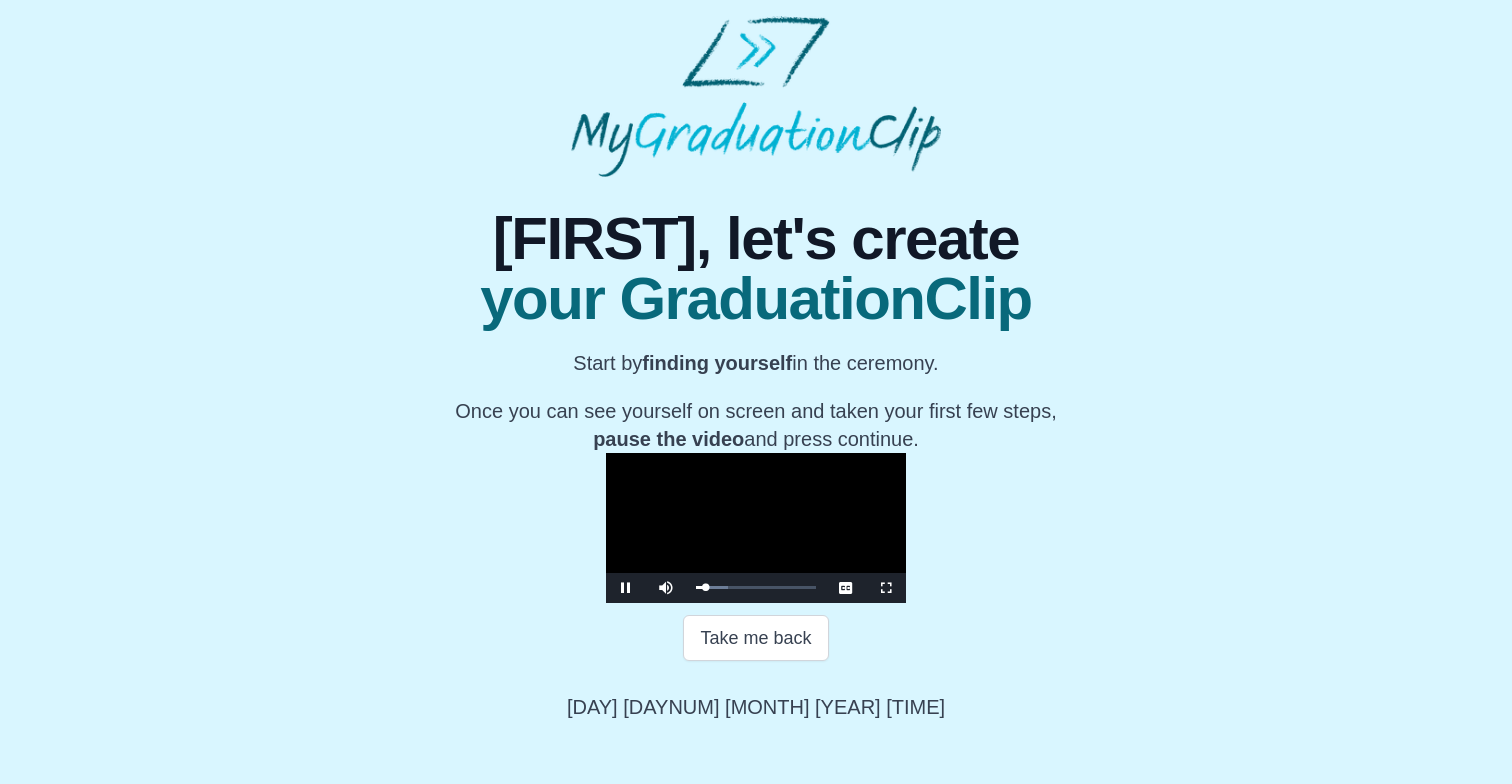 click at bounding box center [626, 588] 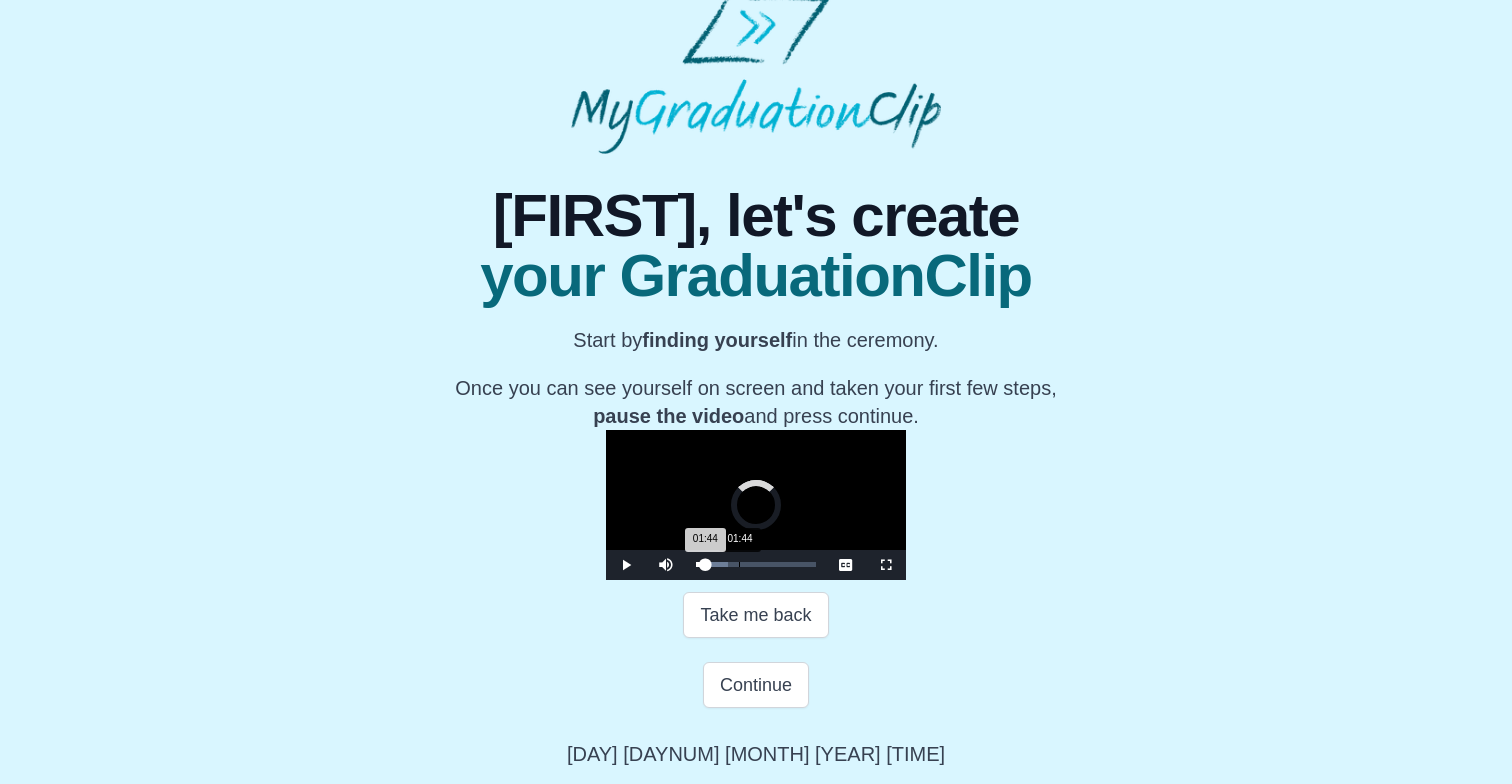 click on "01:44 Progress : 0%" at bounding box center [700, 564] 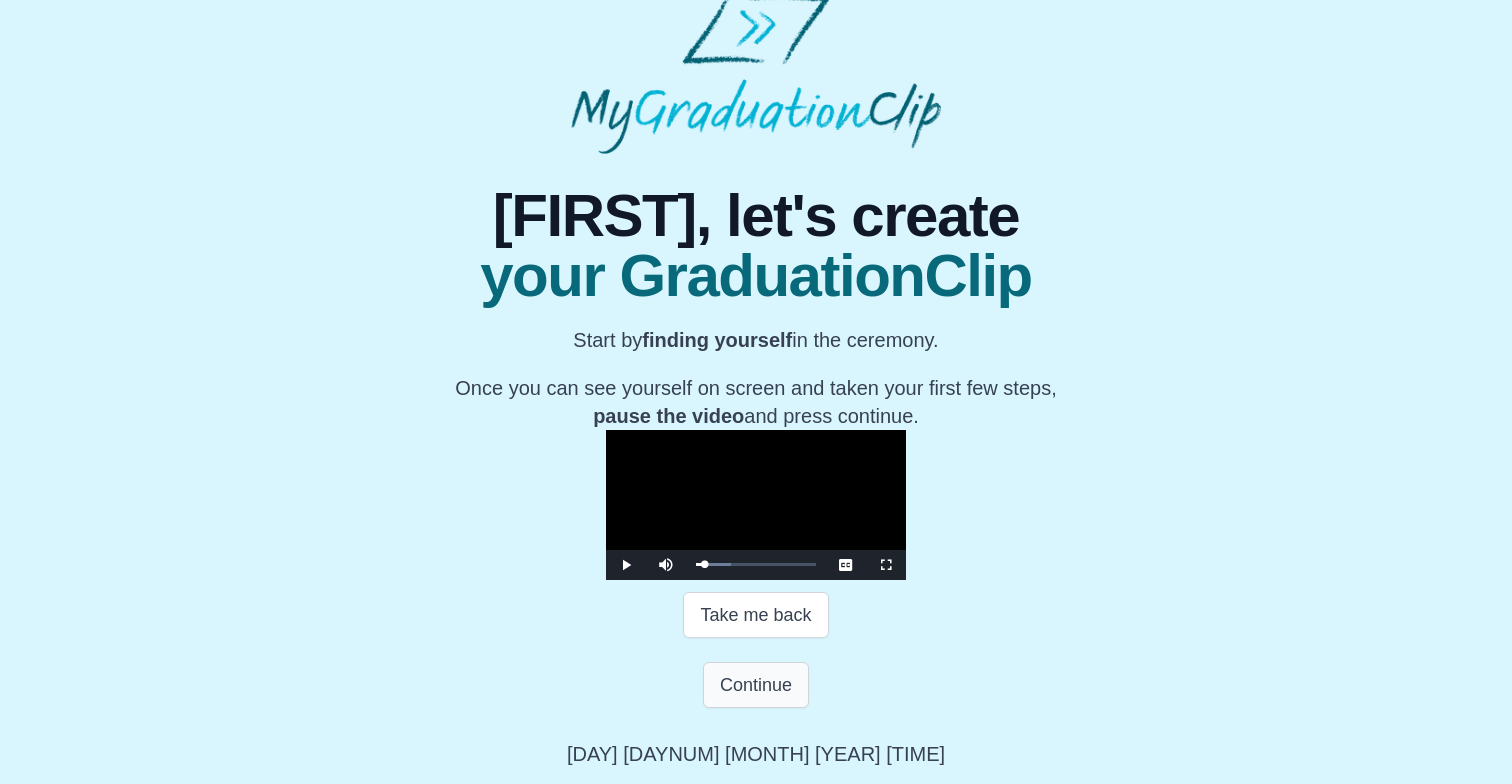 click on "Continue" at bounding box center [756, 685] 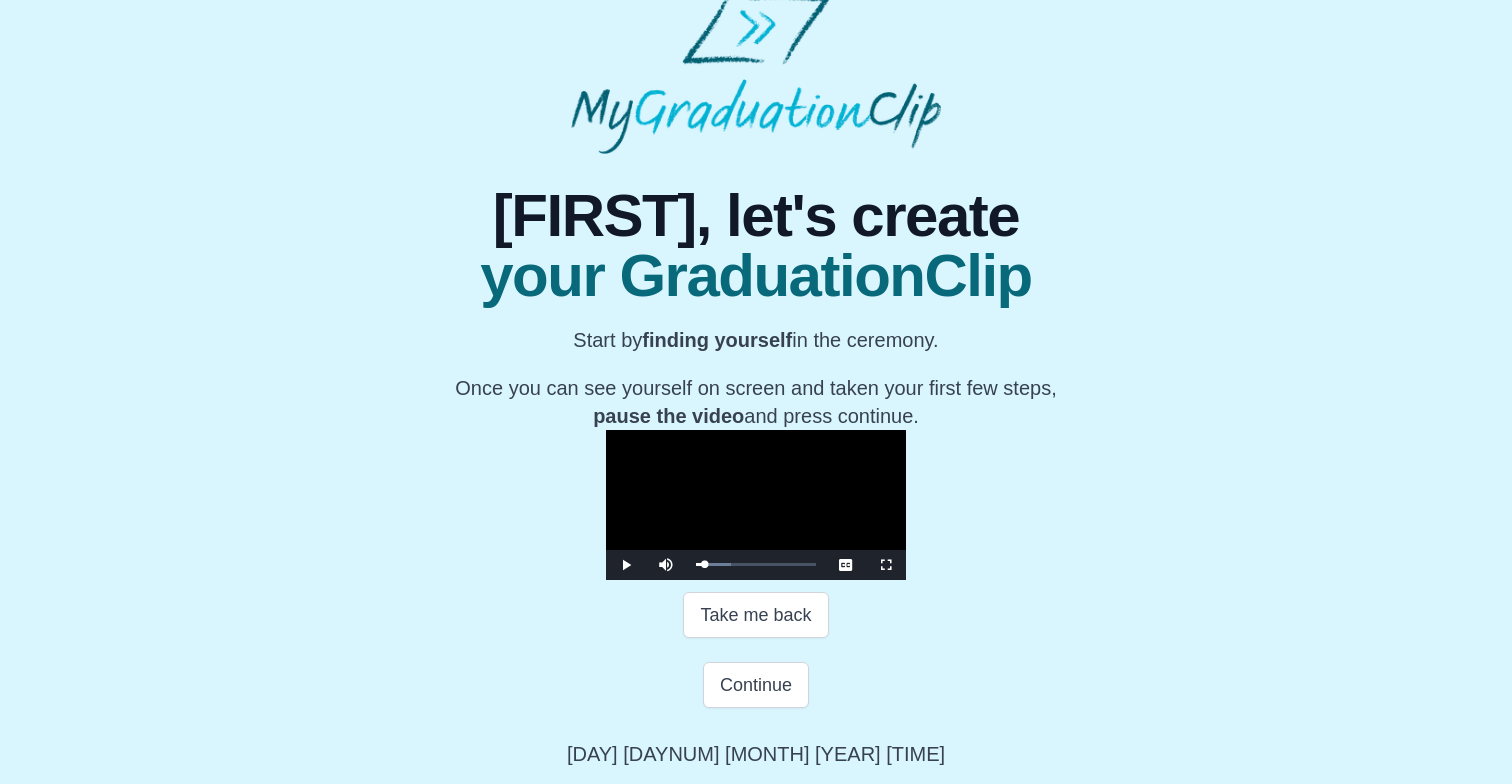 scroll, scrollTop: 299, scrollLeft: 0, axis: vertical 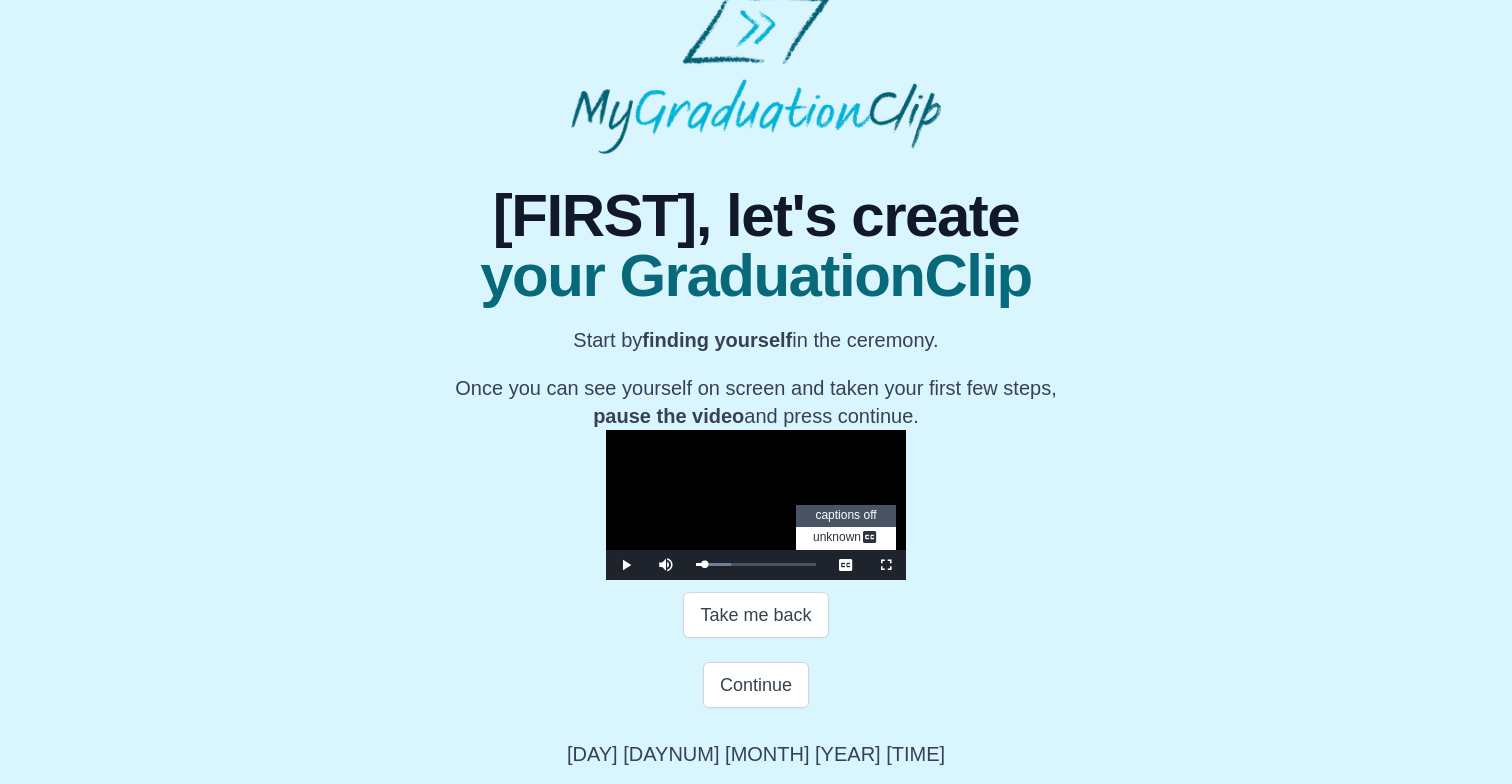 click on "captions off" at bounding box center (845, 515) 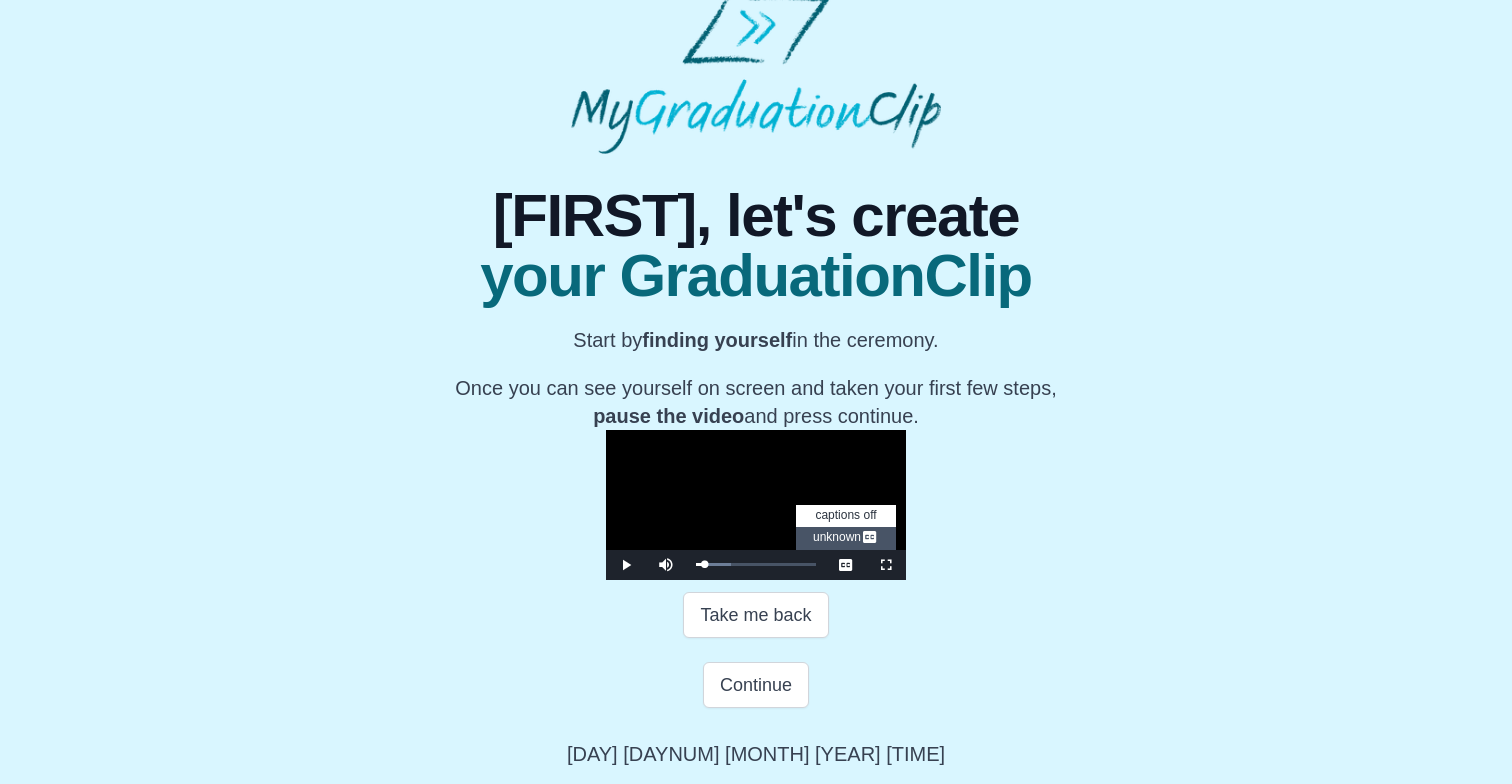 click on "Unknown
Captions" at bounding box center (846, 537) 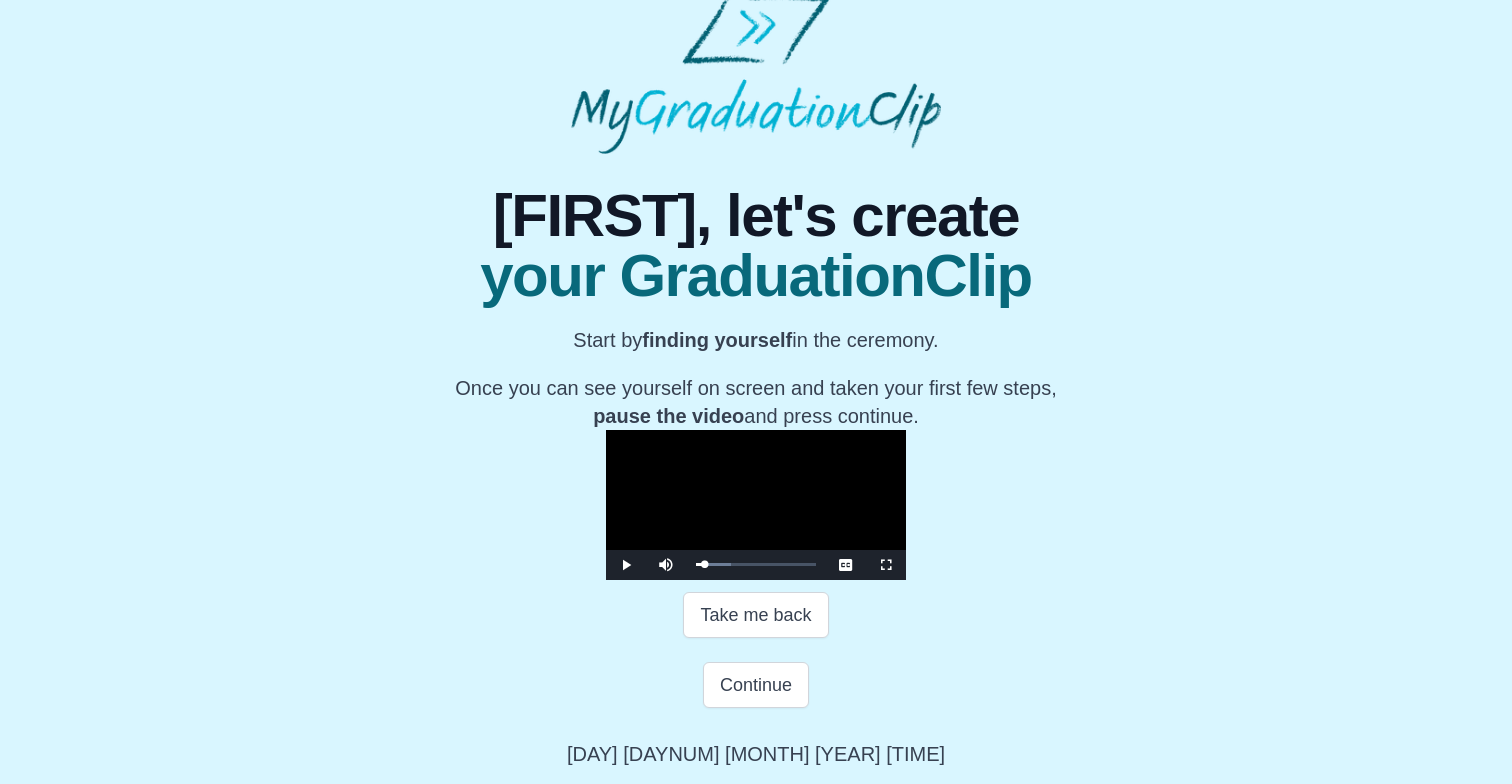 click at bounding box center (626, 565) 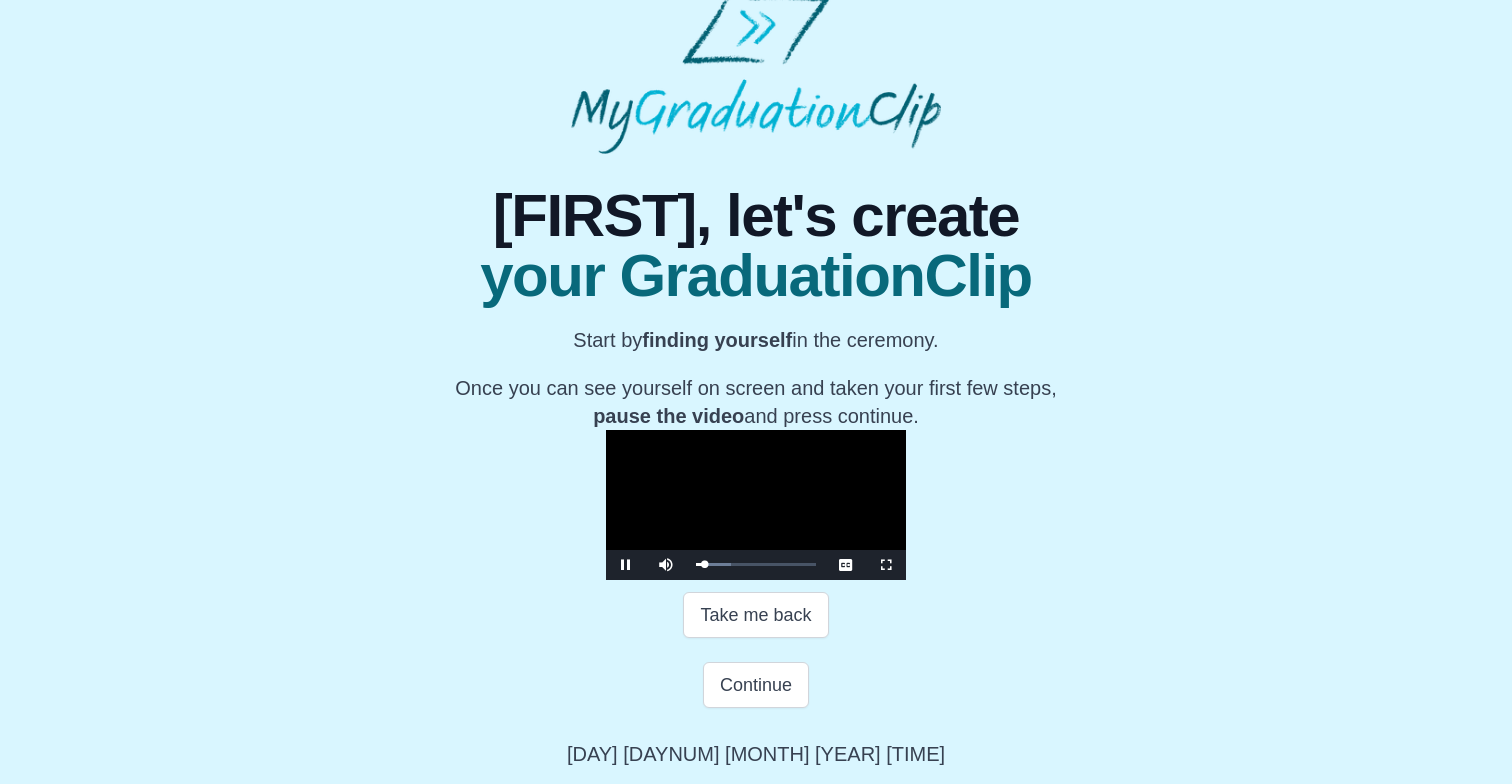 click at bounding box center (626, 565) 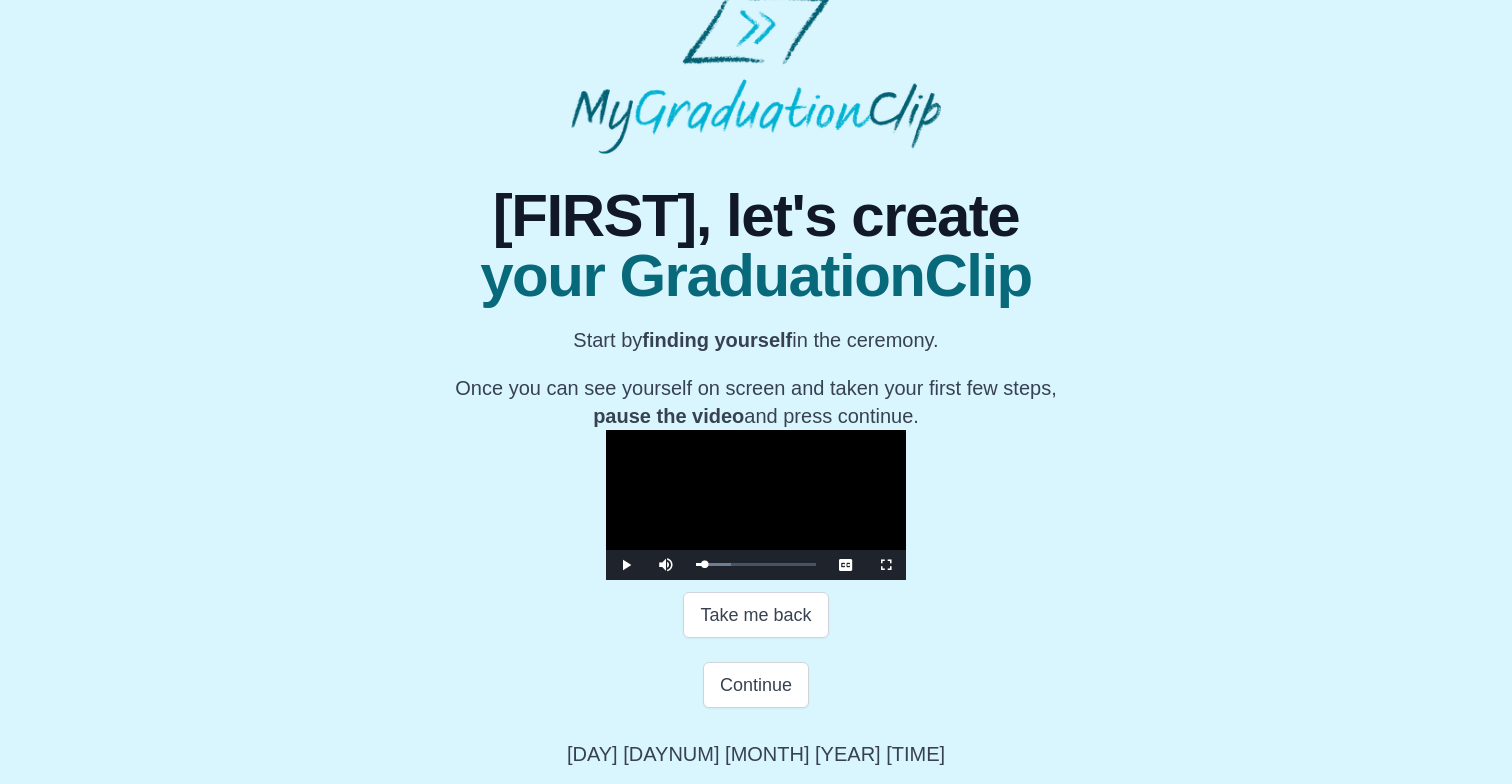 click at bounding box center [626, 565] 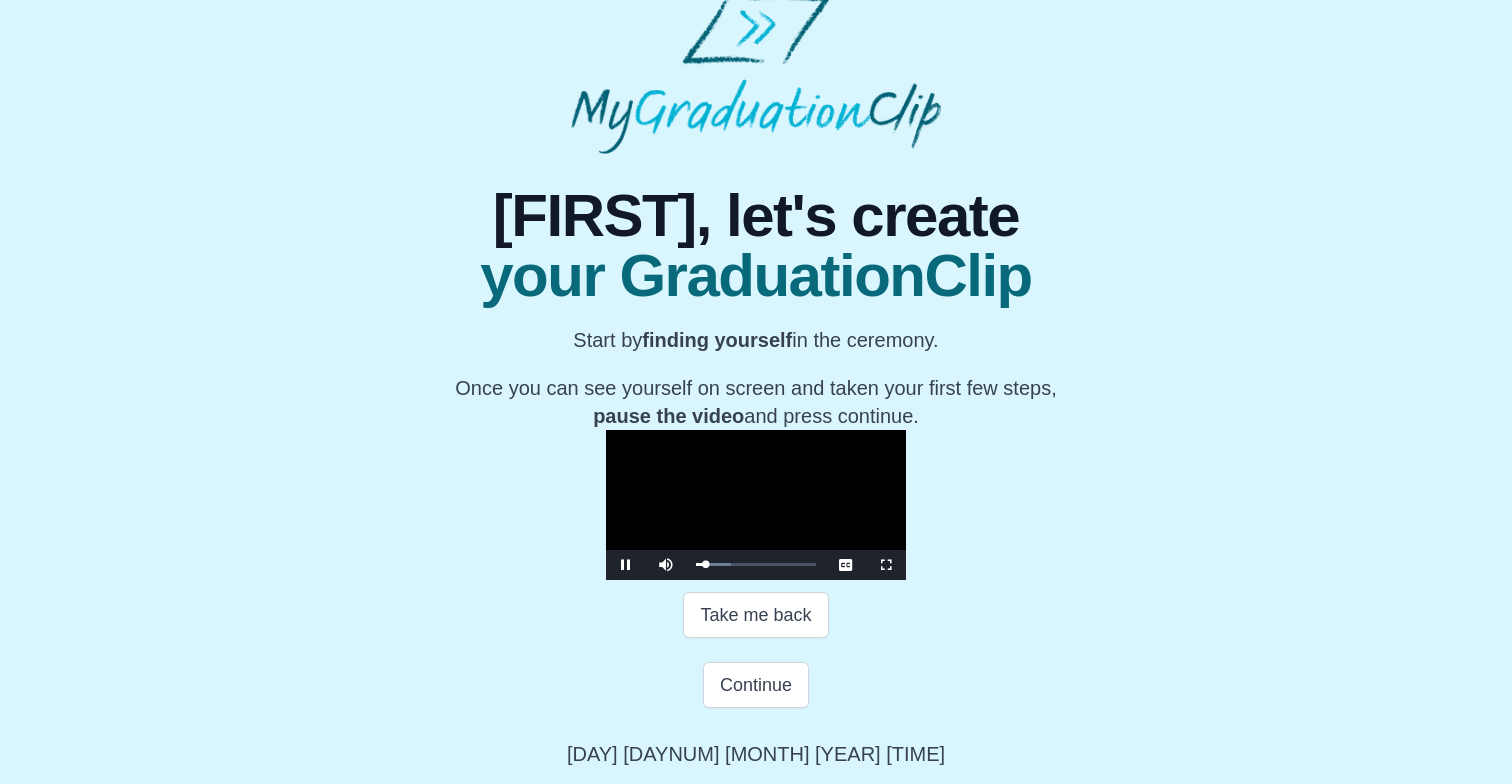 click at bounding box center (626, 565) 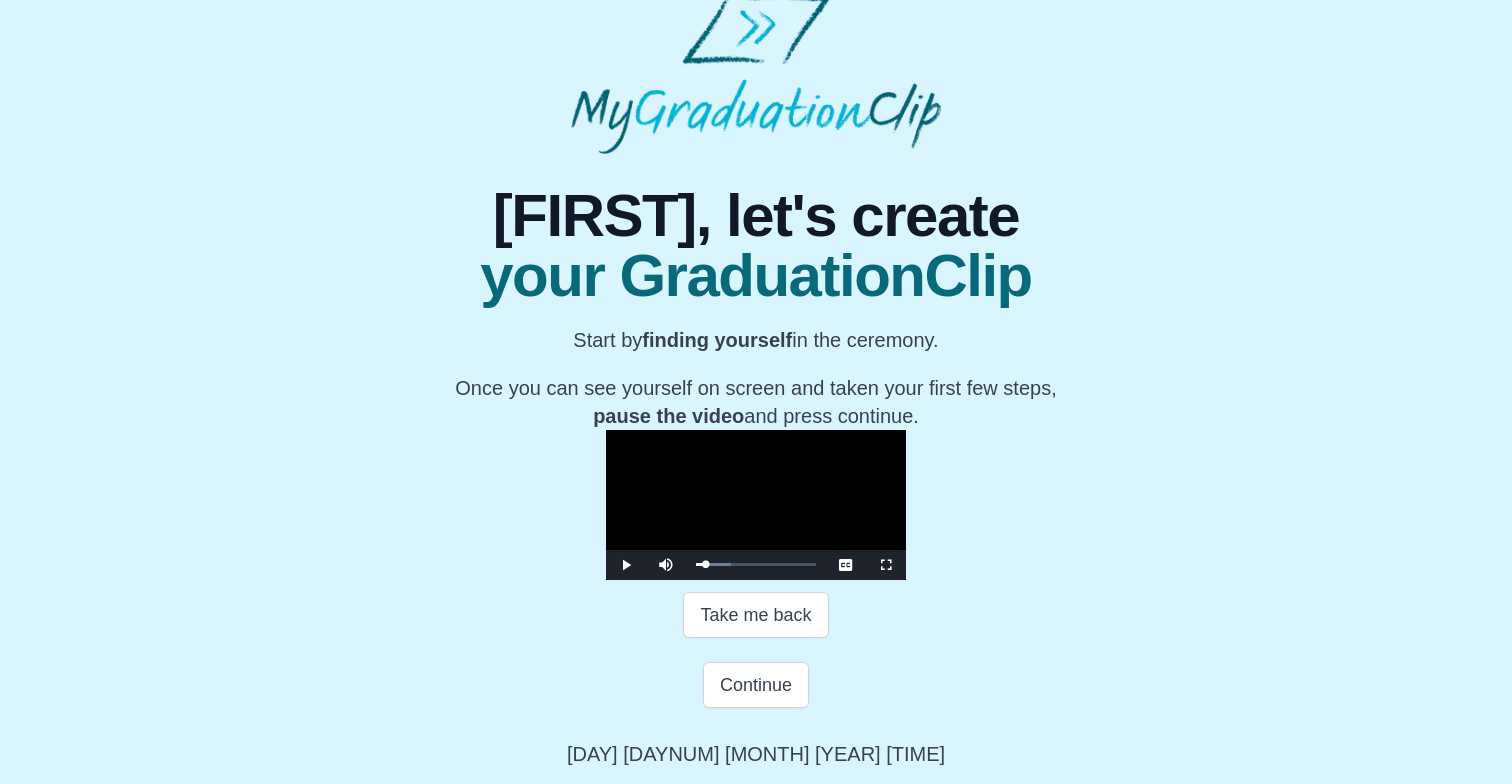 click at bounding box center (626, 565) 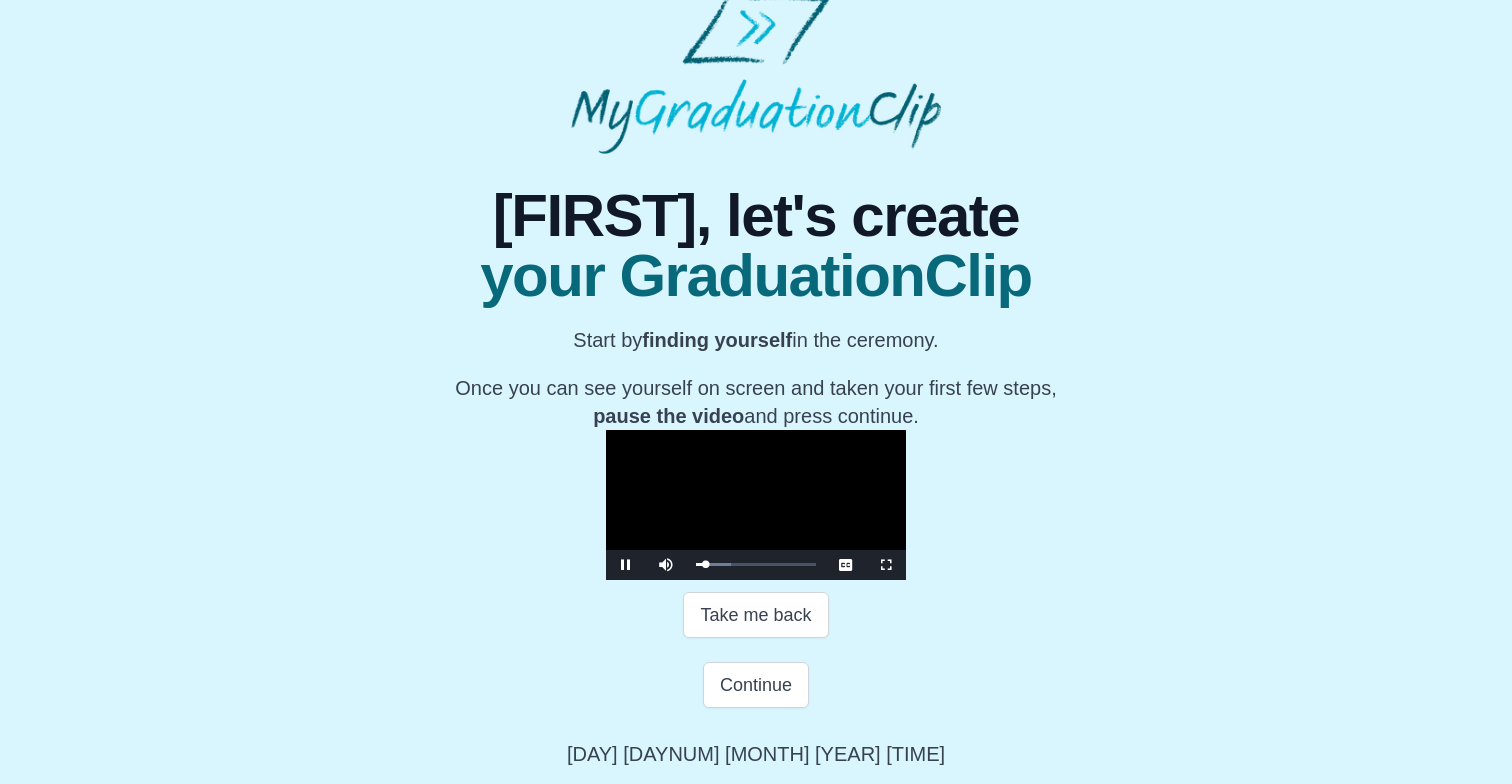 click at bounding box center (626, 565) 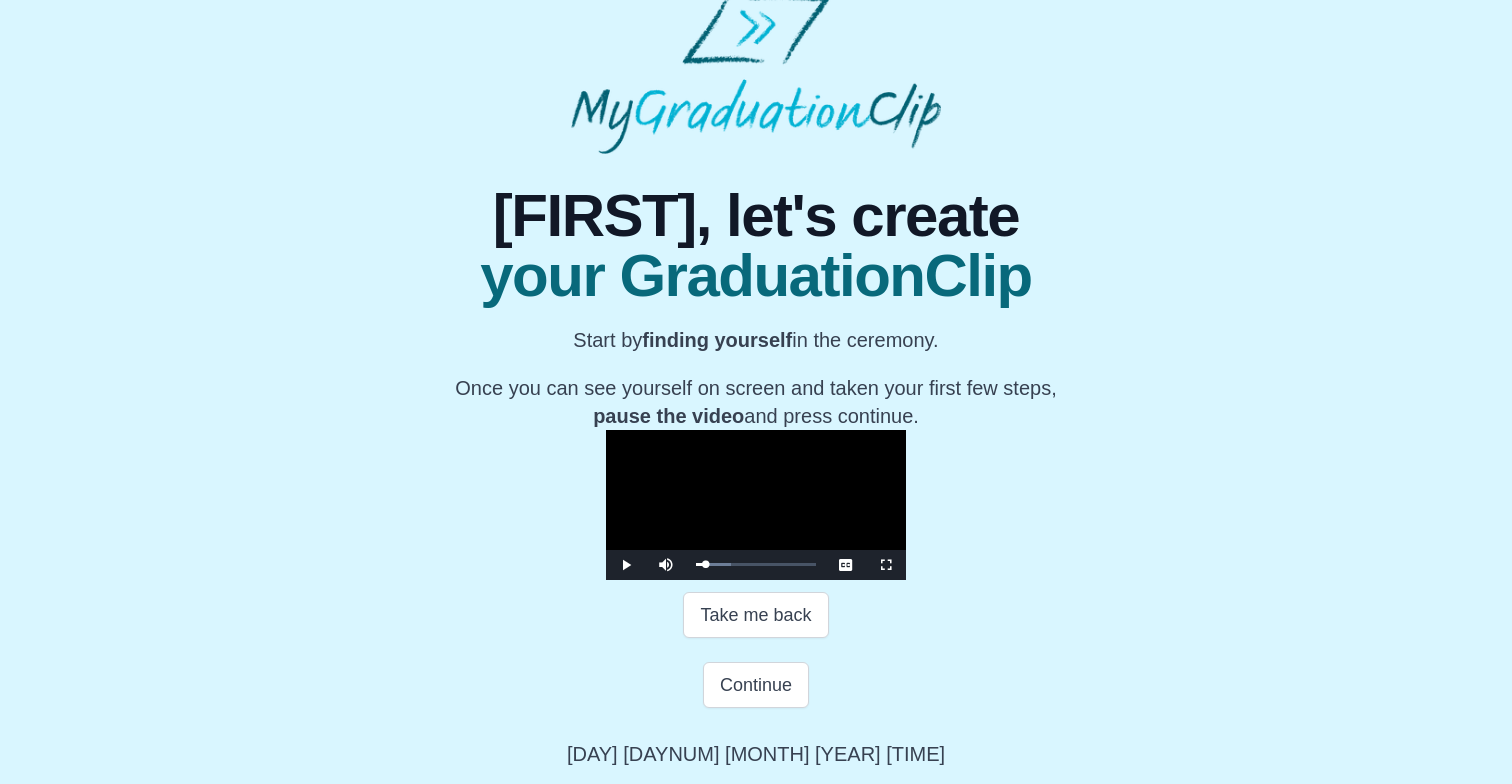 click at bounding box center [626, 565] 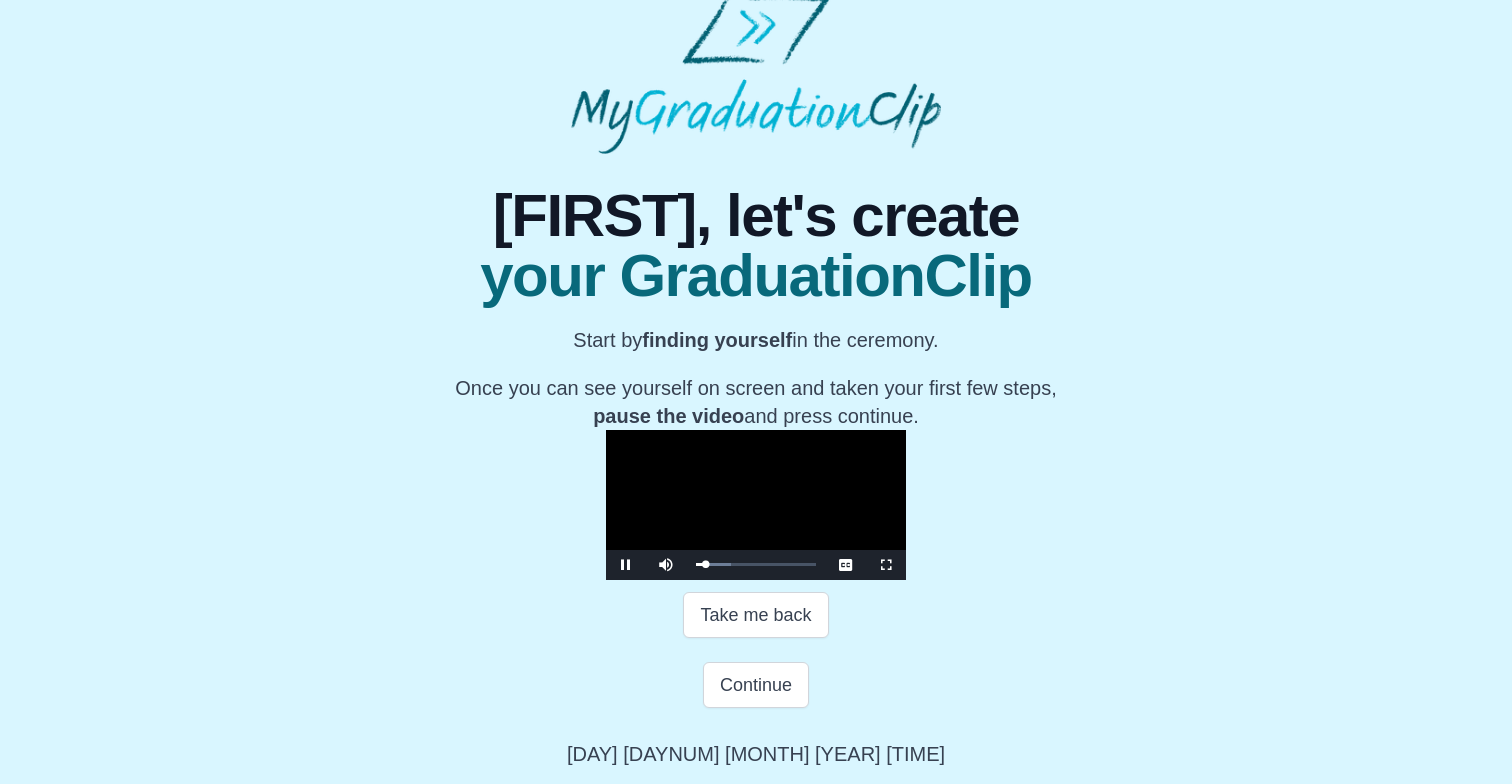 click at bounding box center (626, 565) 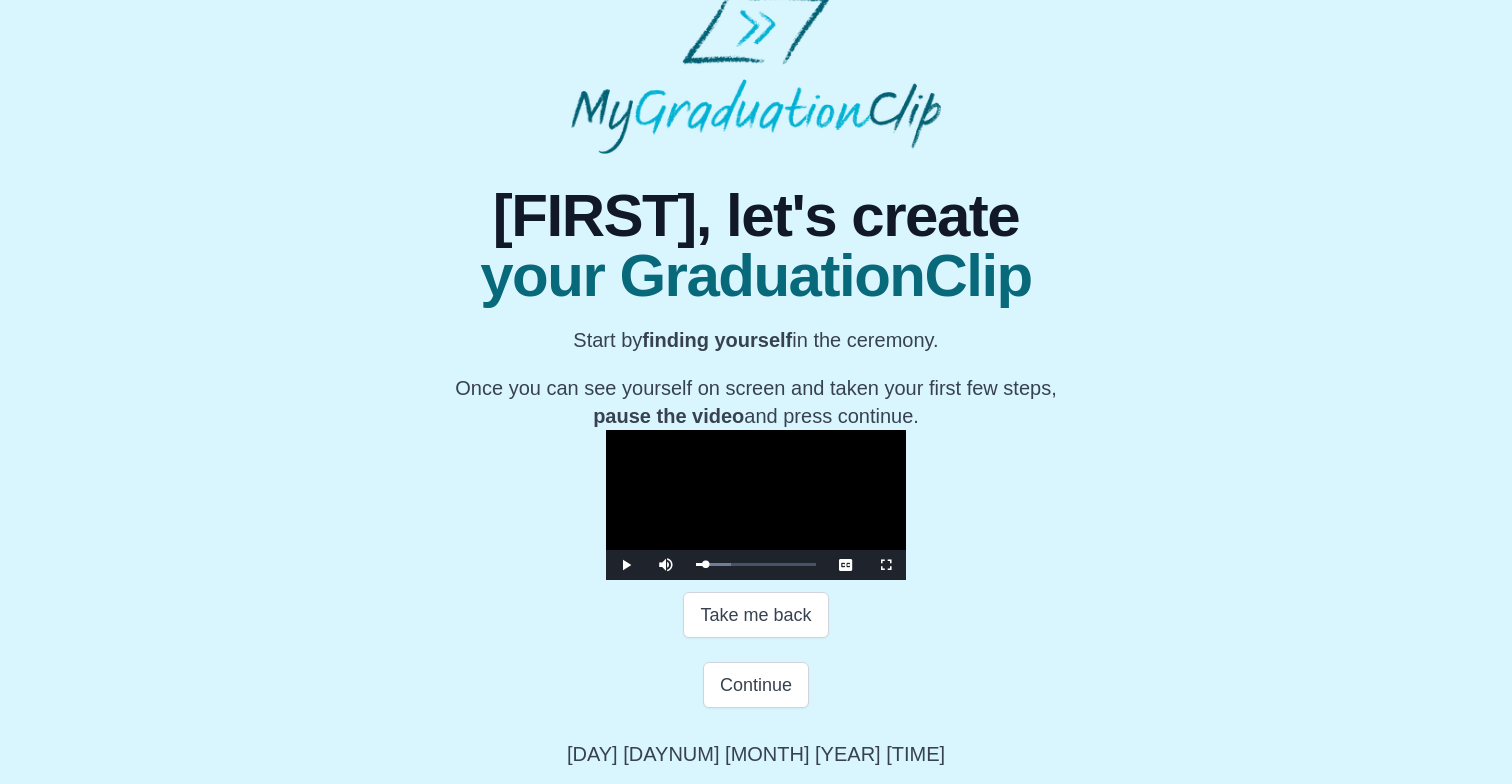 click at bounding box center [626, 565] 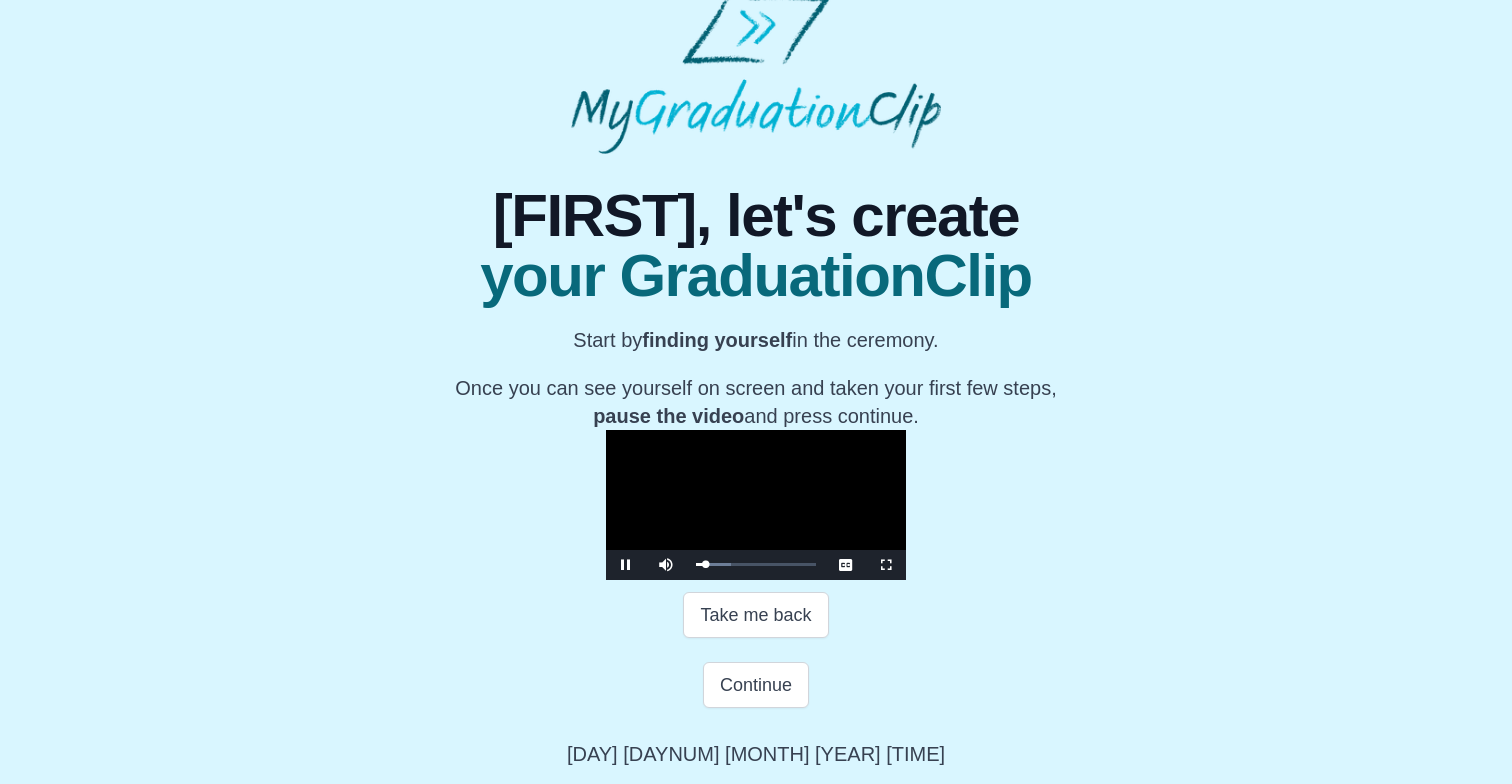 click at bounding box center [626, 565] 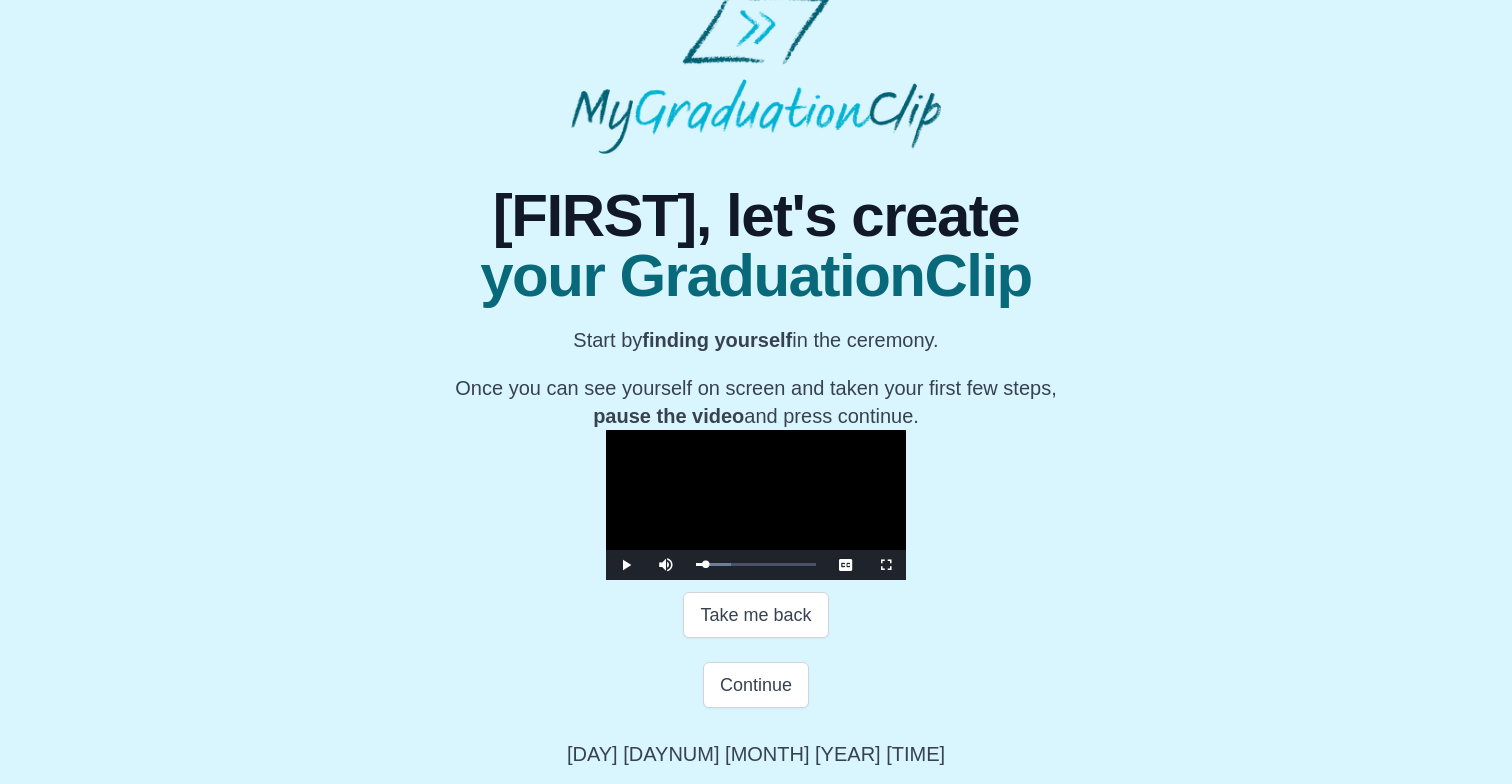 click at bounding box center (626, 565) 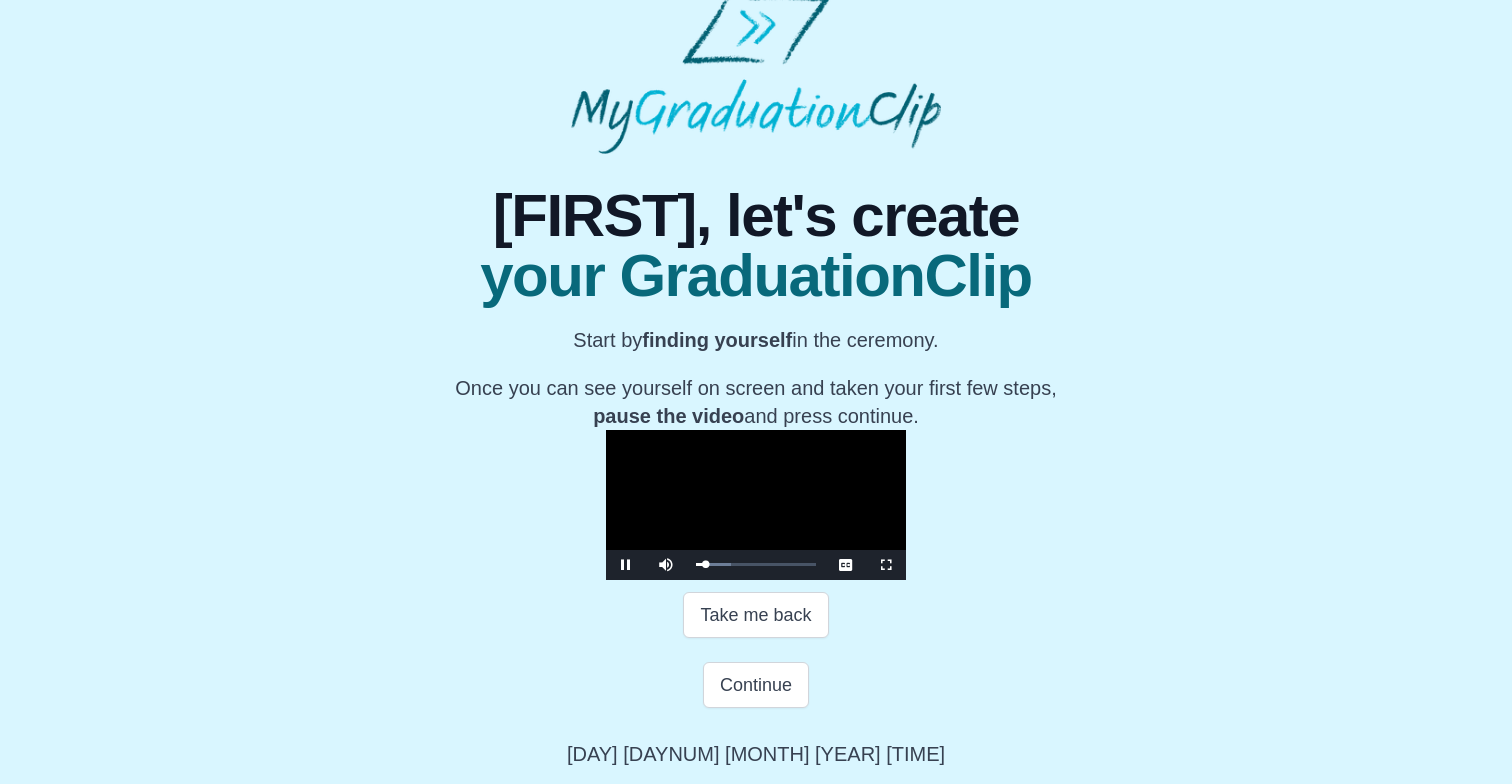 click at bounding box center (626, 565) 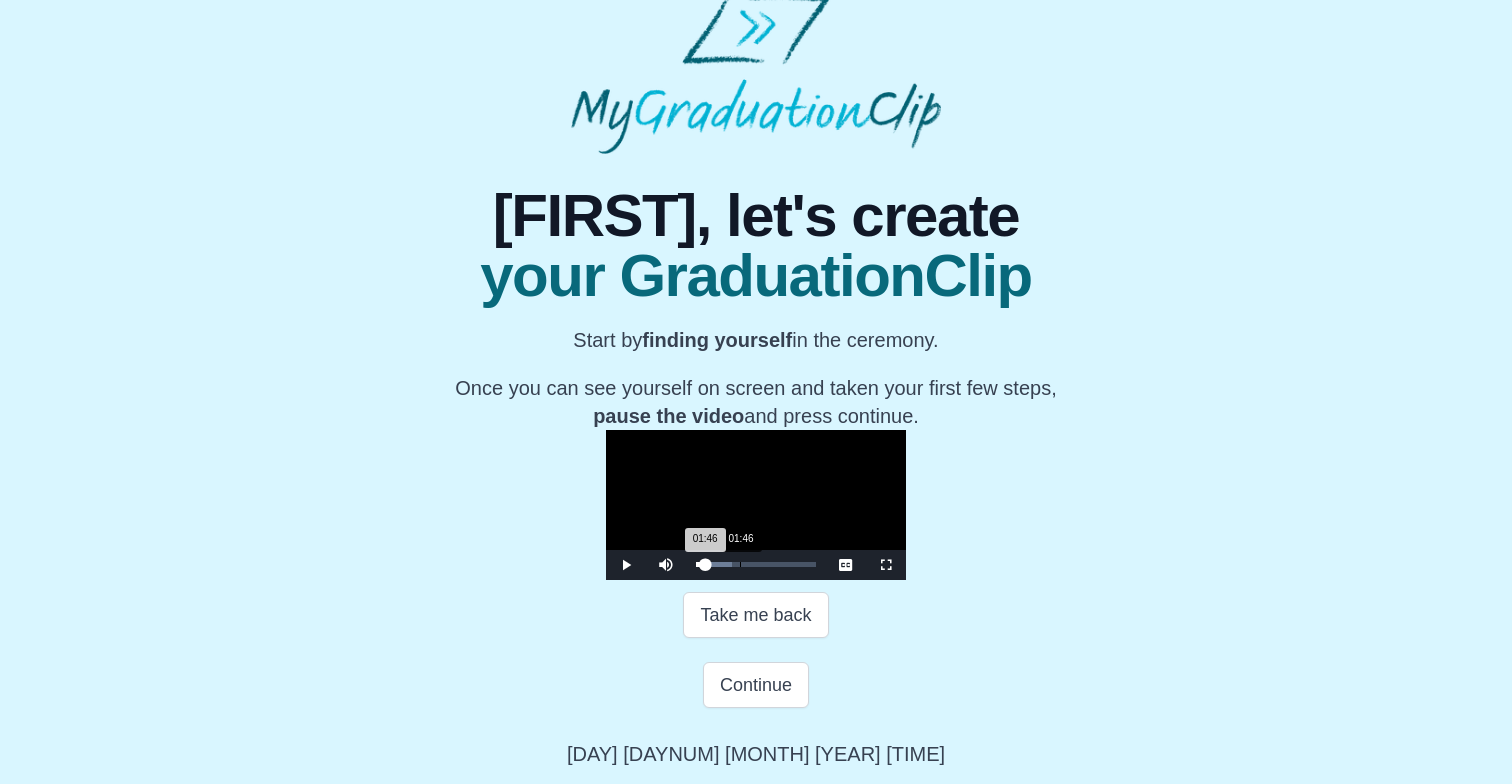 click on "01:46 Progress : 0%" at bounding box center [700, 564] 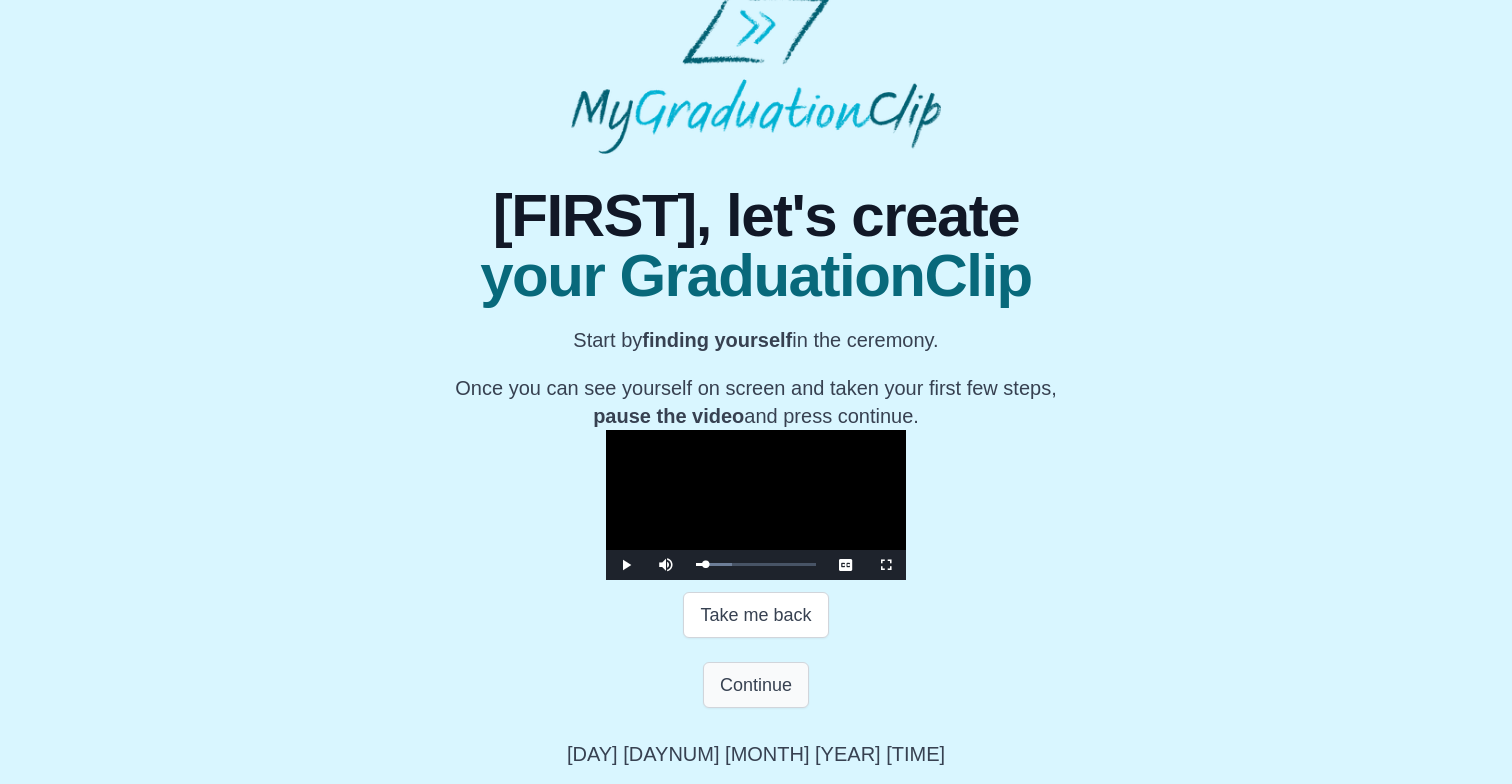 click on "Continue" at bounding box center [756, 685] 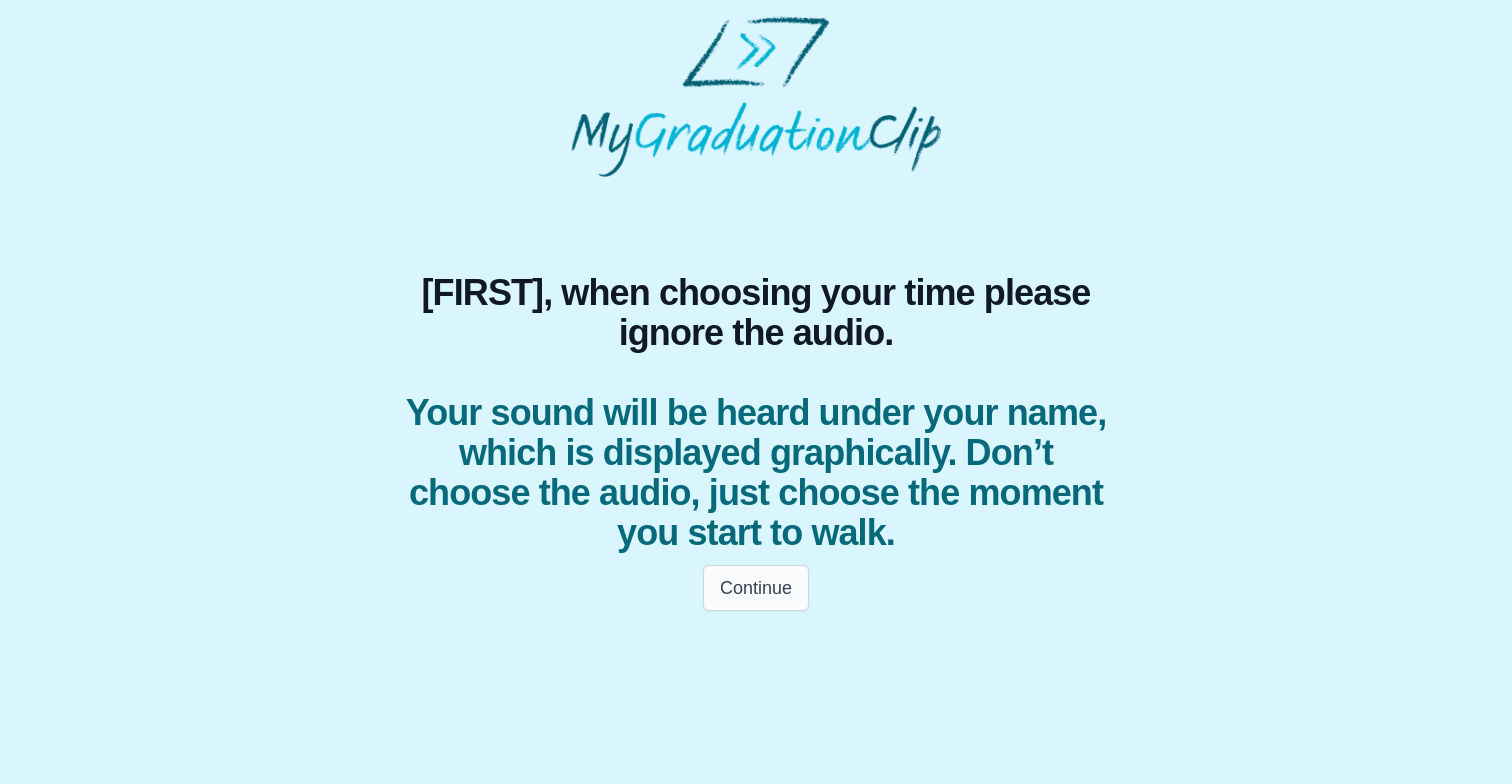 click on "Continue" at bounding box center (756, 588) 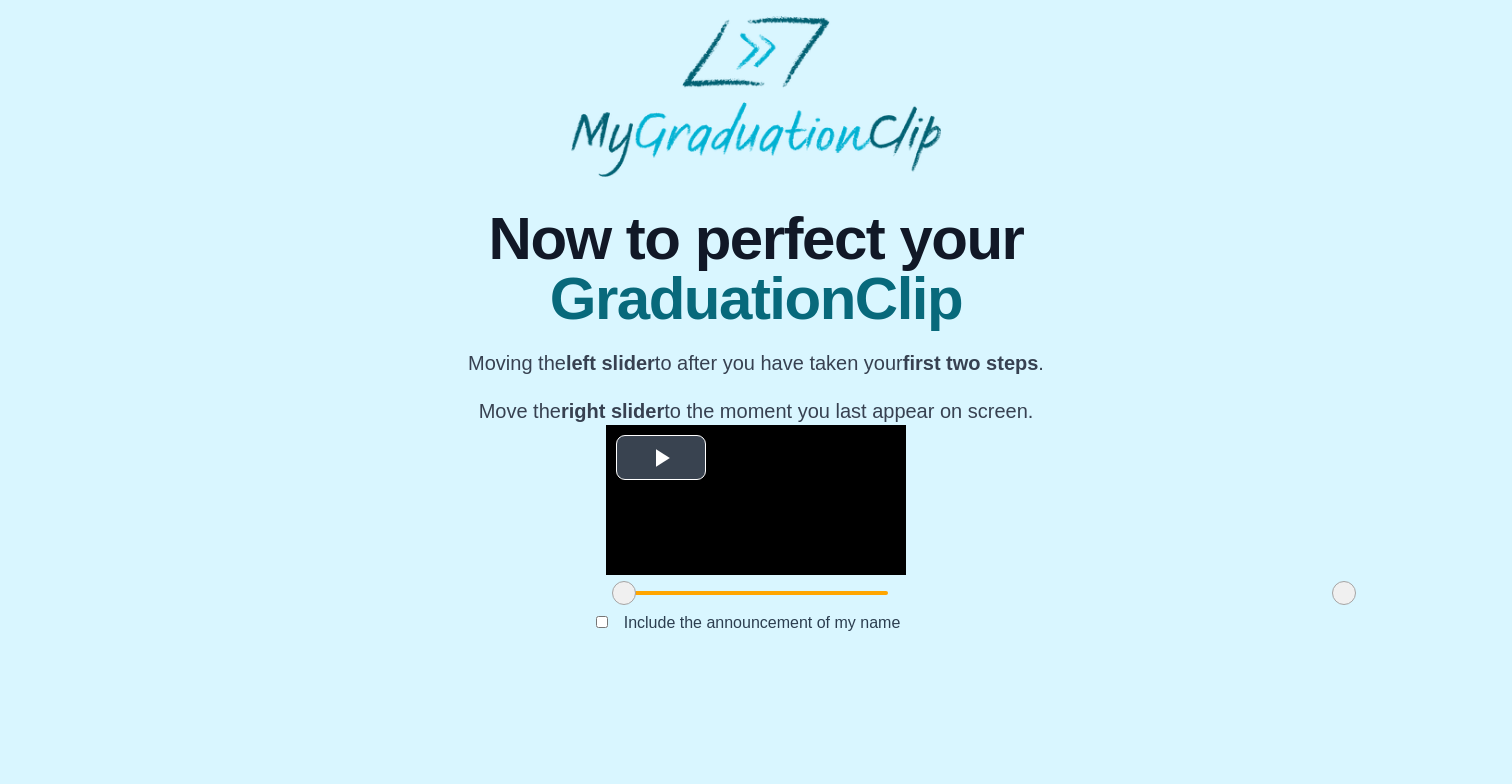 scroll, scrollTop: 181, scrollLeft: 0, axis: vertical 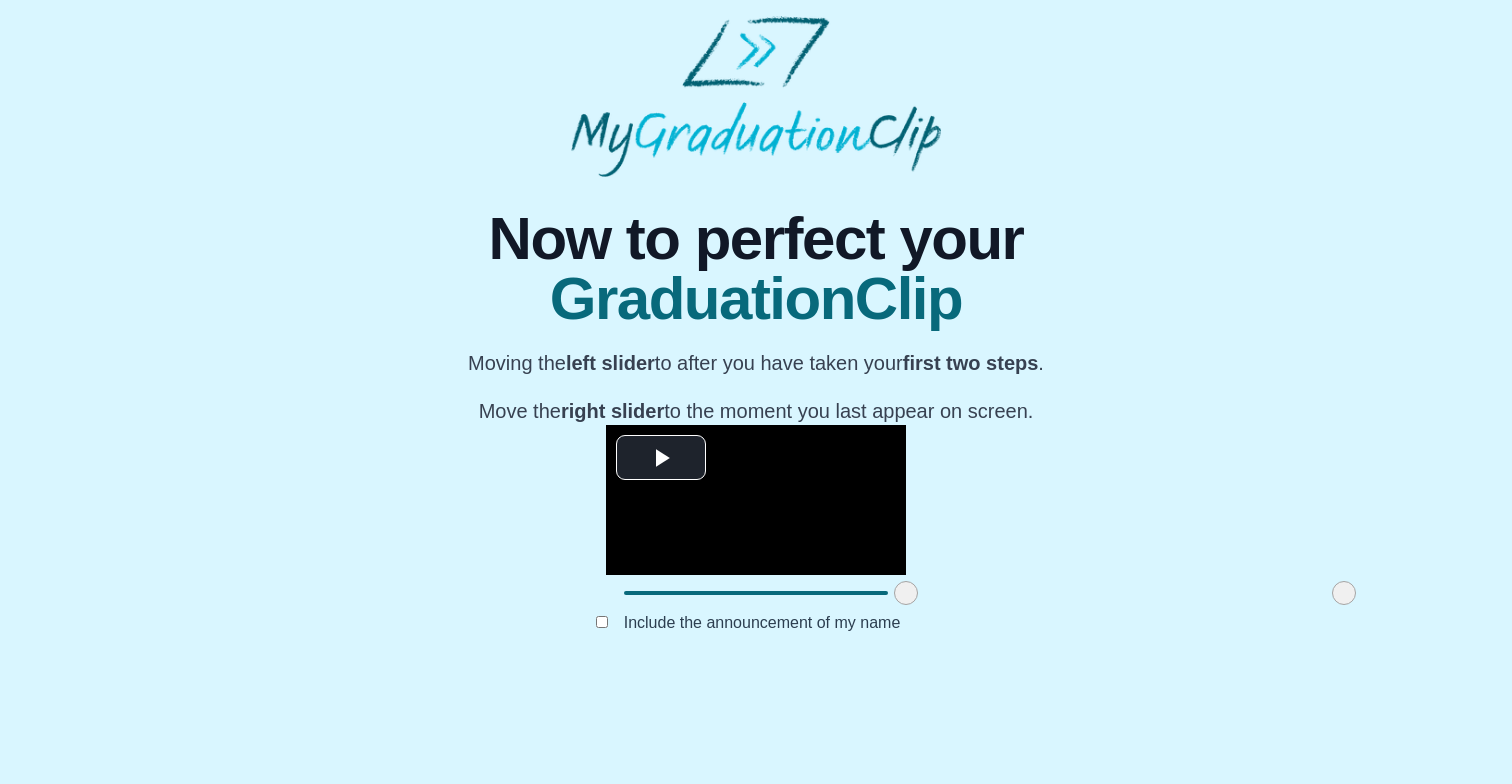 drag, startPoint x: 394, startPoint y: 689, endPoint x: 676, endPoint y: 694, distance: 282.0443 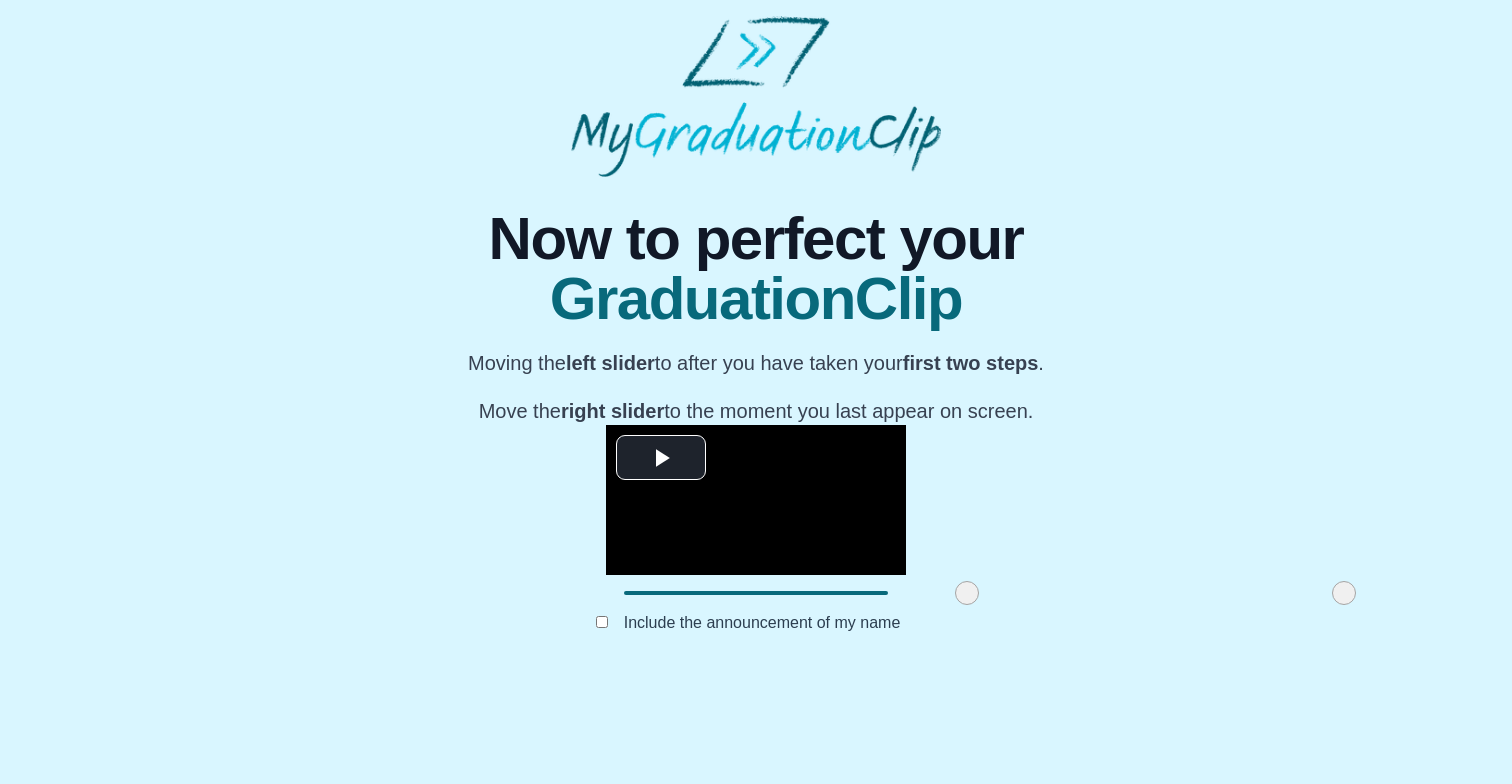 drag, startPoint x: 676, startPoint y: 694, endPoint x: 737, endPoint y: 689, distance: 61.204575 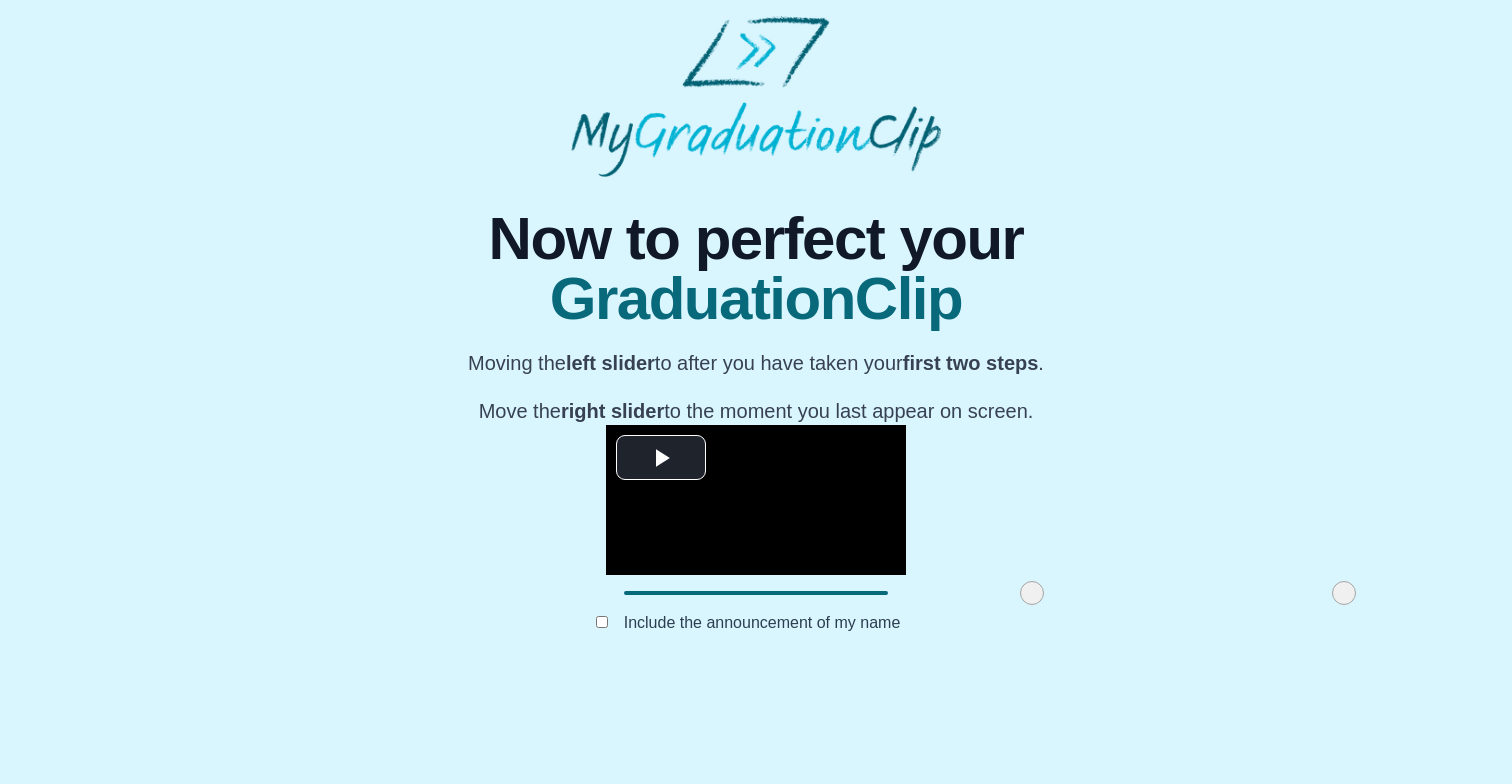 drag, startPoint x: 736, startPoint y: 687, endPoint x: 801, endPoint y: 689, distance: 65.03076 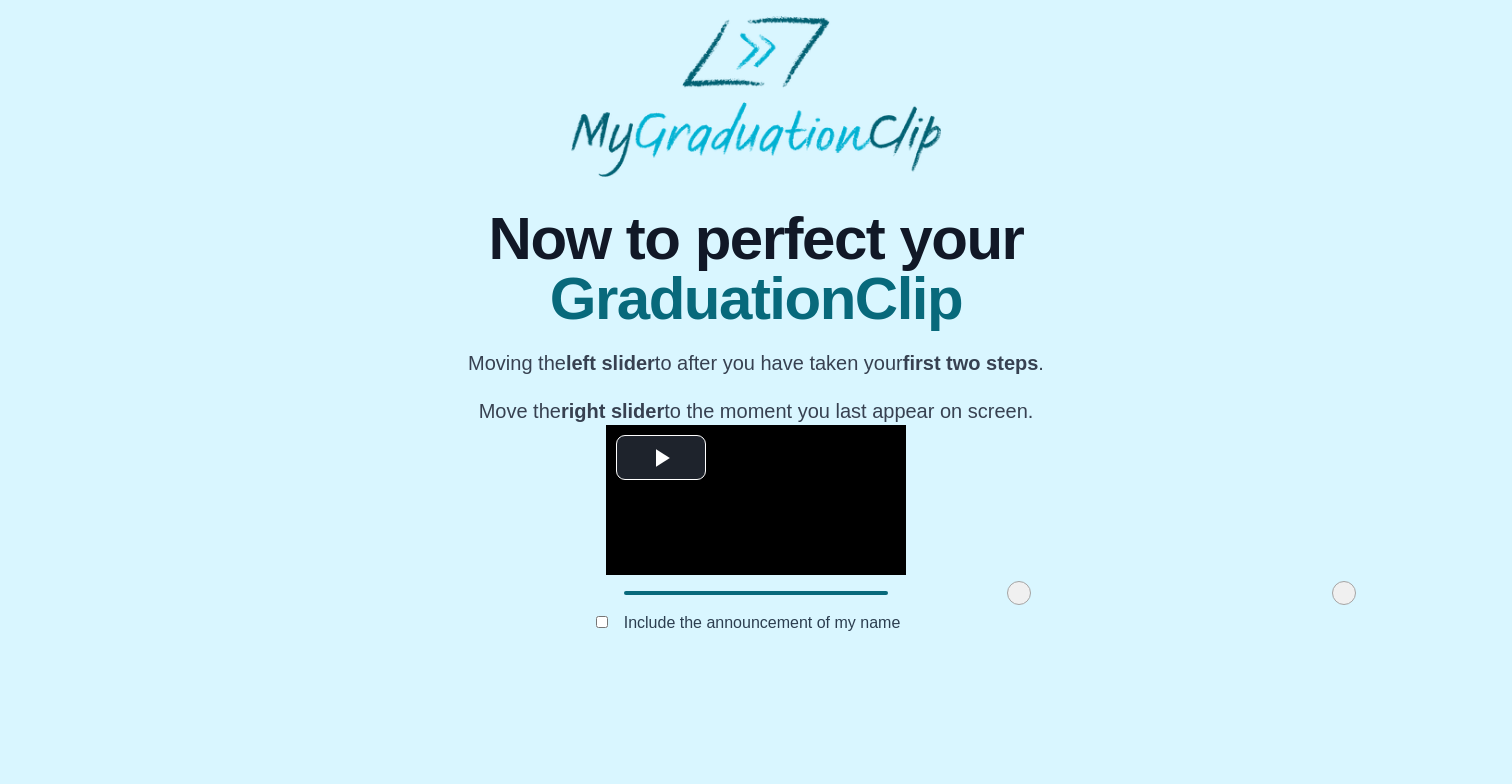 drag, startPoint x: 801, startPoint y: 689, endPoint x: 787, endPoint y: 681, distance: 16.124516 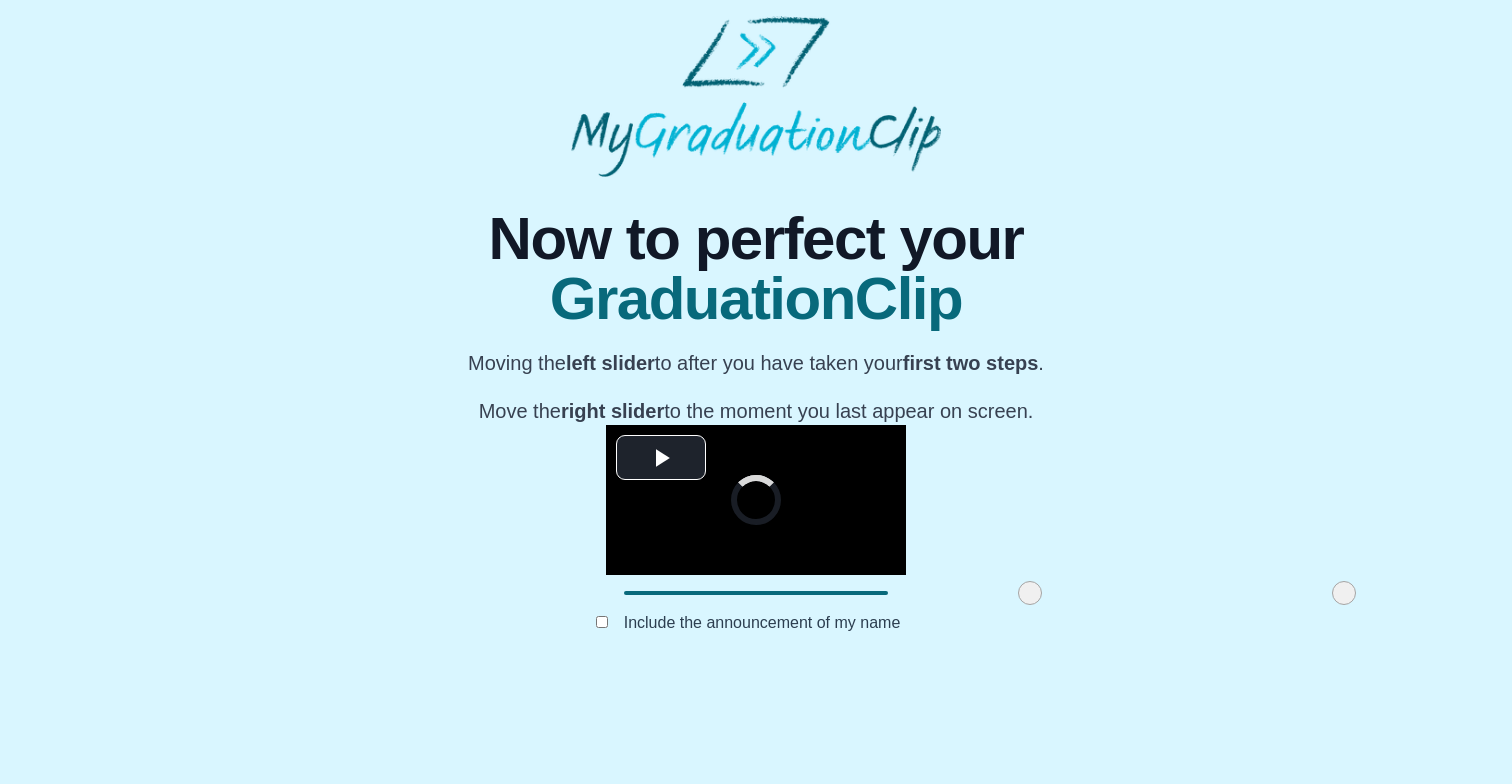 drag, startPoint x: 787, startPoint y: 682, endPoint x: 799, endPoint y: 682, distance: 12 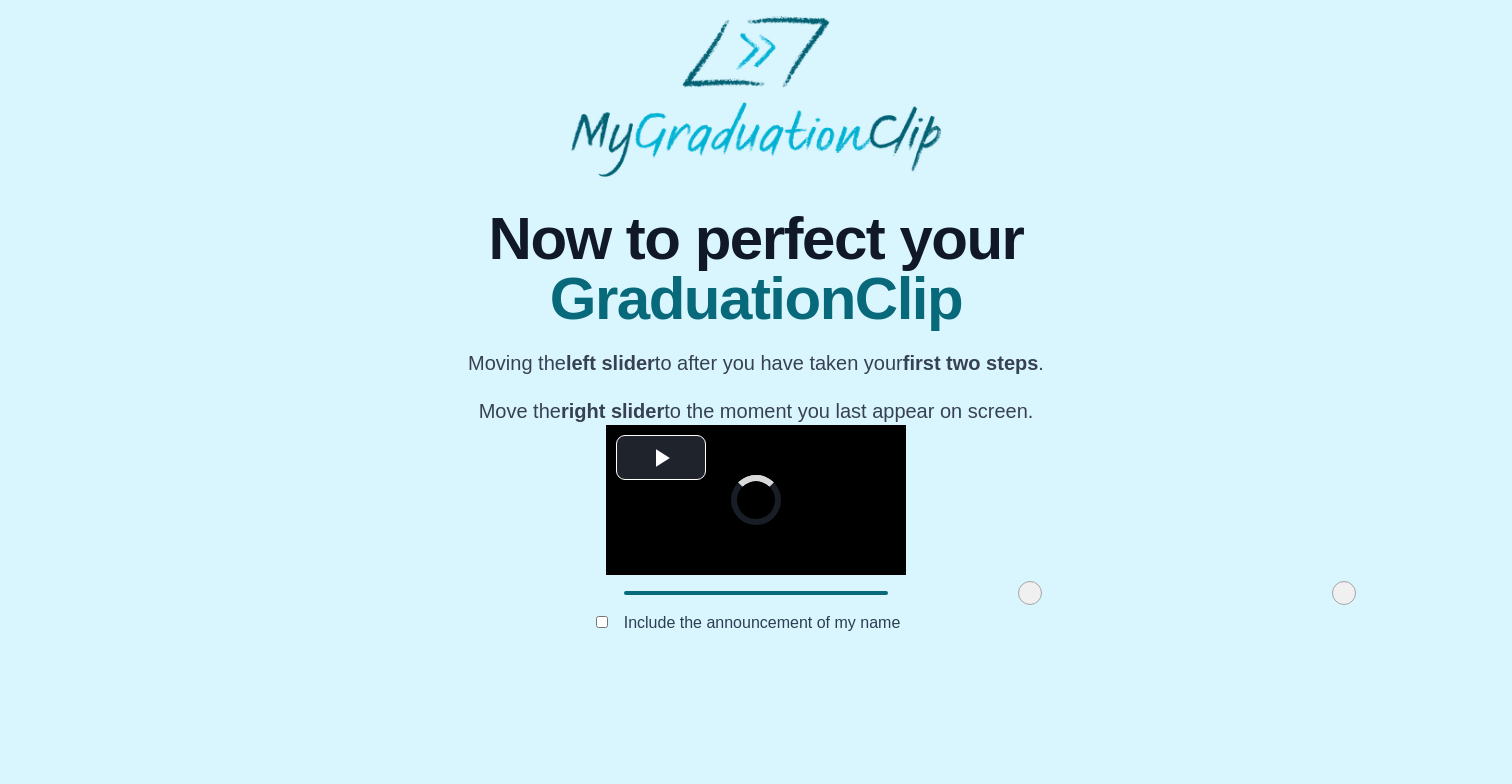 click at bounding box center [1030, 593] 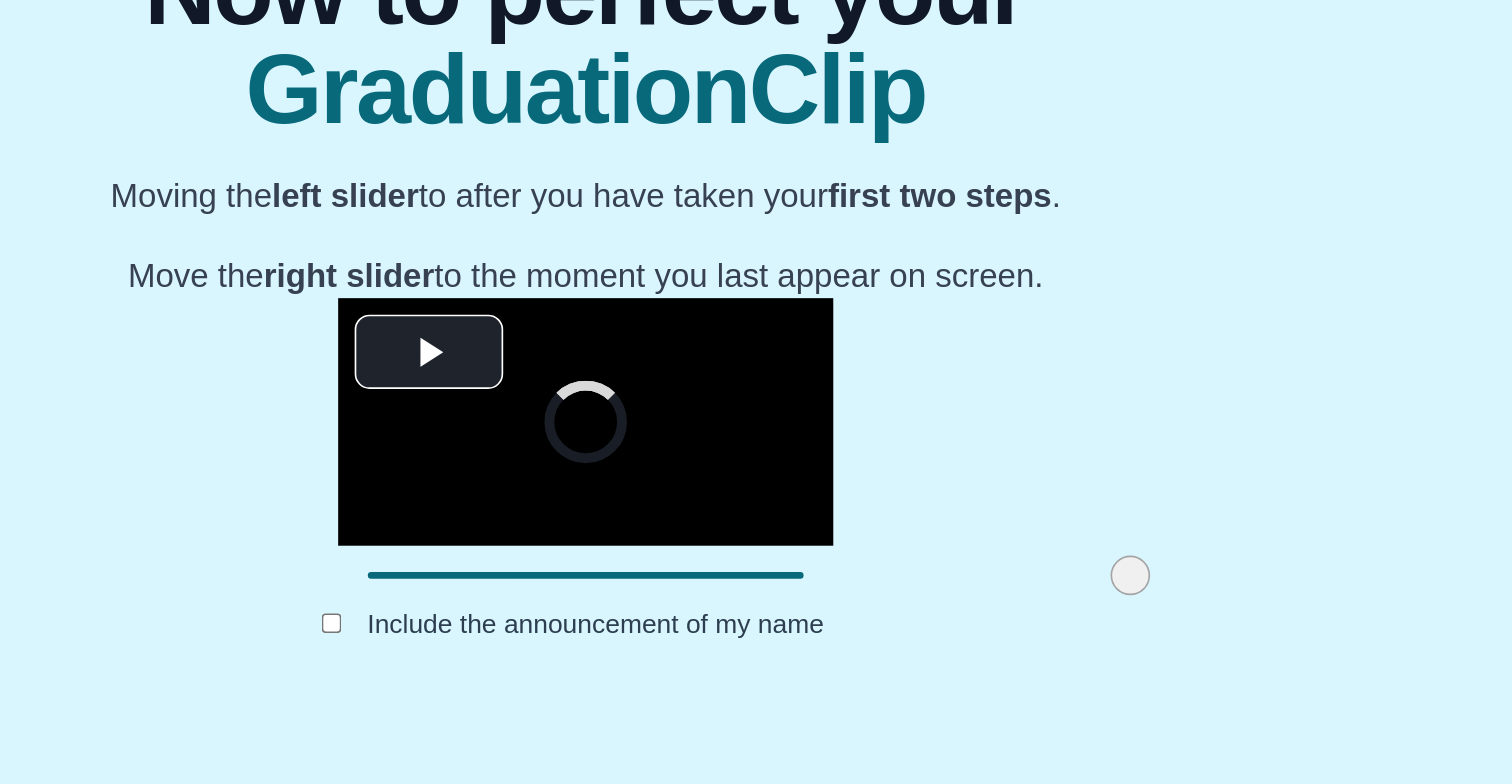 drag, startPoint x: 399, startPoint y: 441, endPoint x: 455, endPoint y: 430, distance: 57.070133 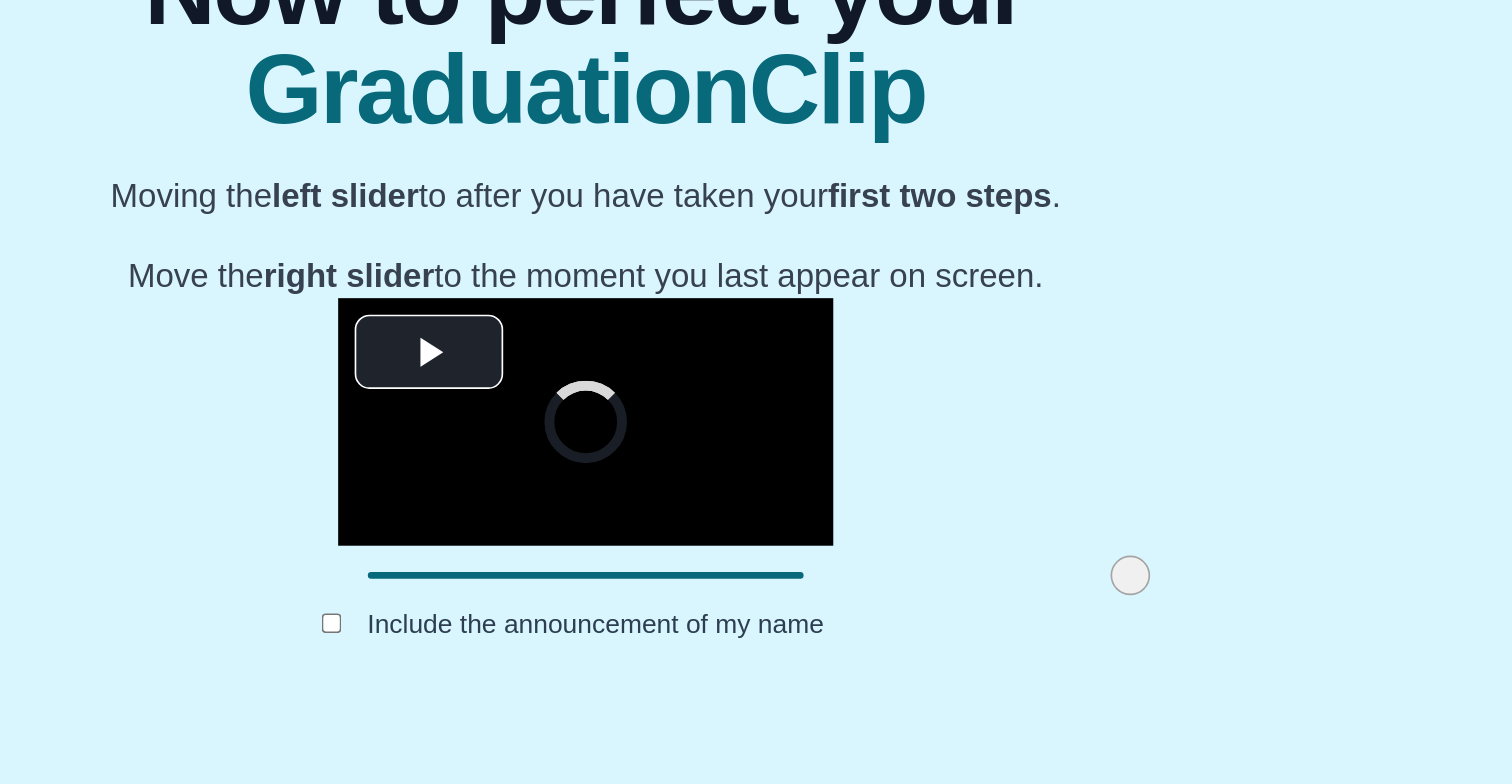click at bounding box center [1086, 593] 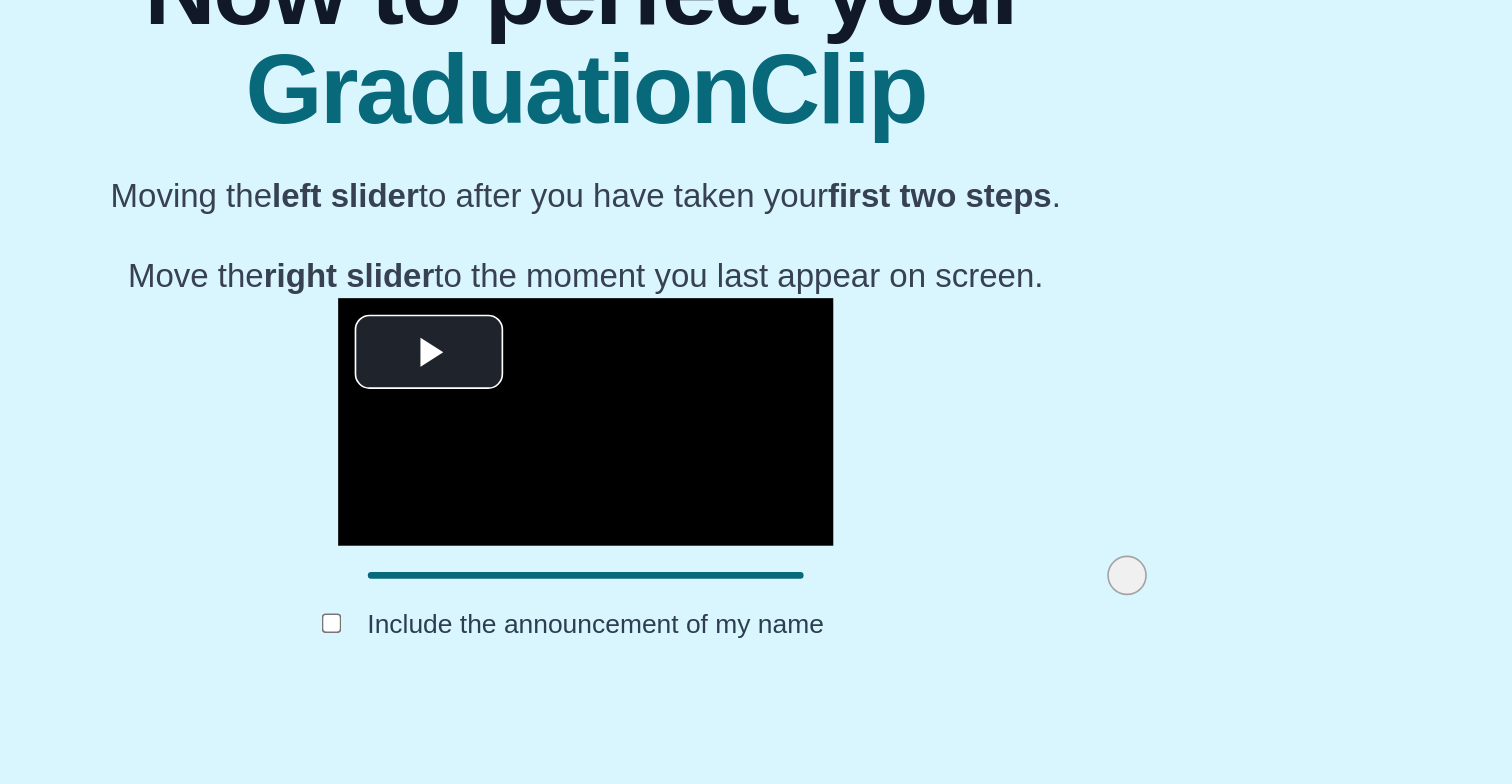 click at bounding box center [1084, 593] 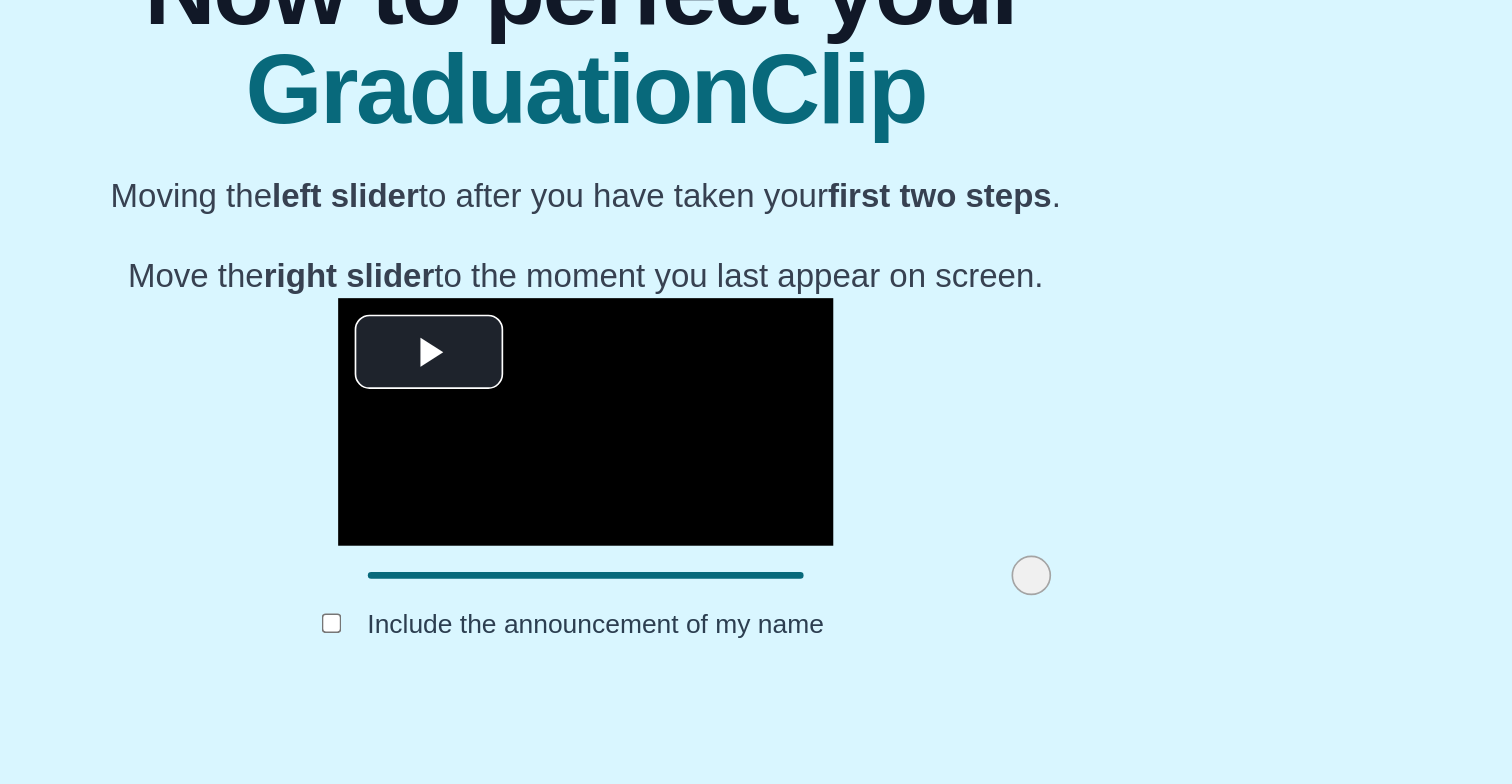 drag, startPoint x: 455, startPoint y: 444, endPoint x: 399, endPoint y: 444, distance: 56 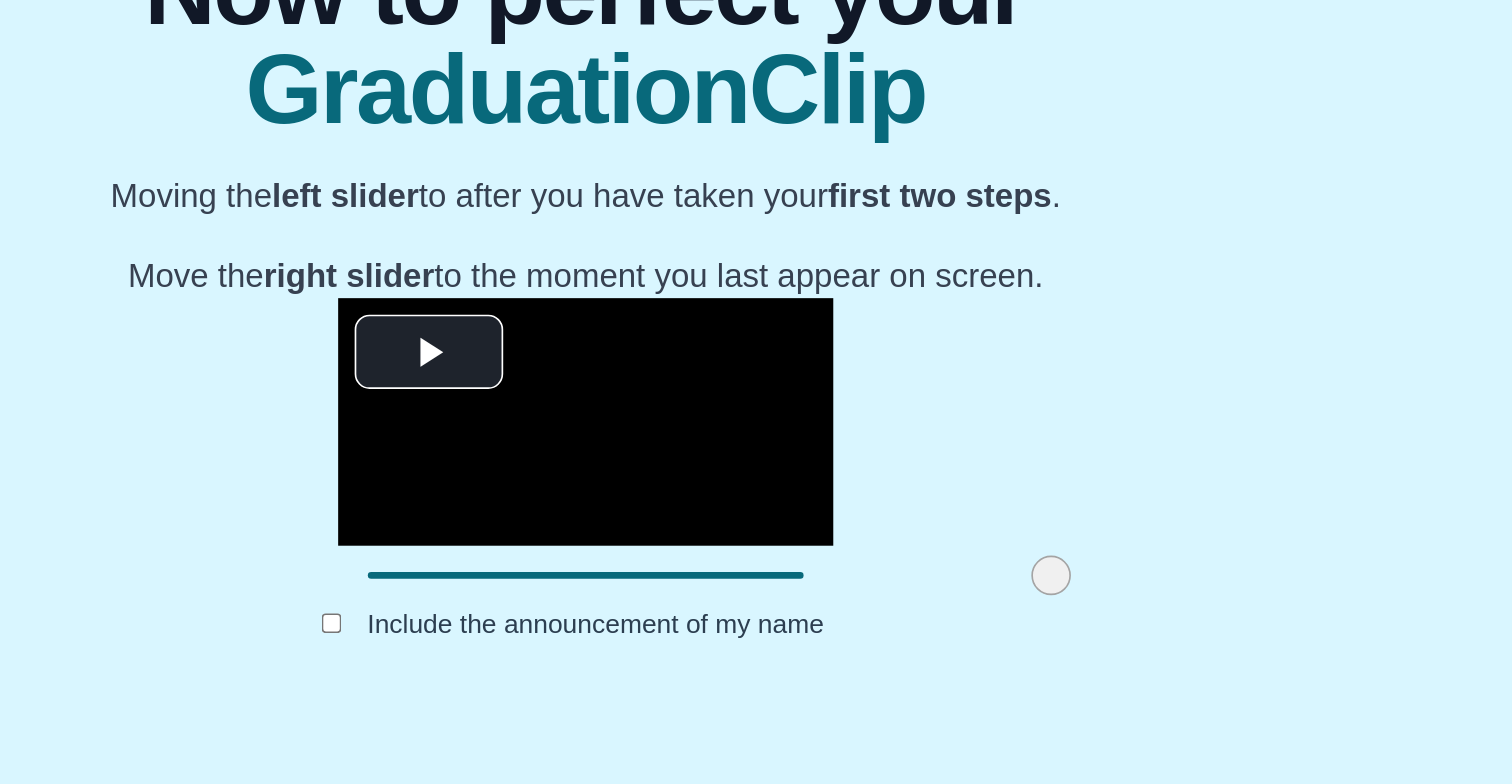 drag, startPoint x: 399, startPoint y: 444, endPoint x: 409, endPoint y: 439, distance: 11.18034 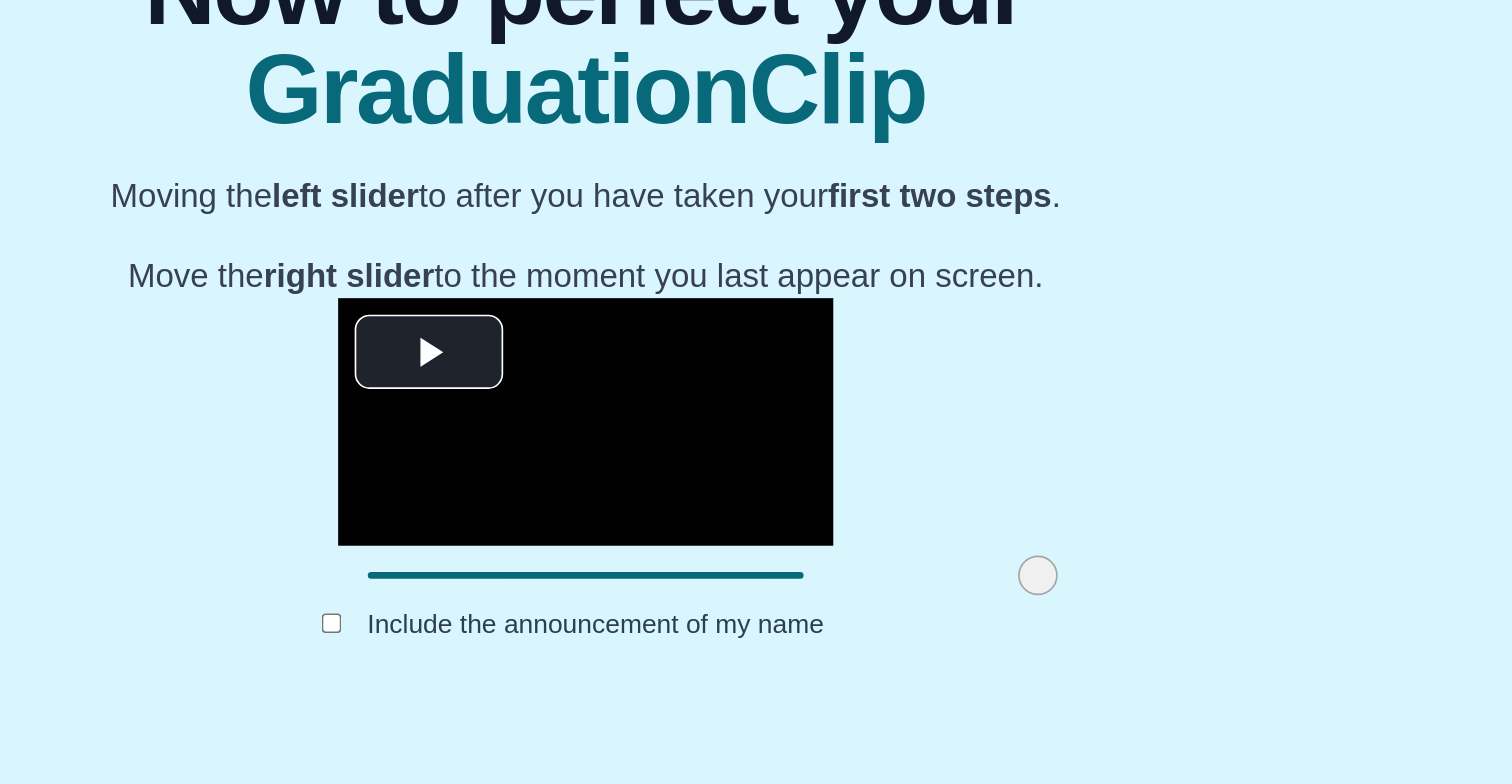 click at bounding box center (1030, 593) 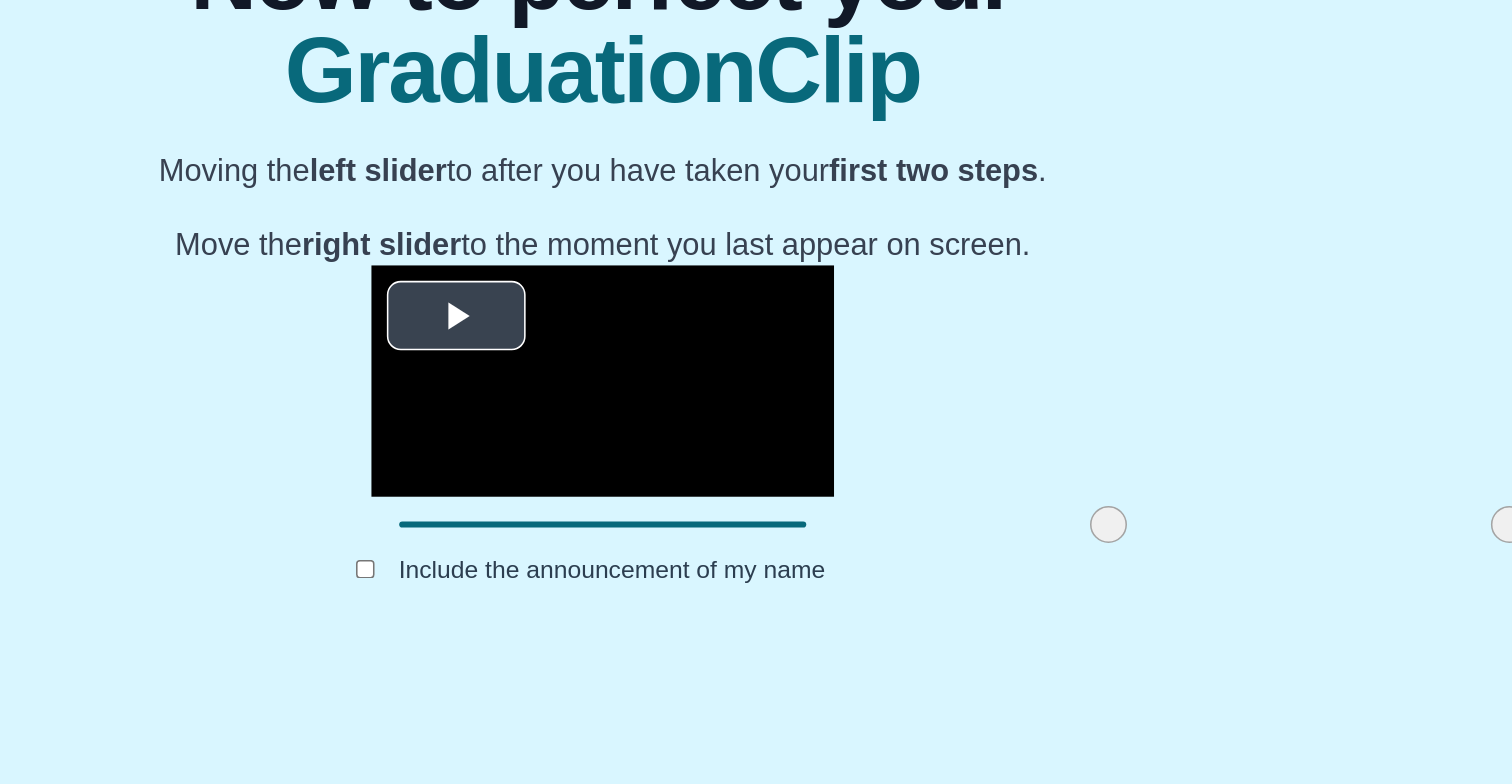 drag, startPoint x: 435, startPoint y: 432, endPoint x: 489, endPoint y: 412, distance: 57.58472 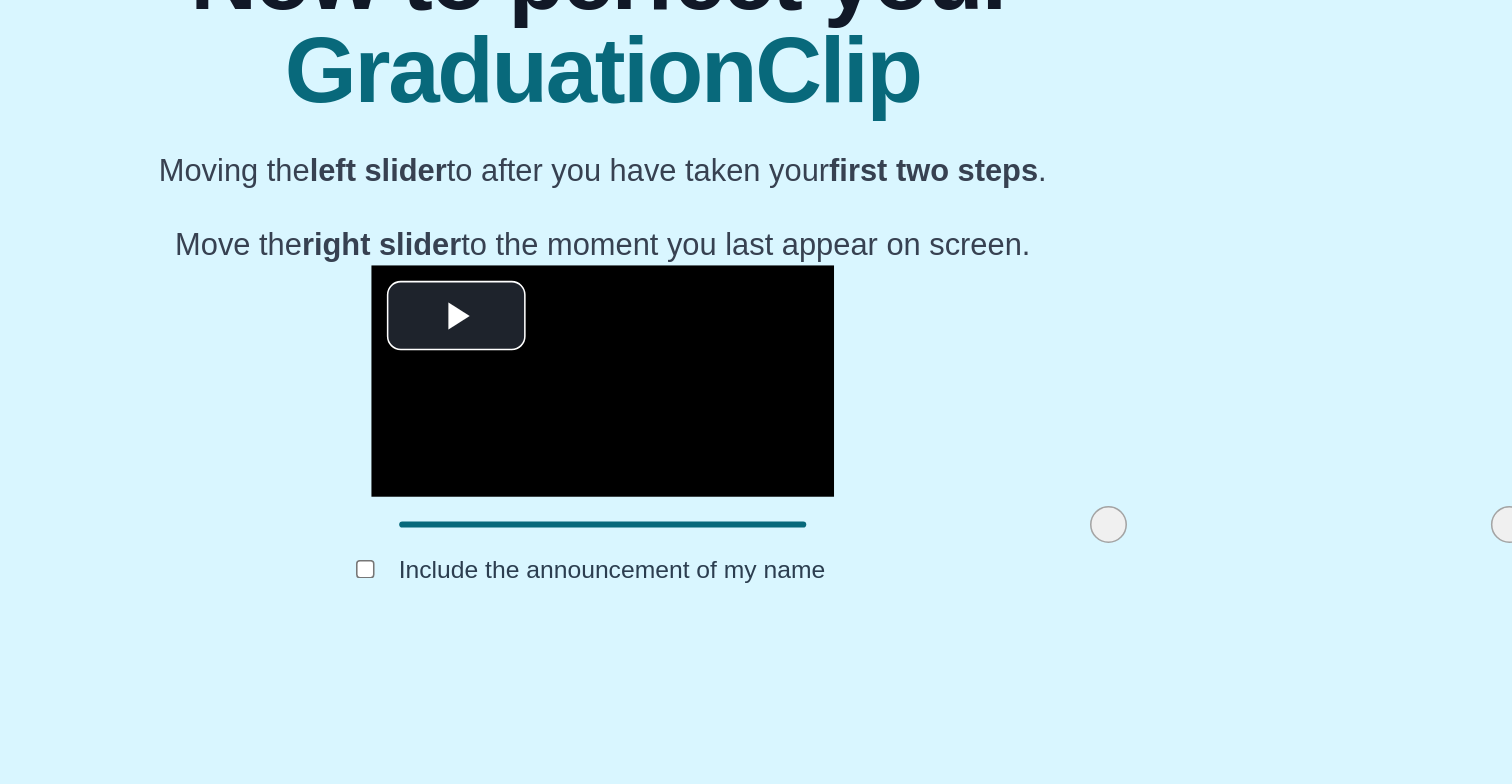 scroll, scrollTop: 180, scrollLeft: 0, axis: vertical 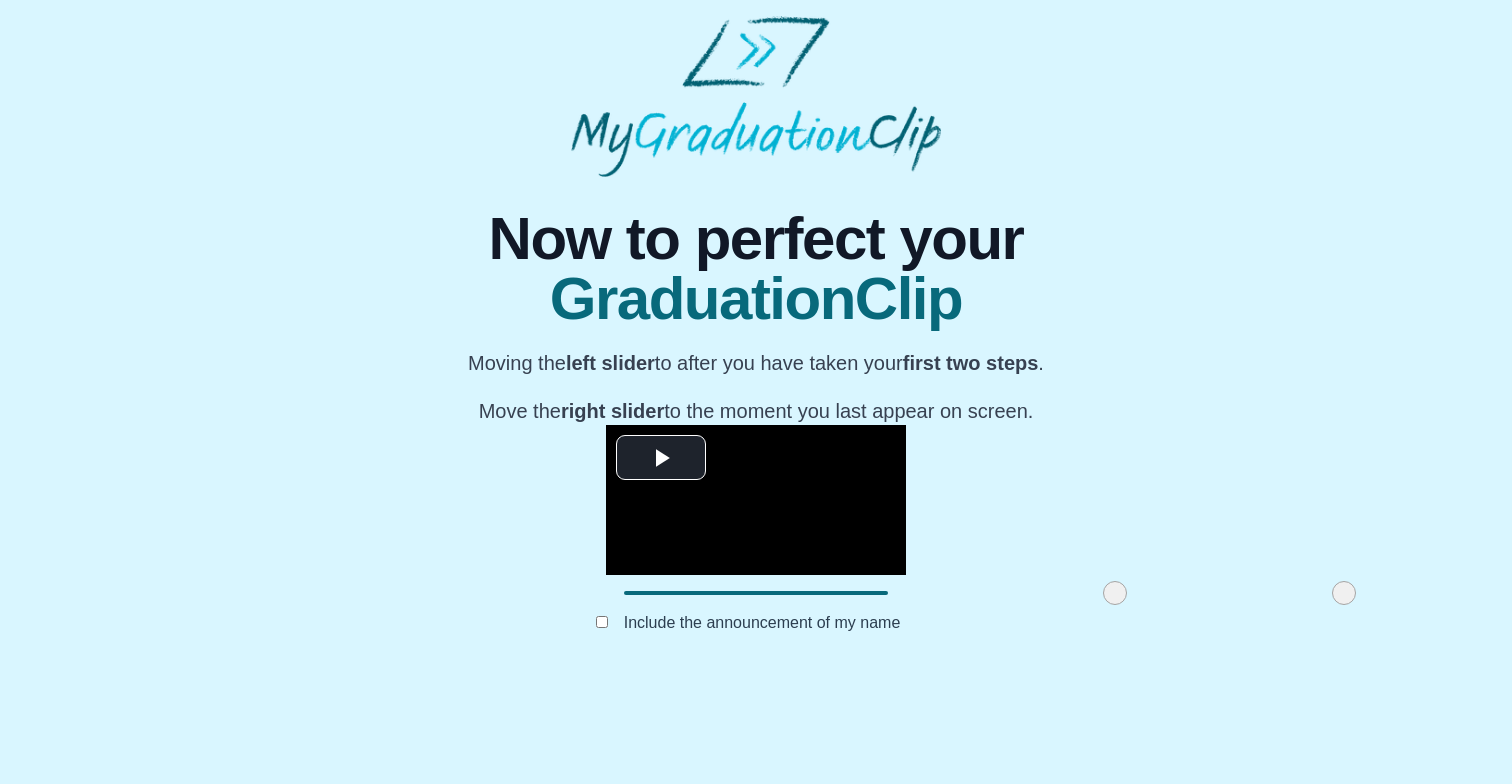 drag, startPoint x: 853, startPoint y: 687, endPoint x: 884, endPoint y: 679, distance: 32.01562 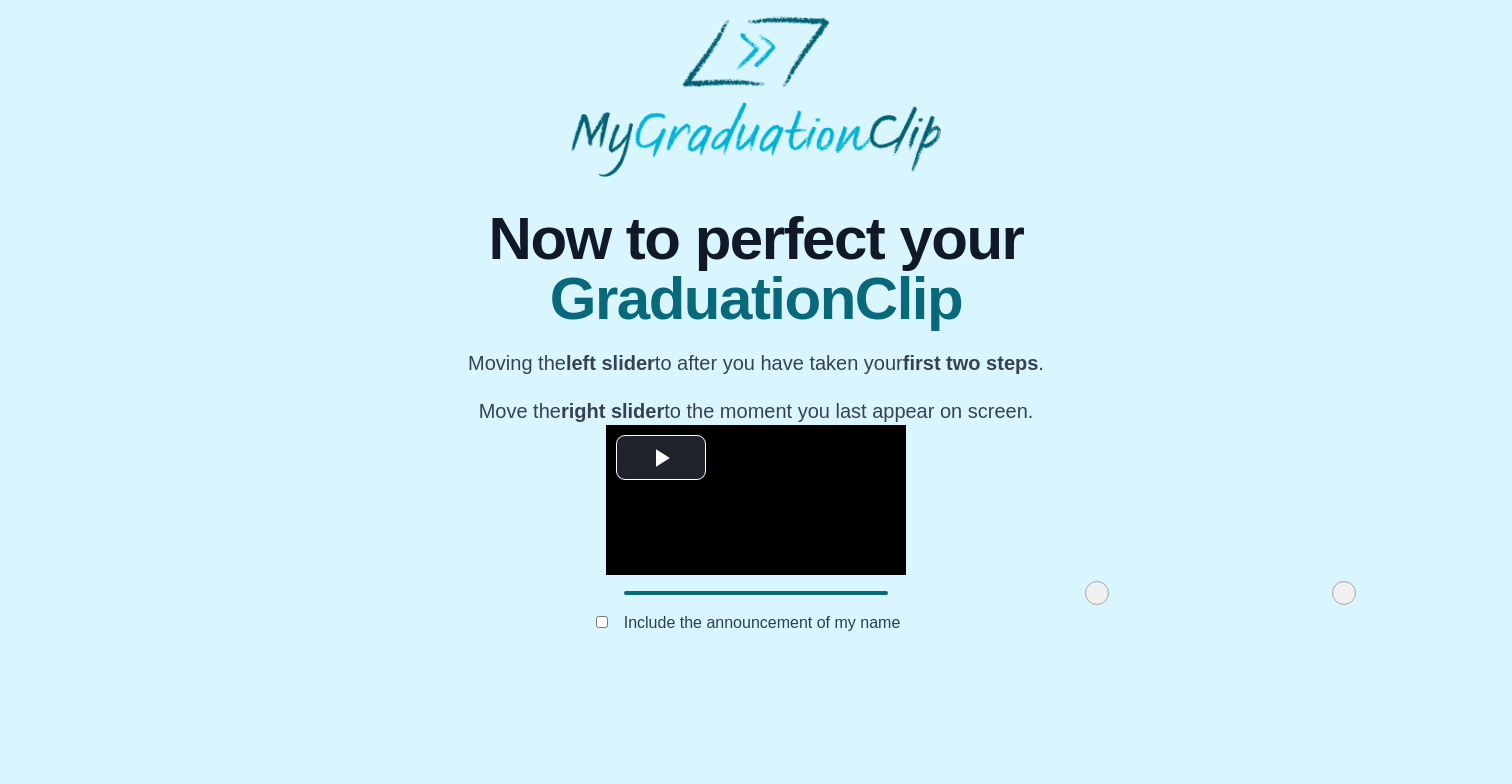 drag, startPoint x: 887, startPoint y: 687, endPoint x: 869, endPoint y: 689, distance: 18.110771 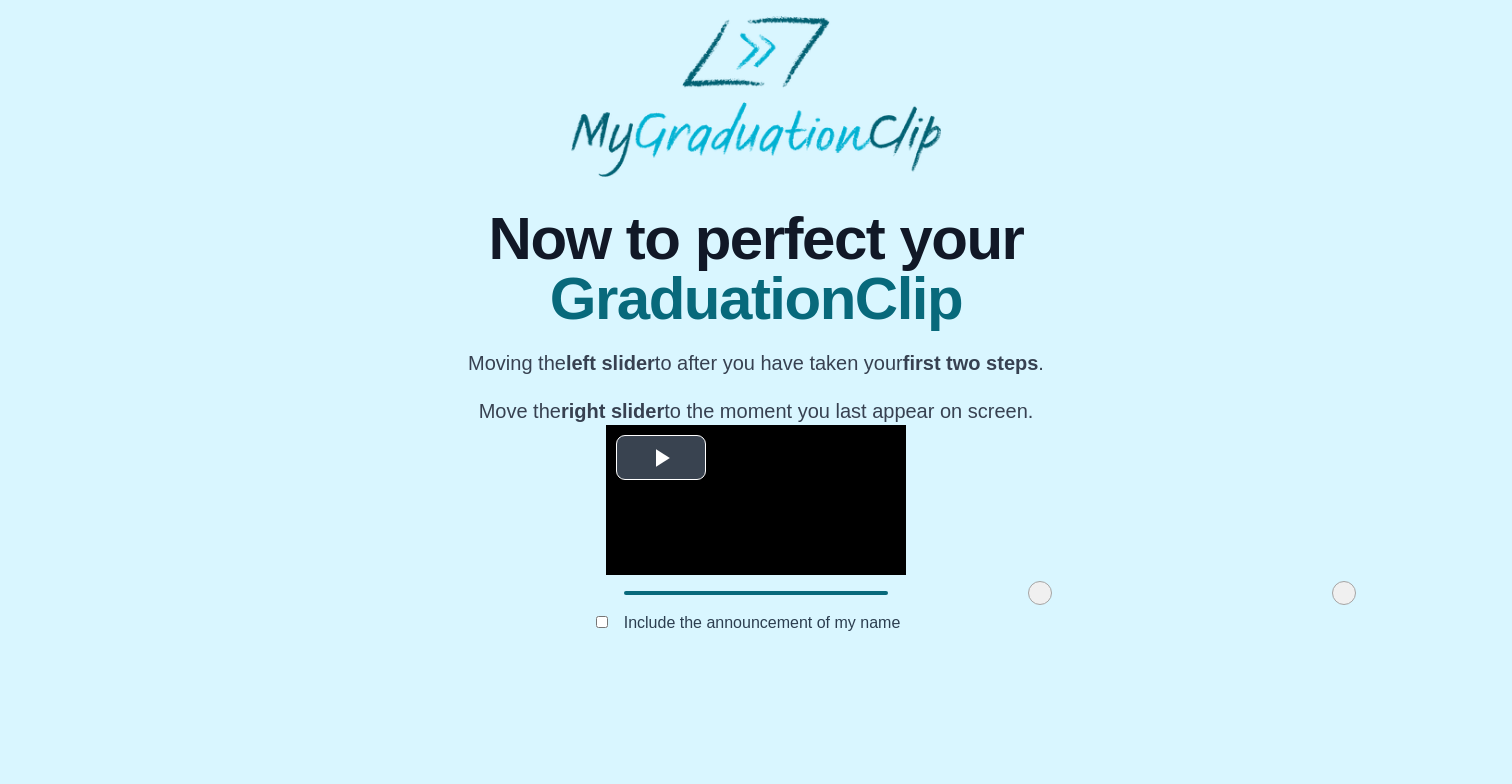 drag, startPoint x: 869, startPoint y: 689, endPoint x: 812, endPoint y: 669, distance: 60.40695 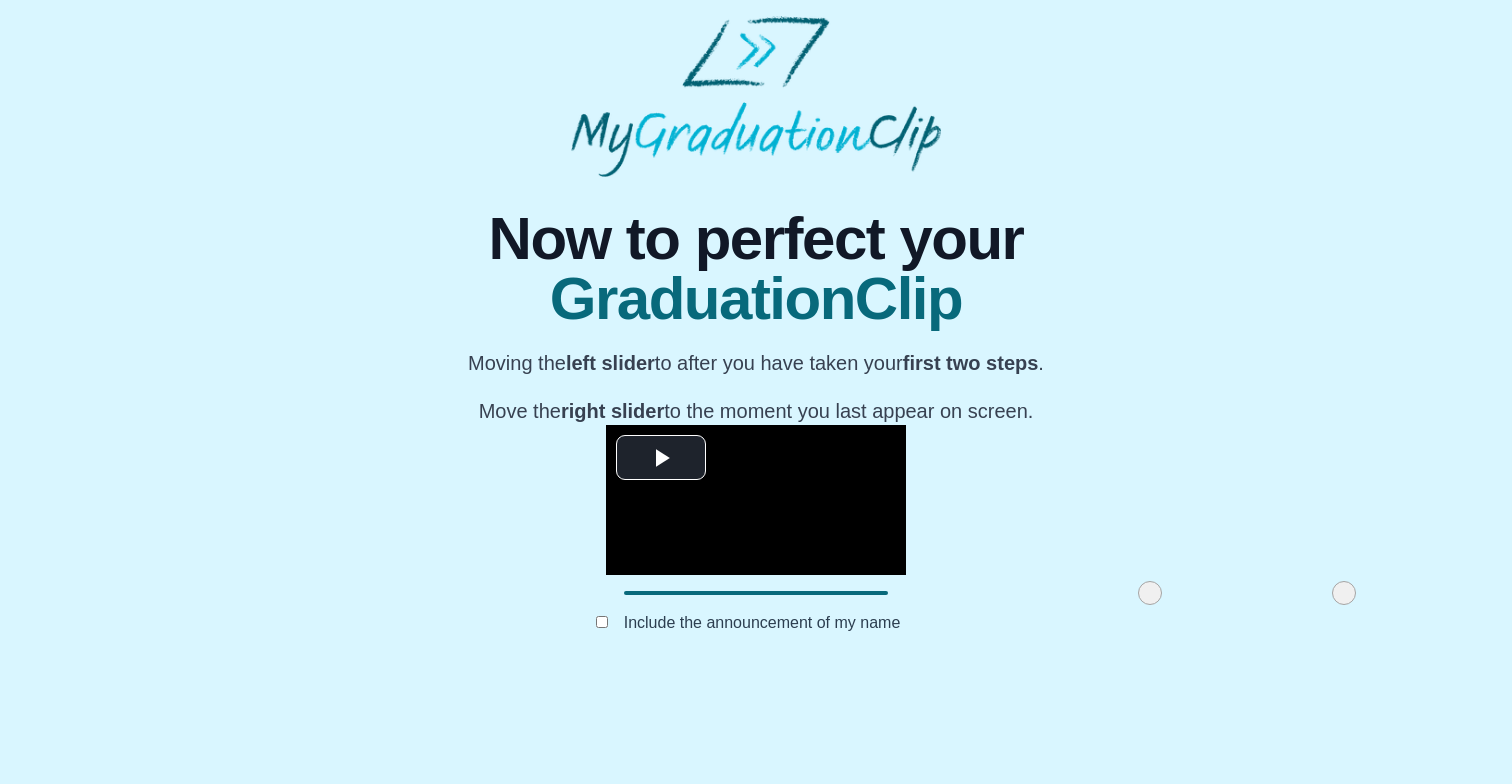 drag, startPoint x: 811, startPoint y: 688, endPoint x: 921, endPoint y: 693, distance: 110.11358 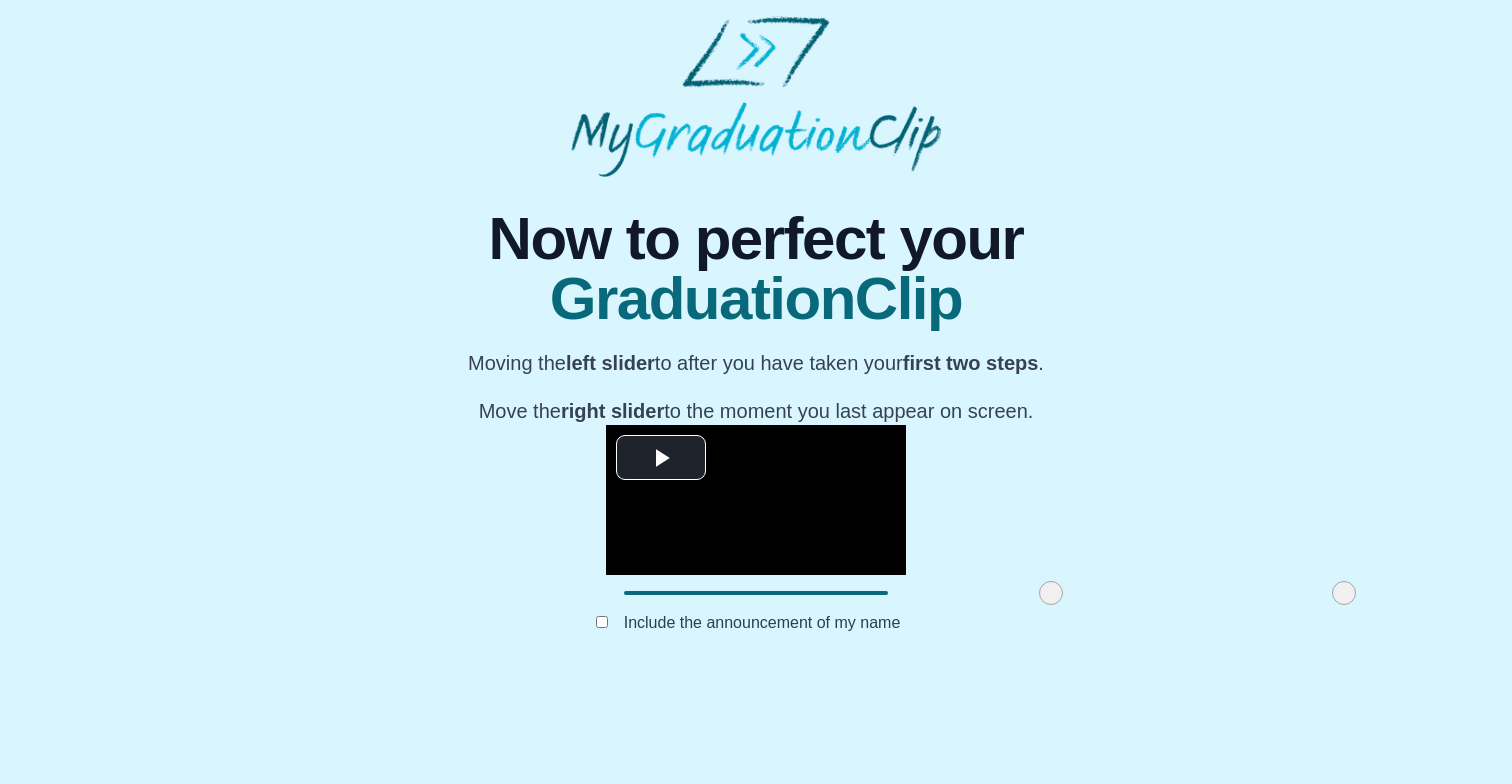 drag, startPoint x: 922, startPoint y: 685, endPoint x: 823, endPoint y: 672, distance: 99.849884 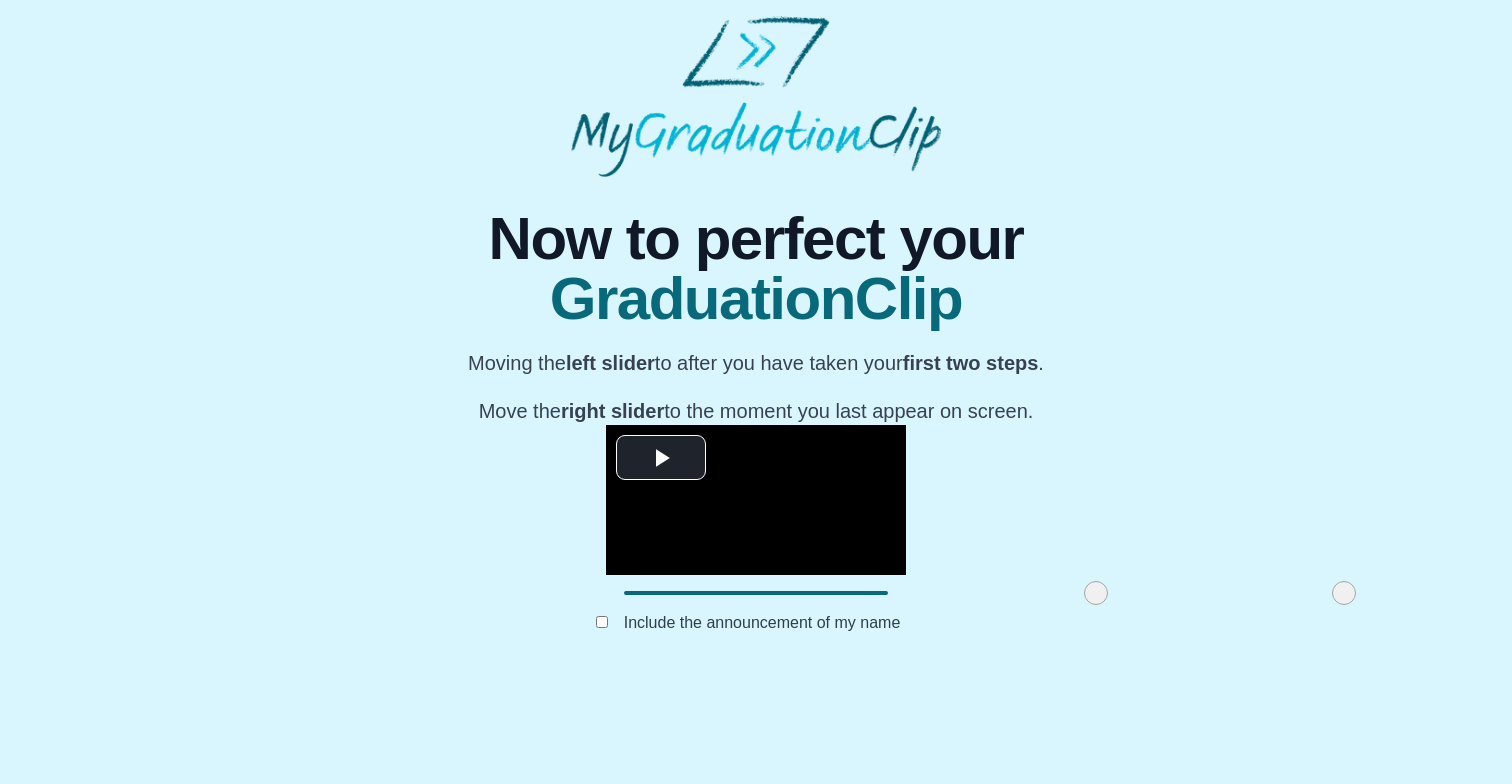 drag, startPoint x: 819, startPoint y: 685, endPoint x: 864, endPoint y: 683, distance: 45.044422 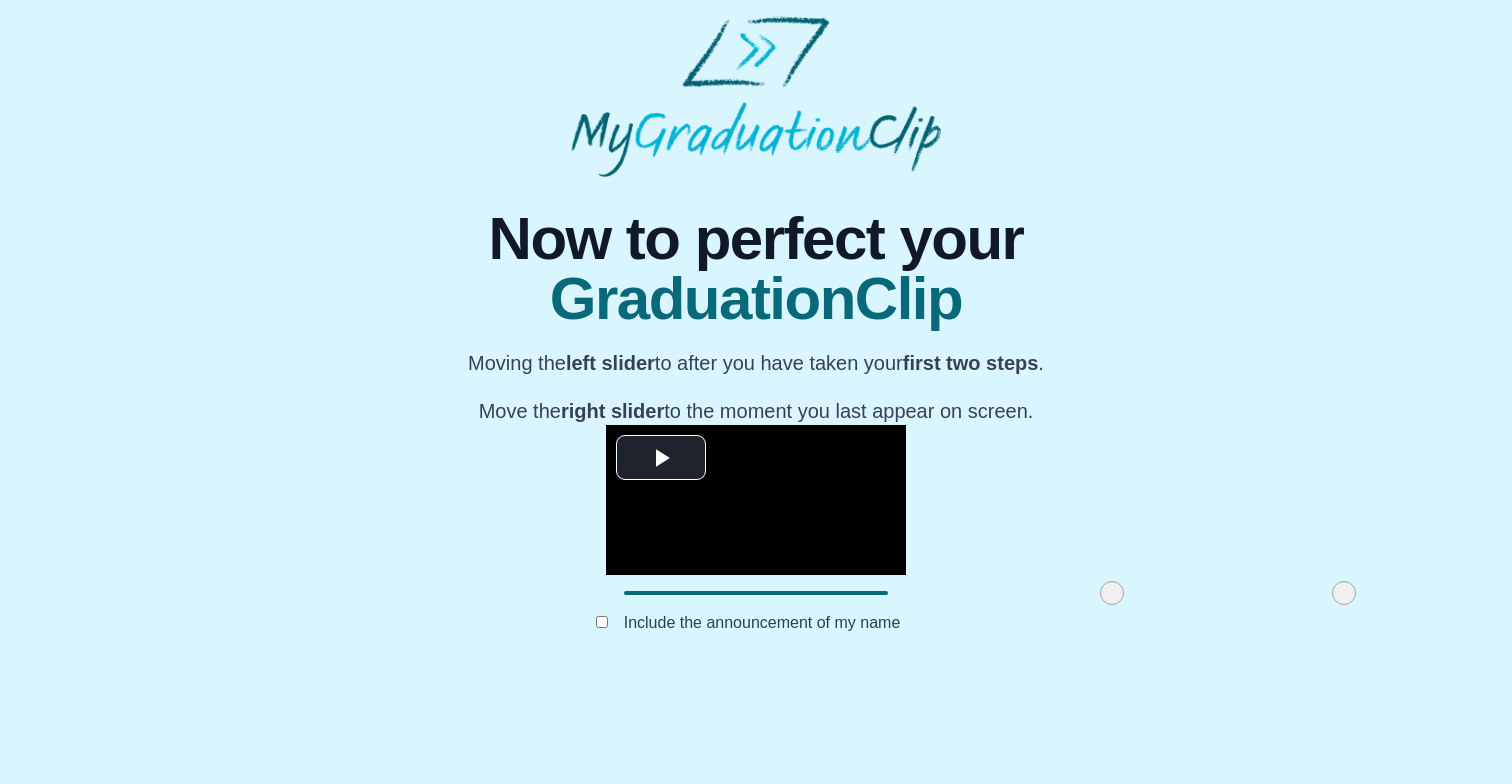 drag, startPoint x: 864, startPoint y: 683, endPoint x: 880, endPoint y: 683, distance: 16 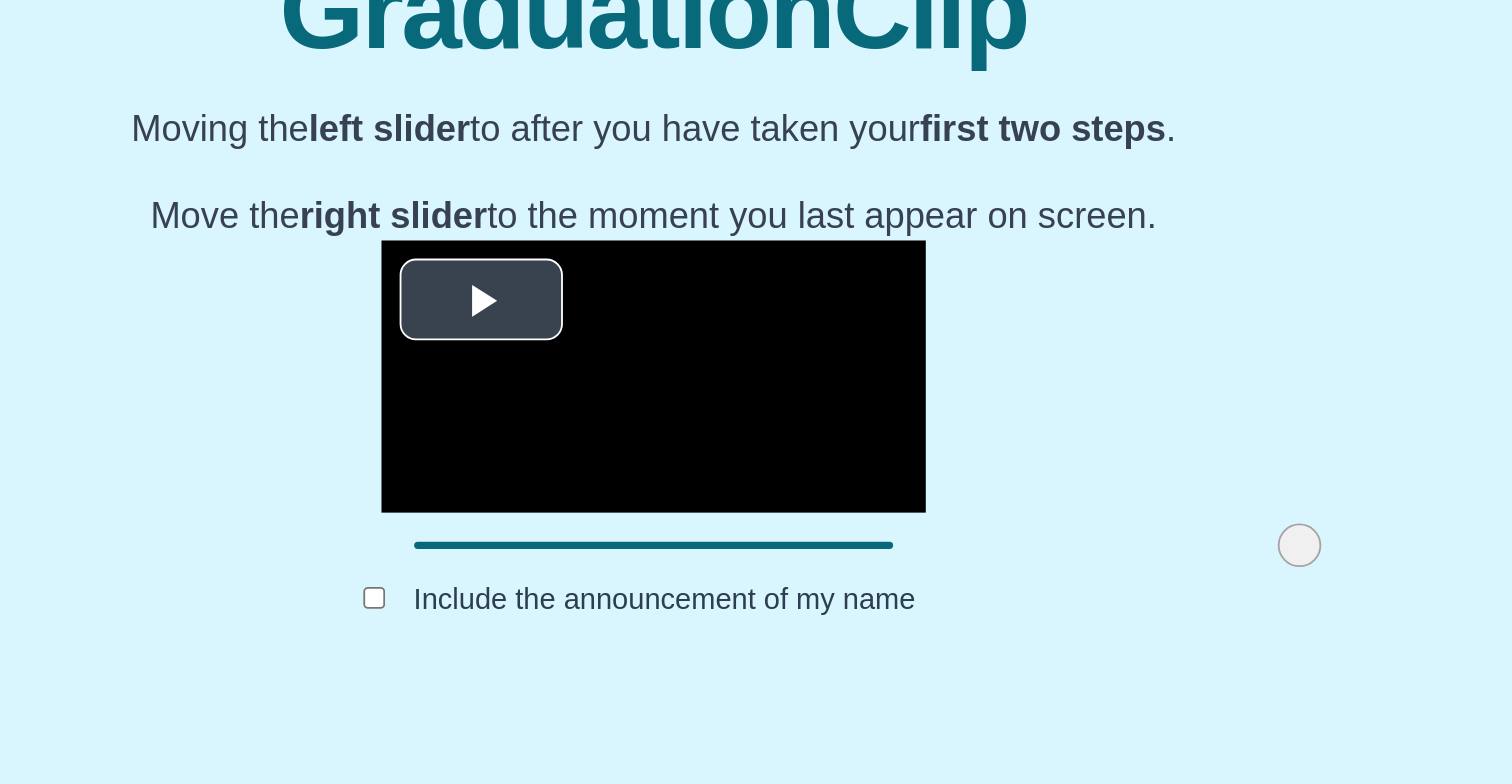 scroll, scrollTop: 180, scrollLeft: 0, axis: vertical 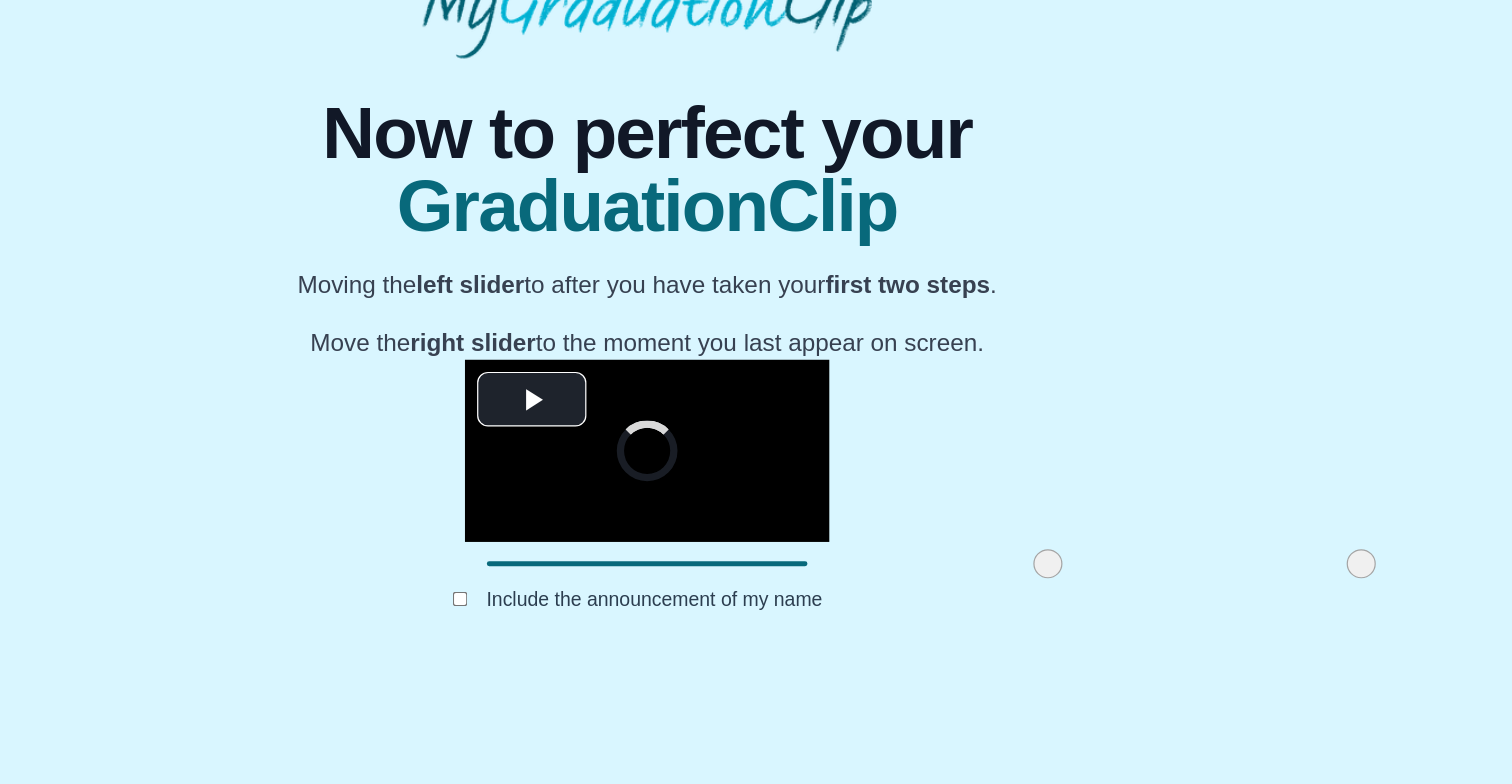 drag, startPoint x: 657, startPoint y: 559, endPoint x: 632, endPoint y: 559, distance: 25 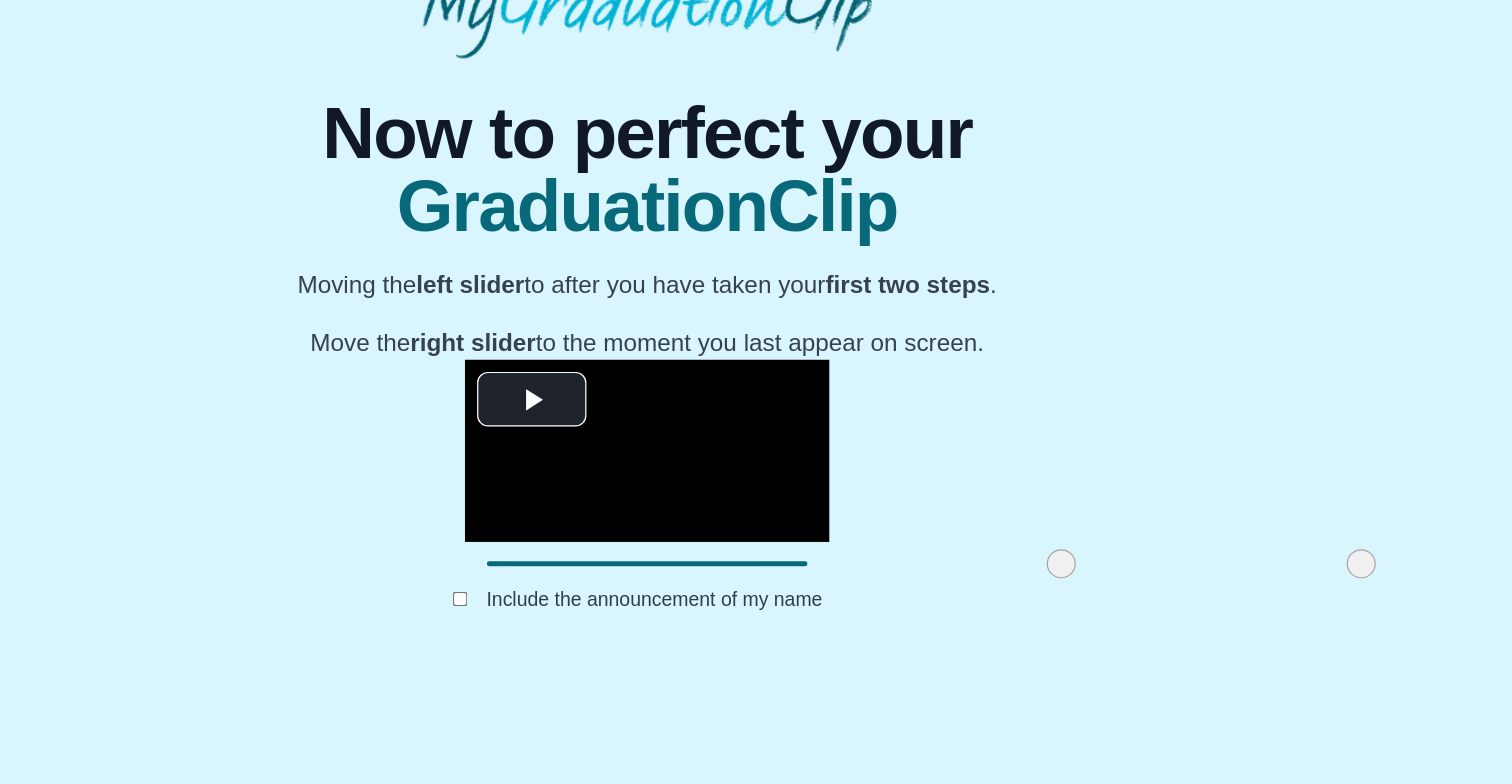 drag, startPoint x: 634, startPoint y: 559, endPoint x: 645, endPoint y: 550, distance: 14.21267 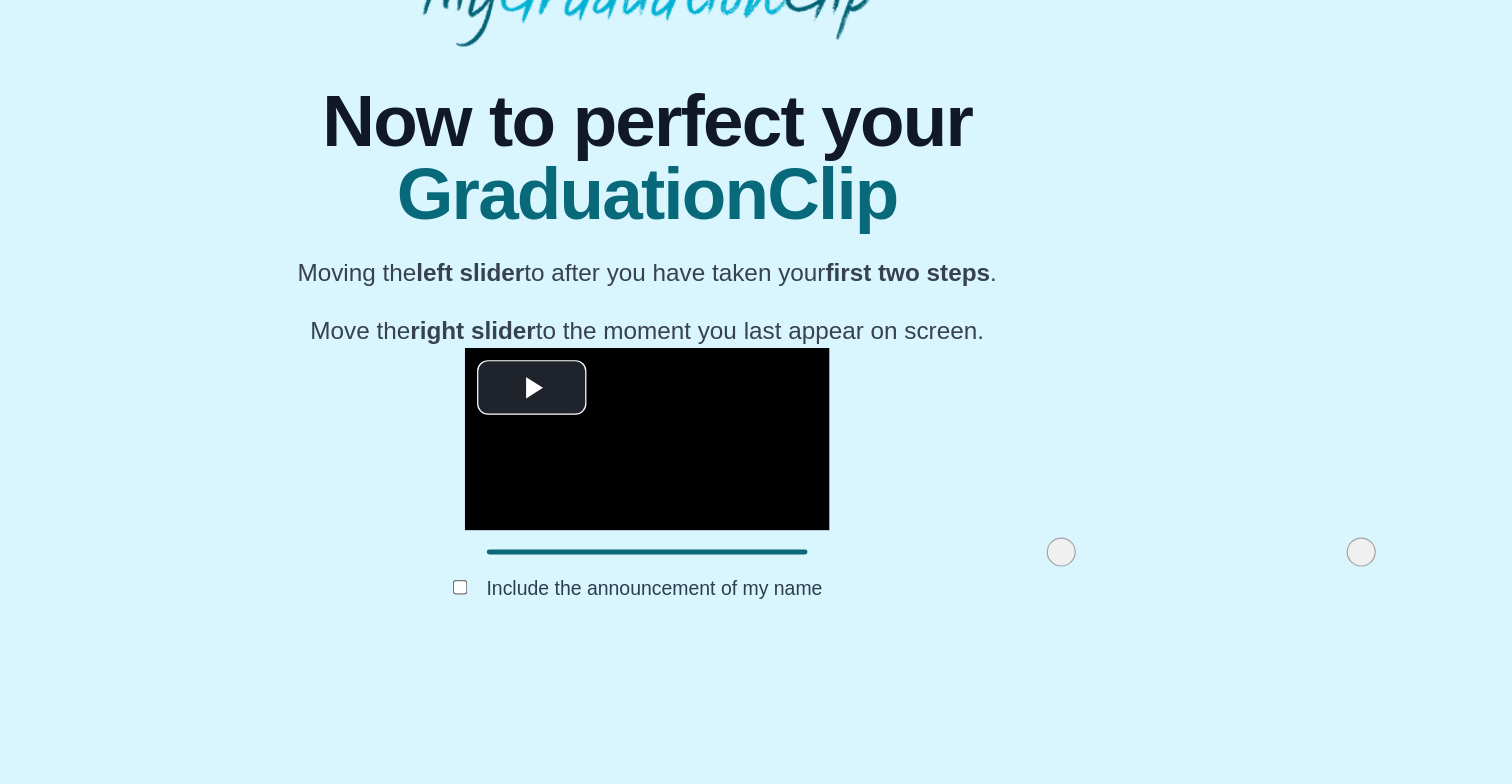 scroll, scrollTop: 181, scrollLeft: 0, axis: vertical 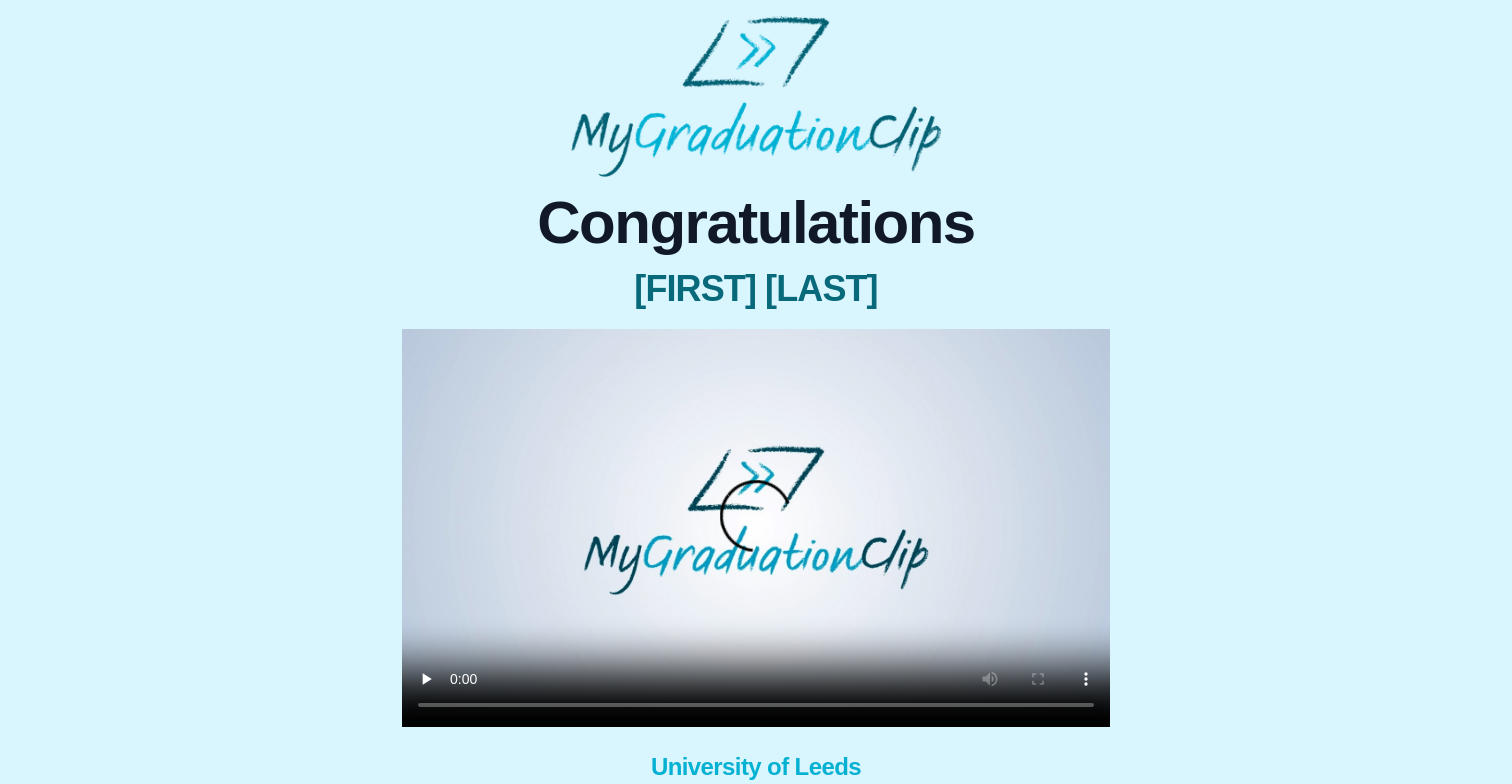 click at bounding box center [756, 528] 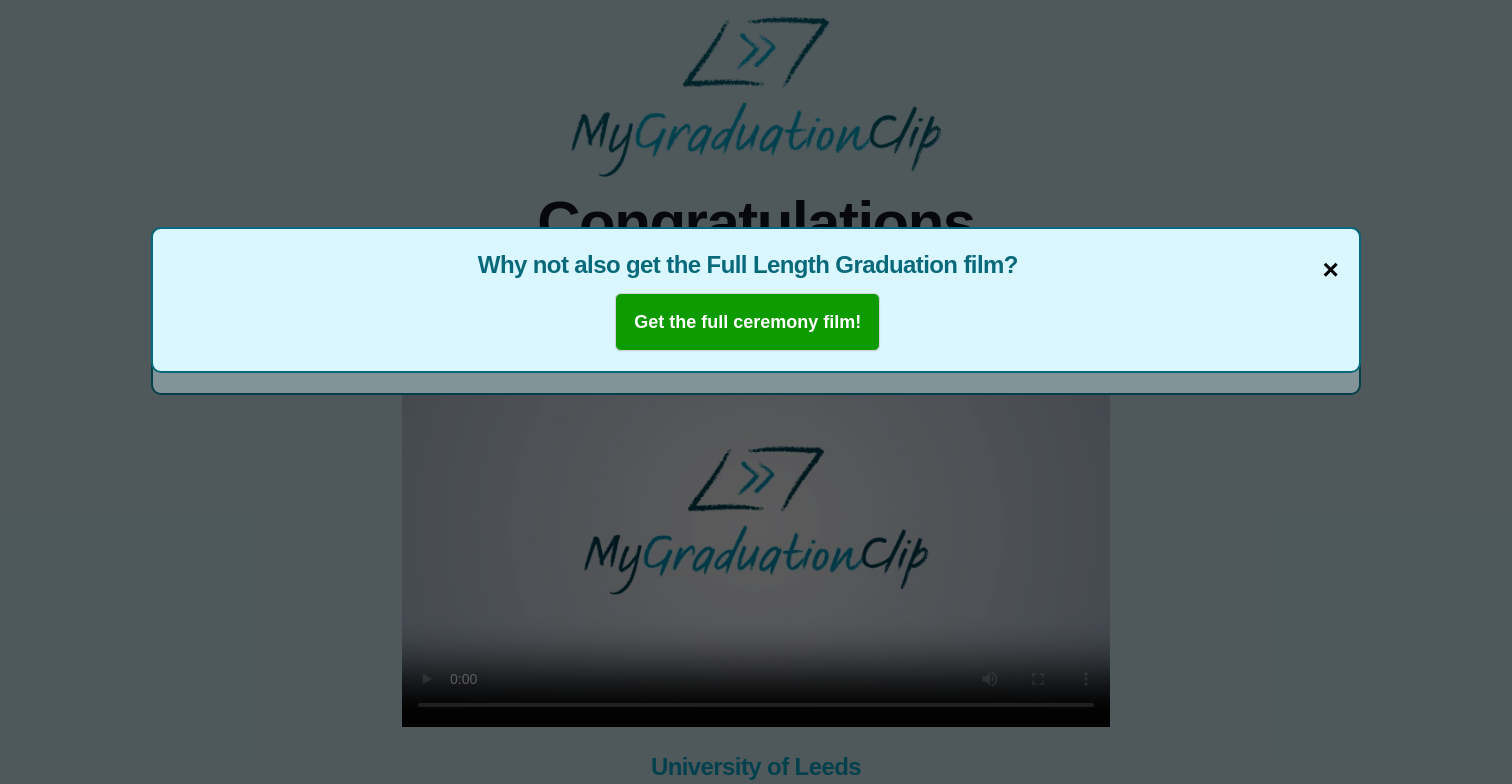 click on "×" at bounding box center [1330, 270] 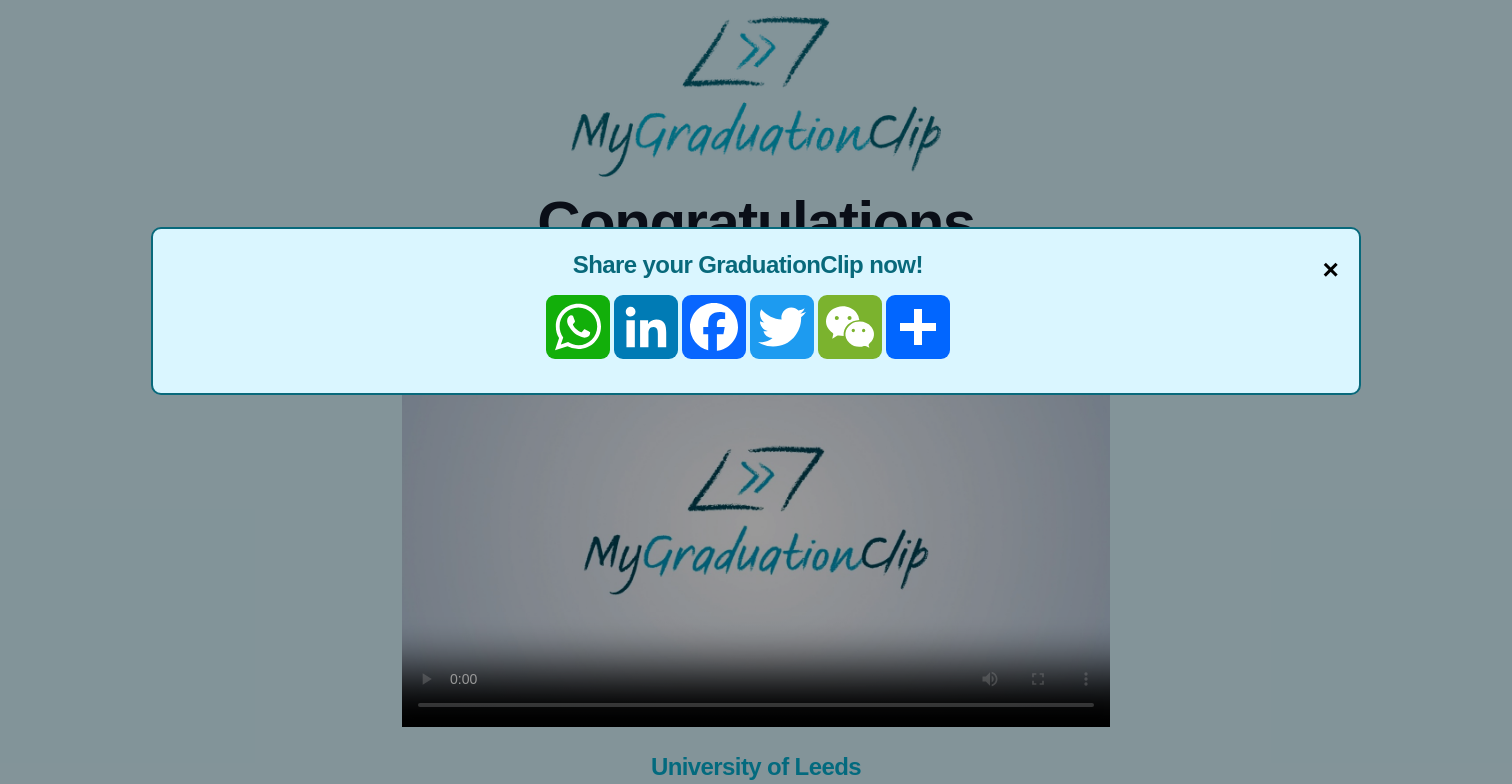click on "×" at bounding box center [1330, 270] 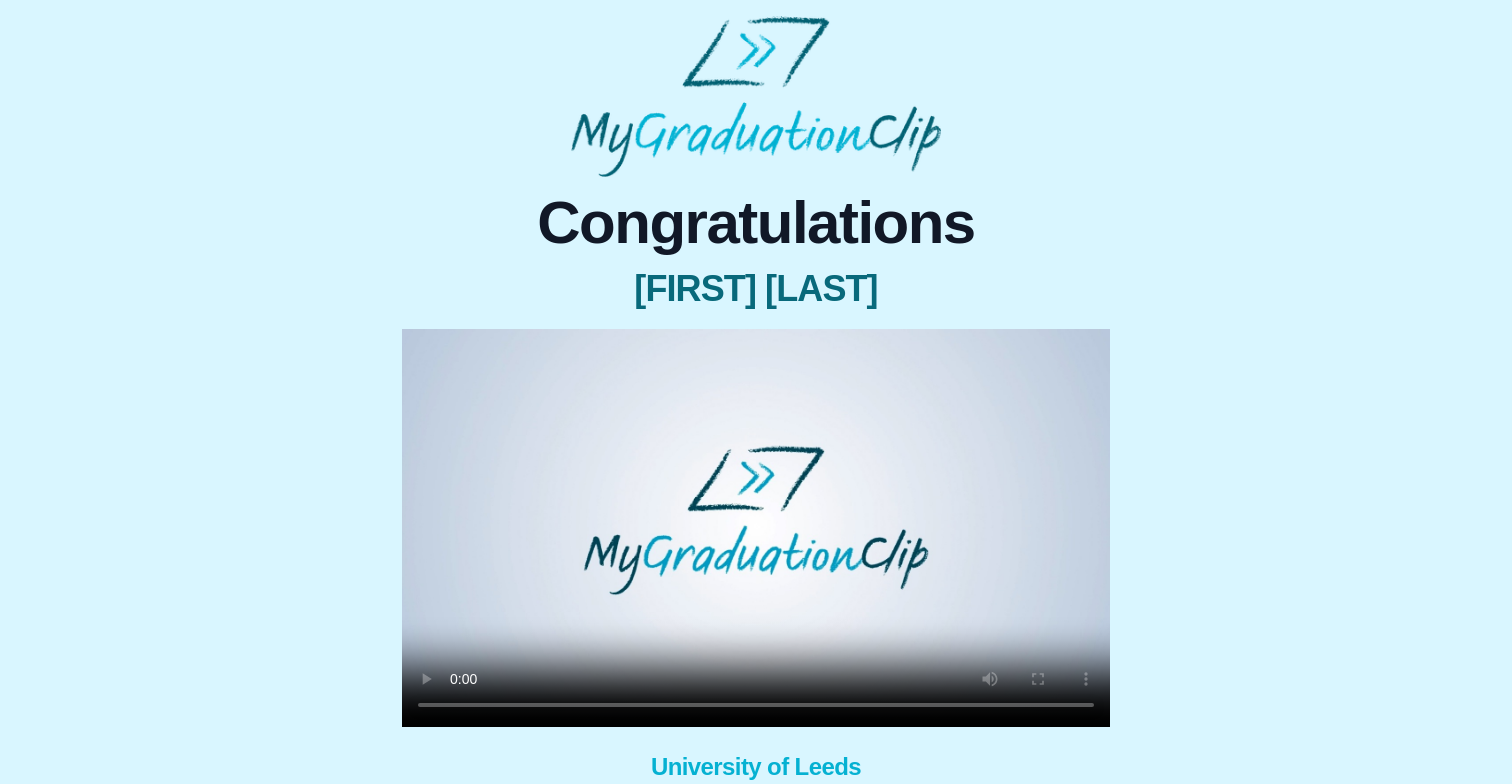 click at bounding box center (756, 528) 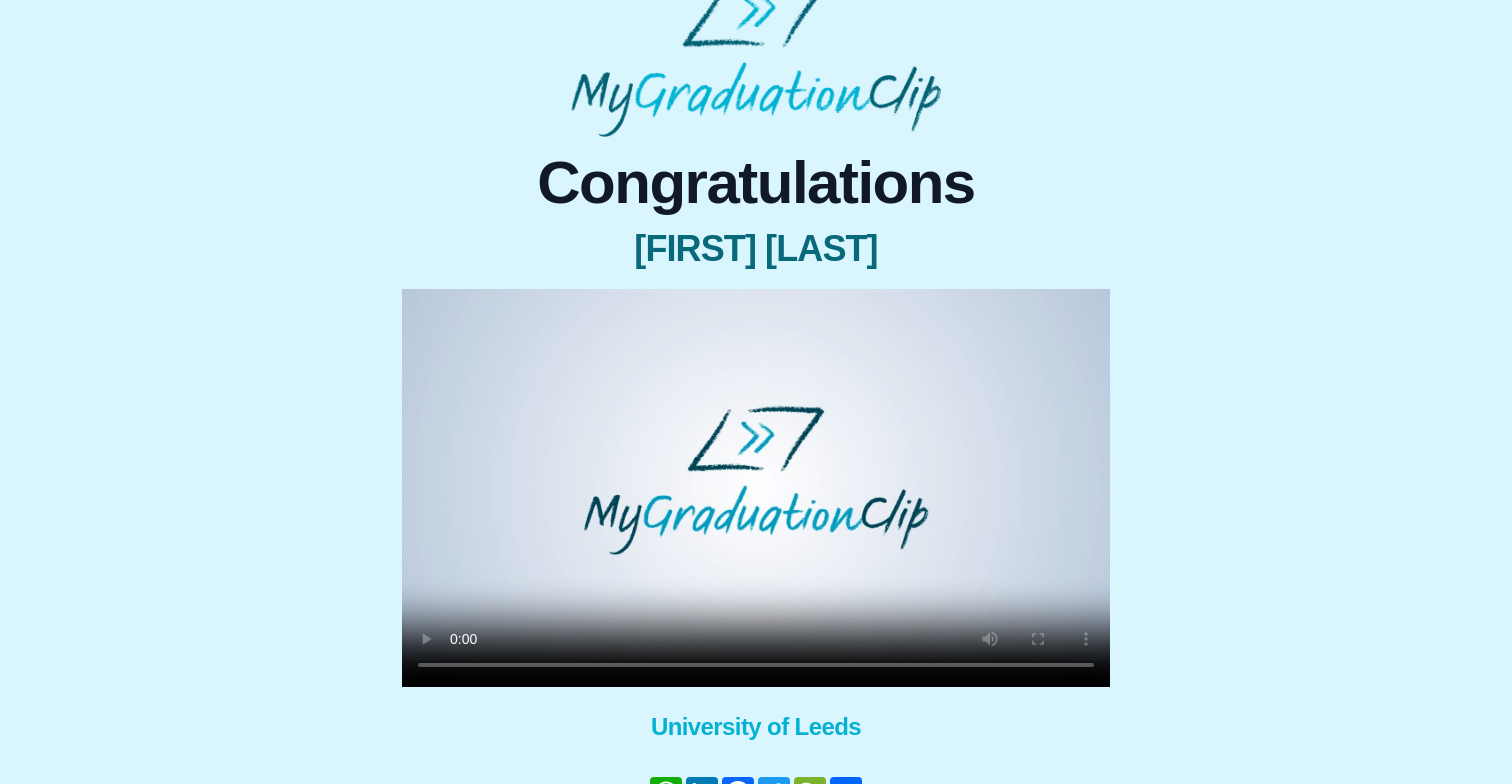 scroll, scrollTop: 38, scrollLeft: 0, axis: vertical 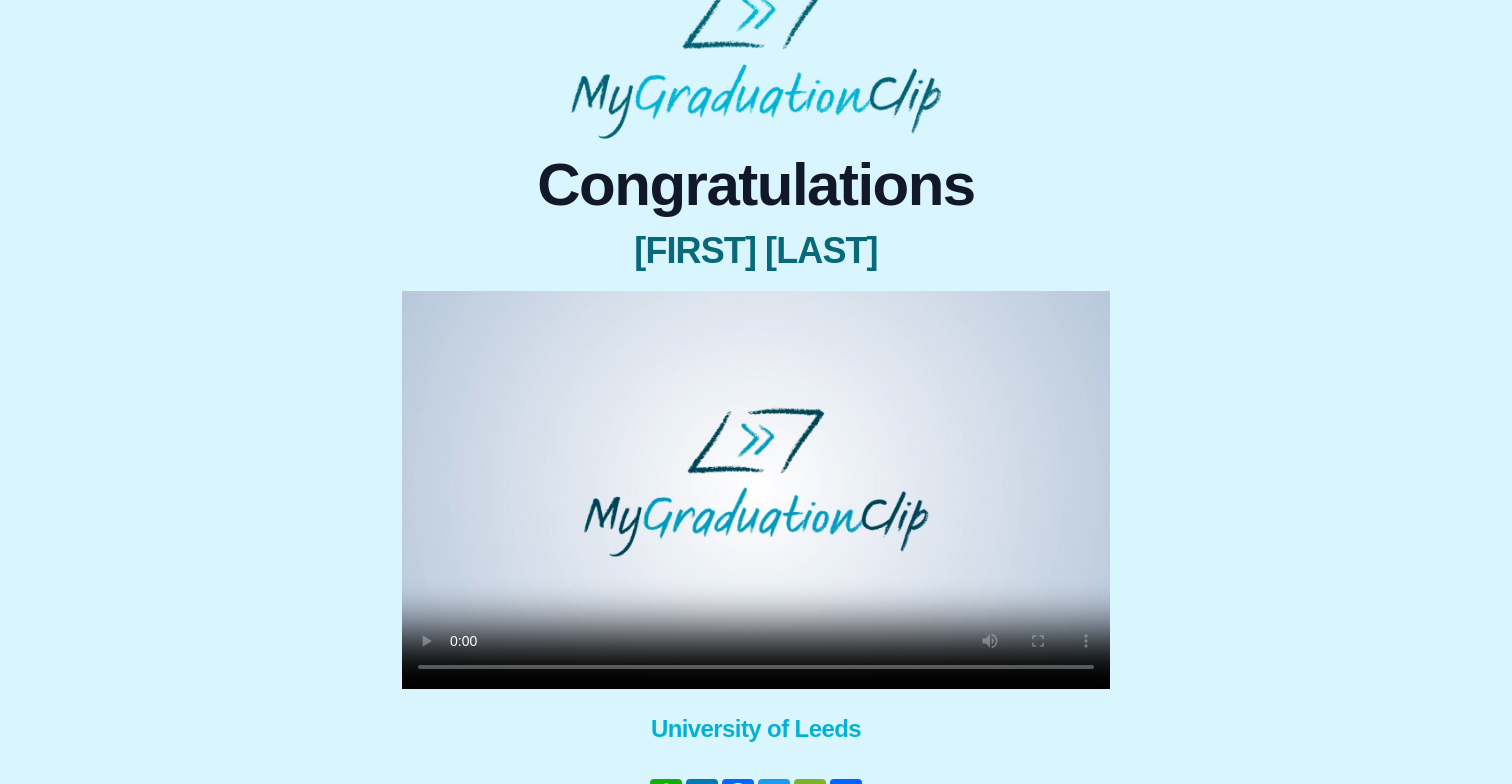 type 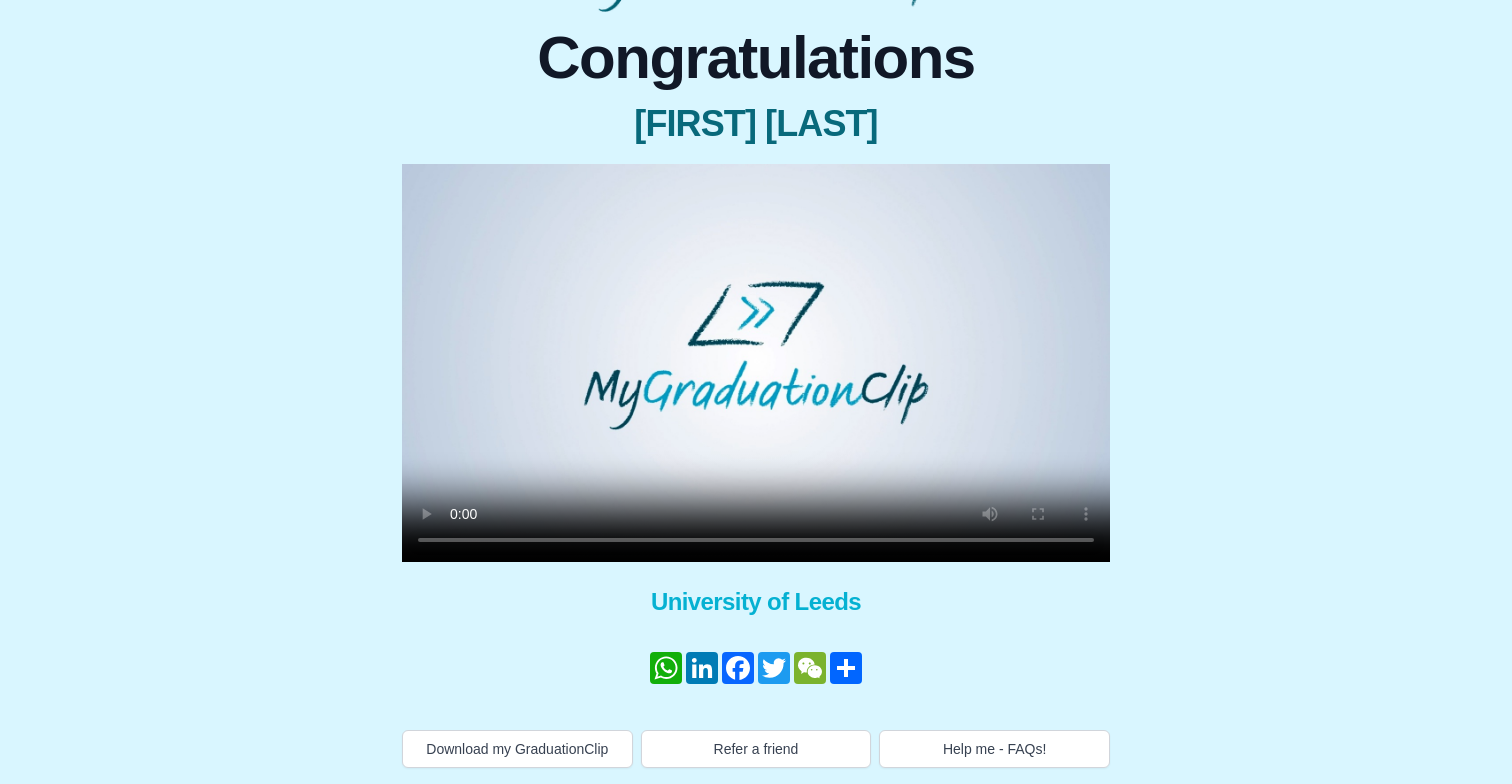 scroll, scrollTop: 165, scrollLeft: 0, axis: vertical 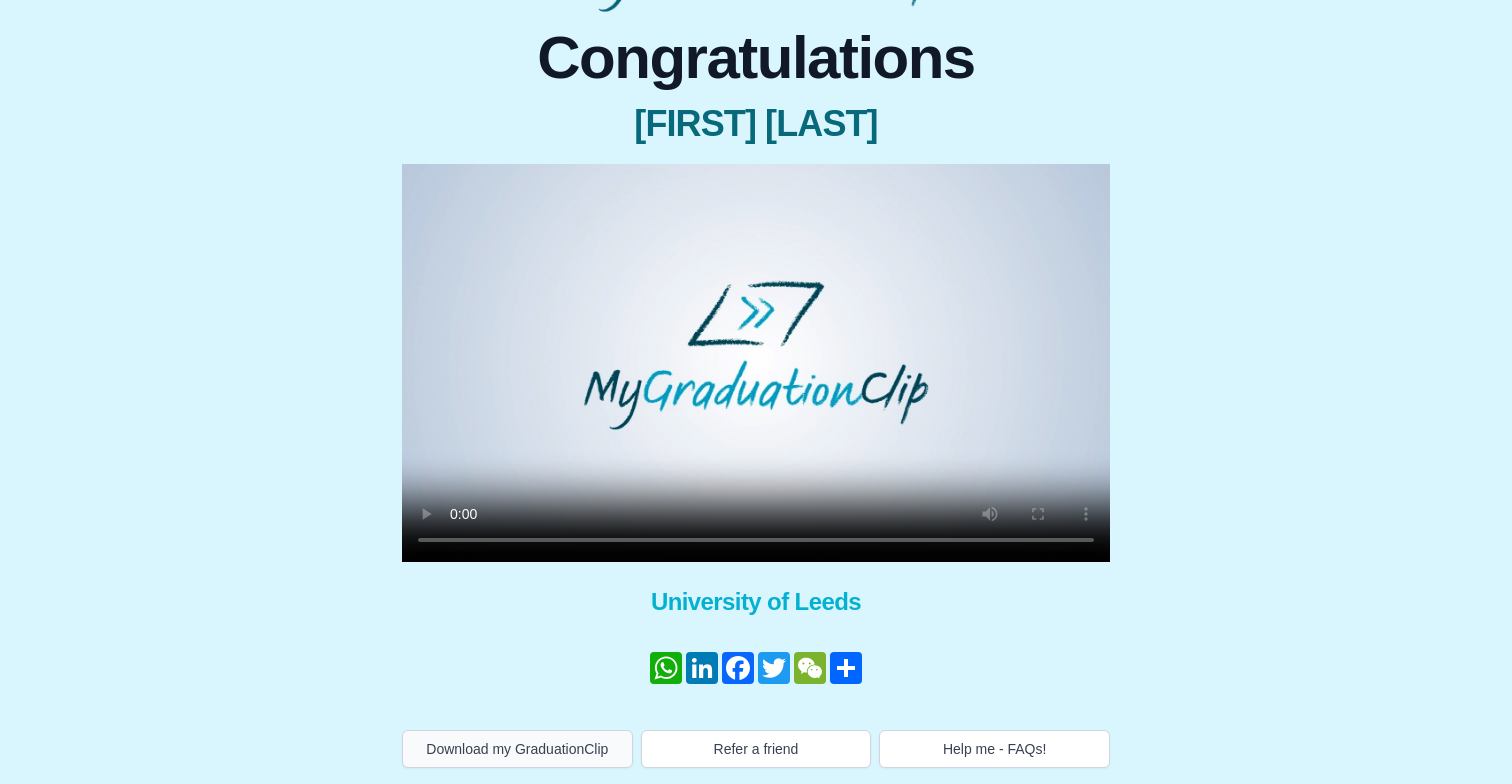 click on "Download my GraduationClip" at bounding box center [517, 749] 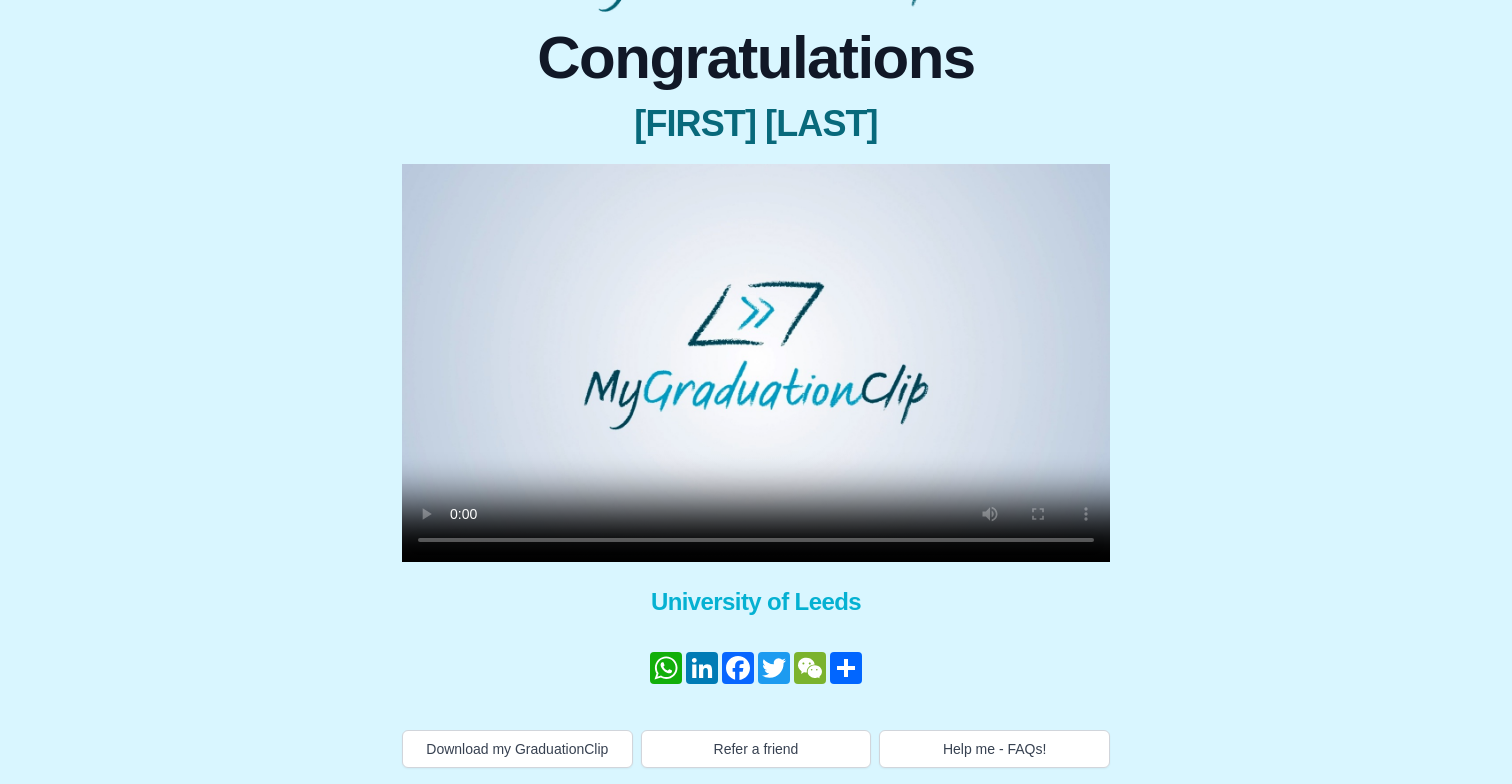 scroll, scrollTop: 165, scrollLeft: 0, axis: vertical 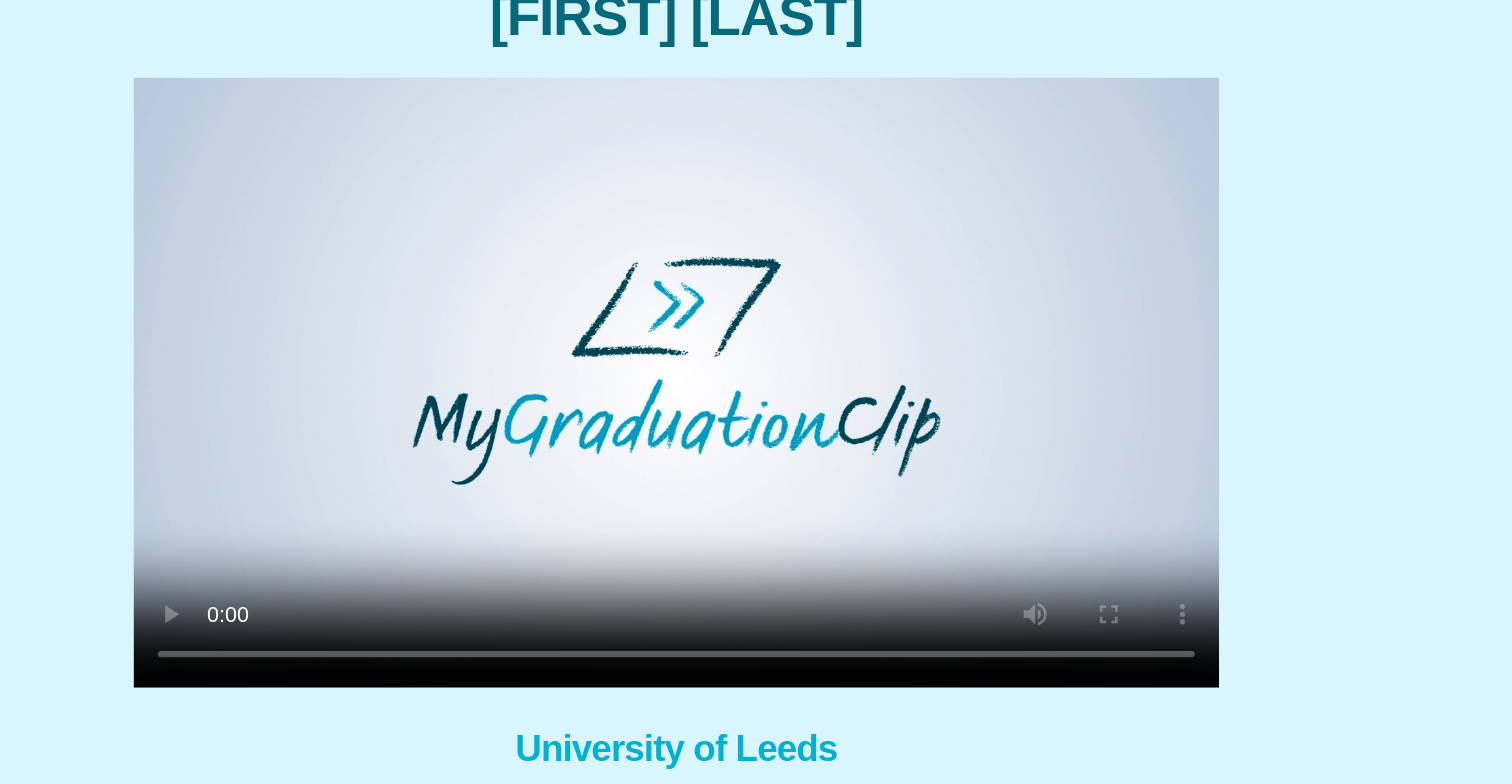 click at bounding box center (756, 363) 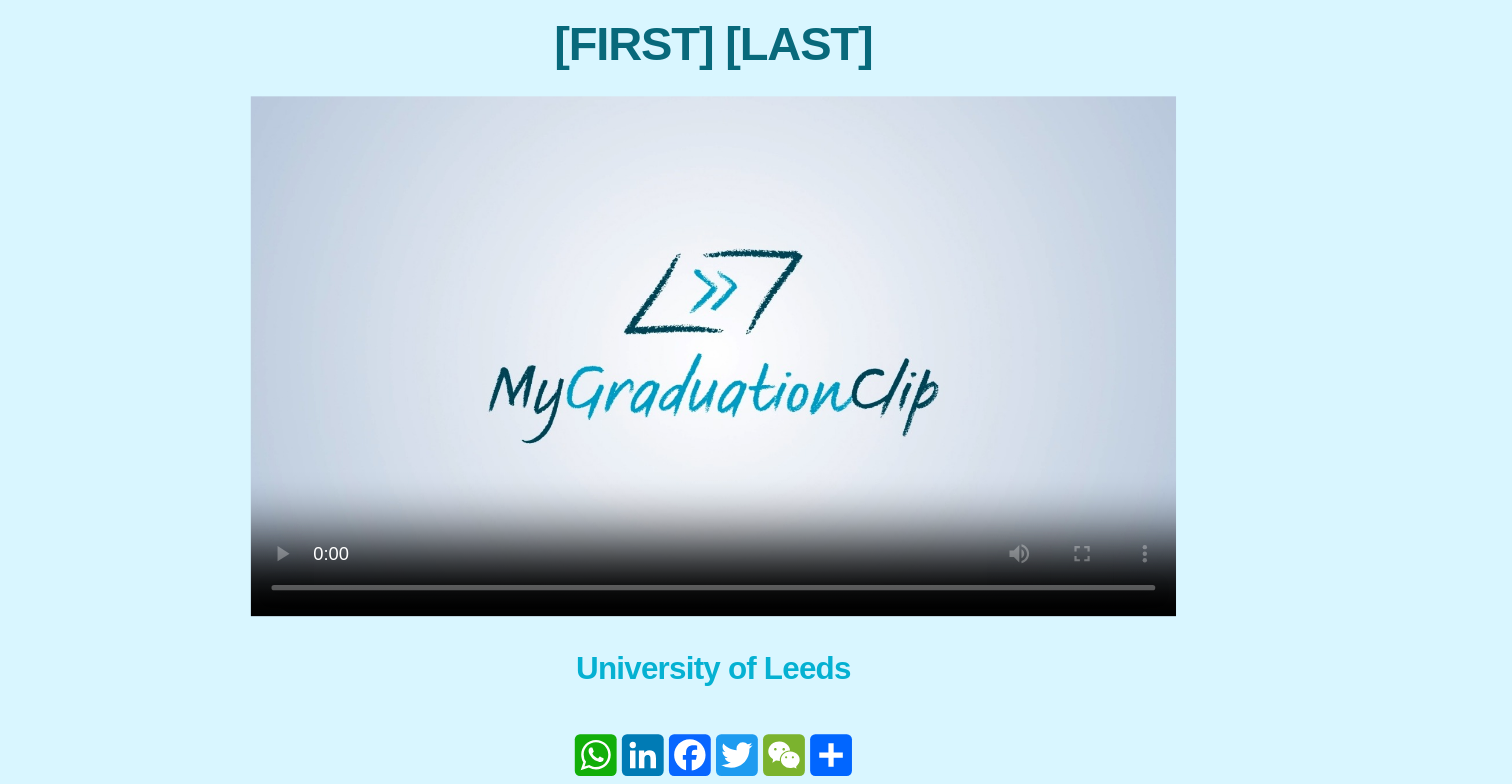drag, startPoint x: 479, startPoint y: 449, endPoint x: 499, endPoint y: 450, distance: 20.024984 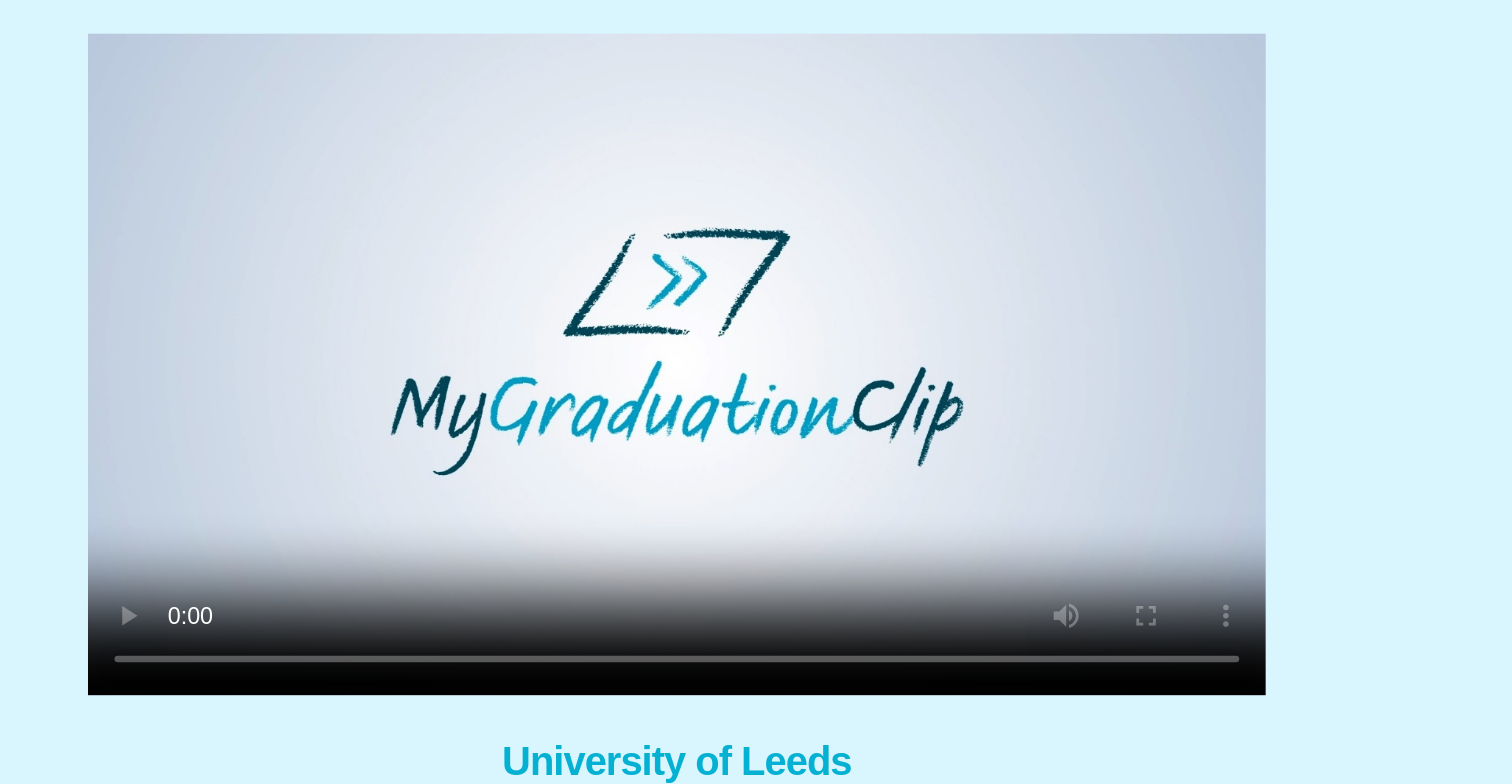 scroll, scrollTop: 164, scrollLeft: 0, axis: vertical 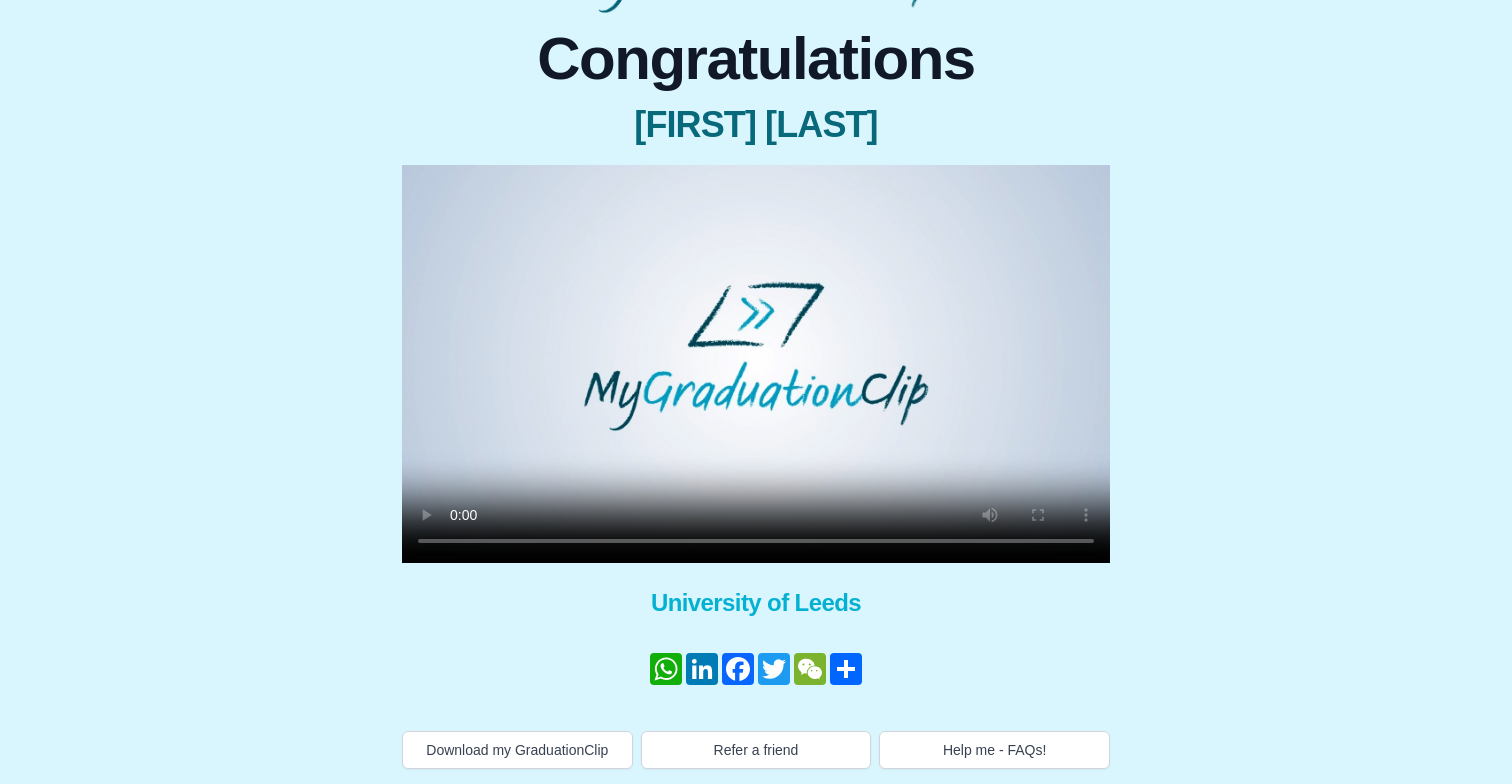 click at bounding box center (756, 364) 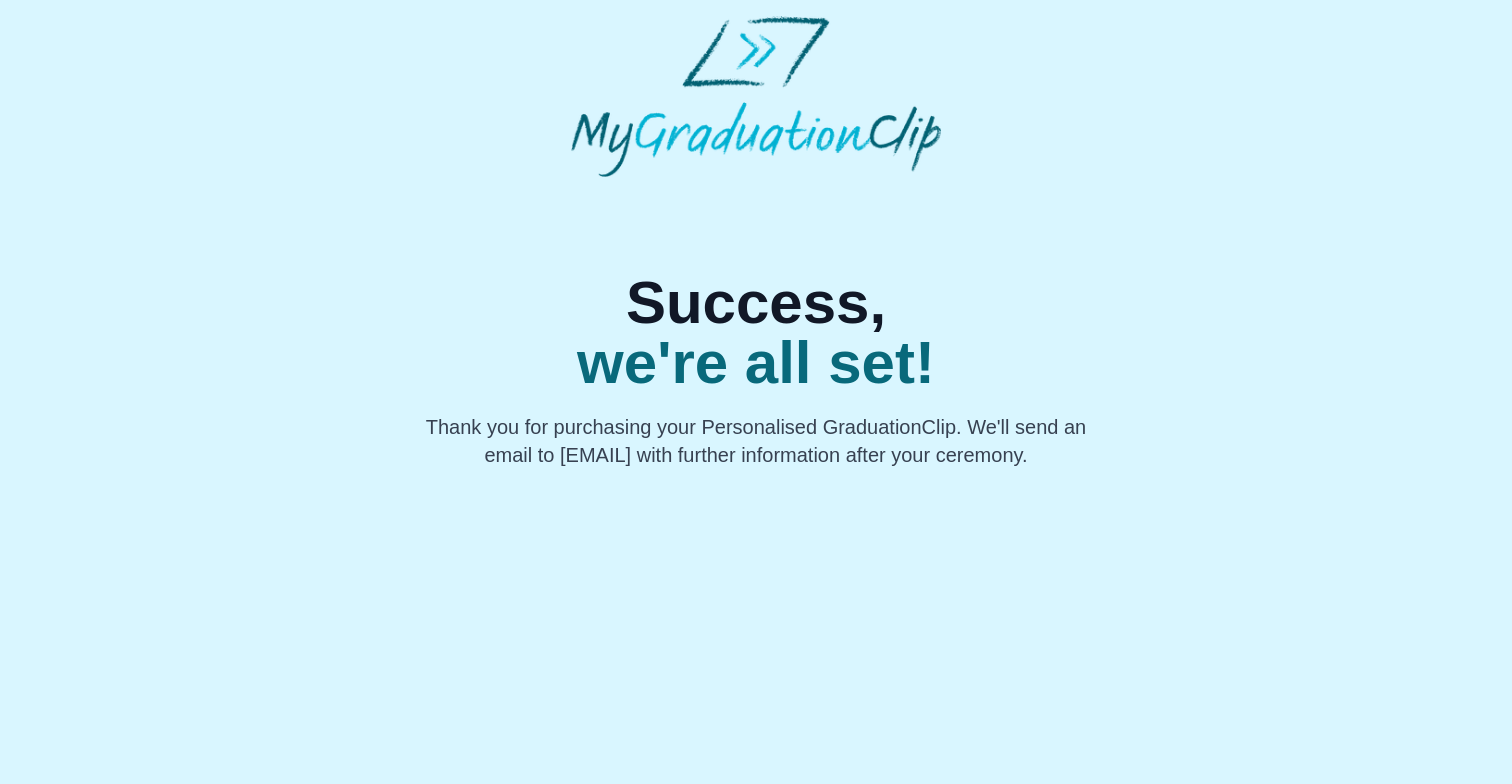 scroll, scrollTop: 0, scrollLeft: 0, axis: both 